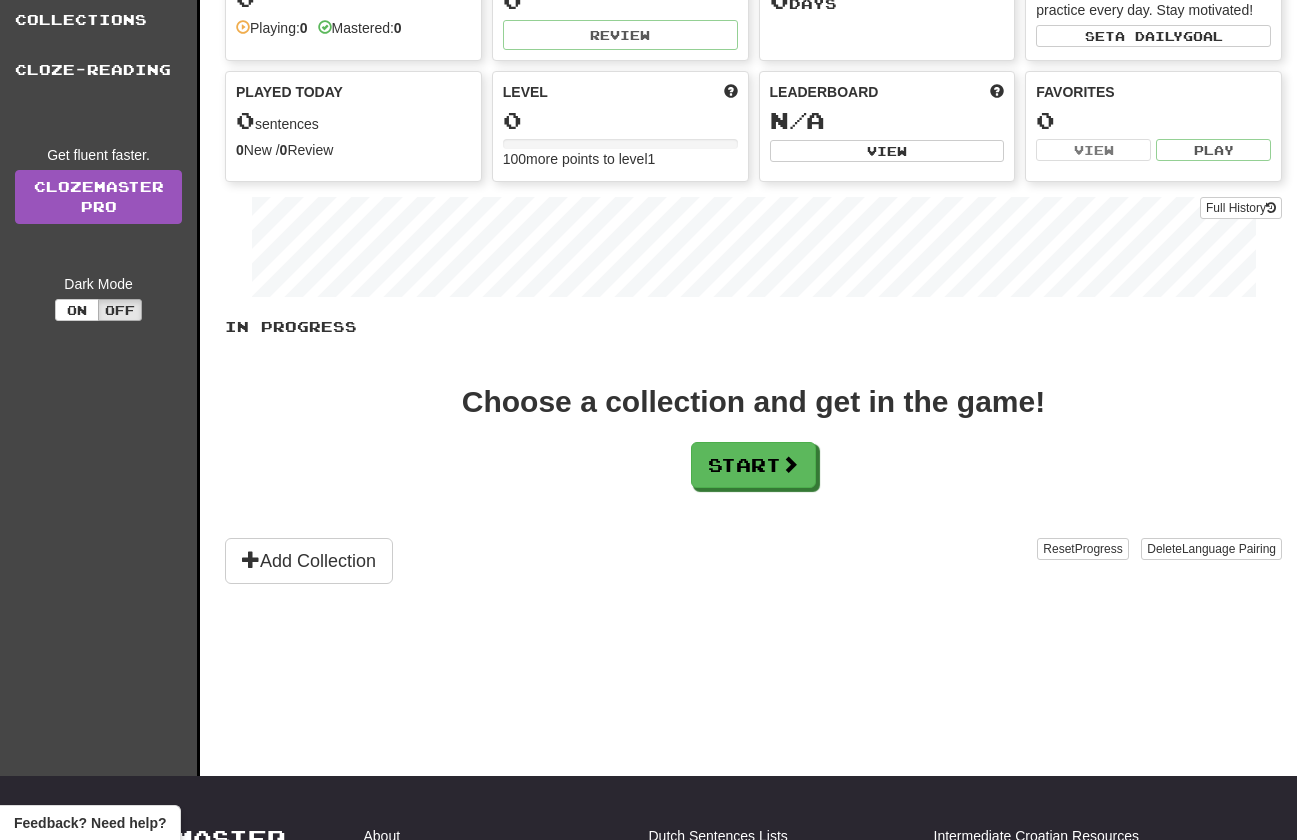 scroll, scrollTop: 0, scrollLeft: 0, axis: both 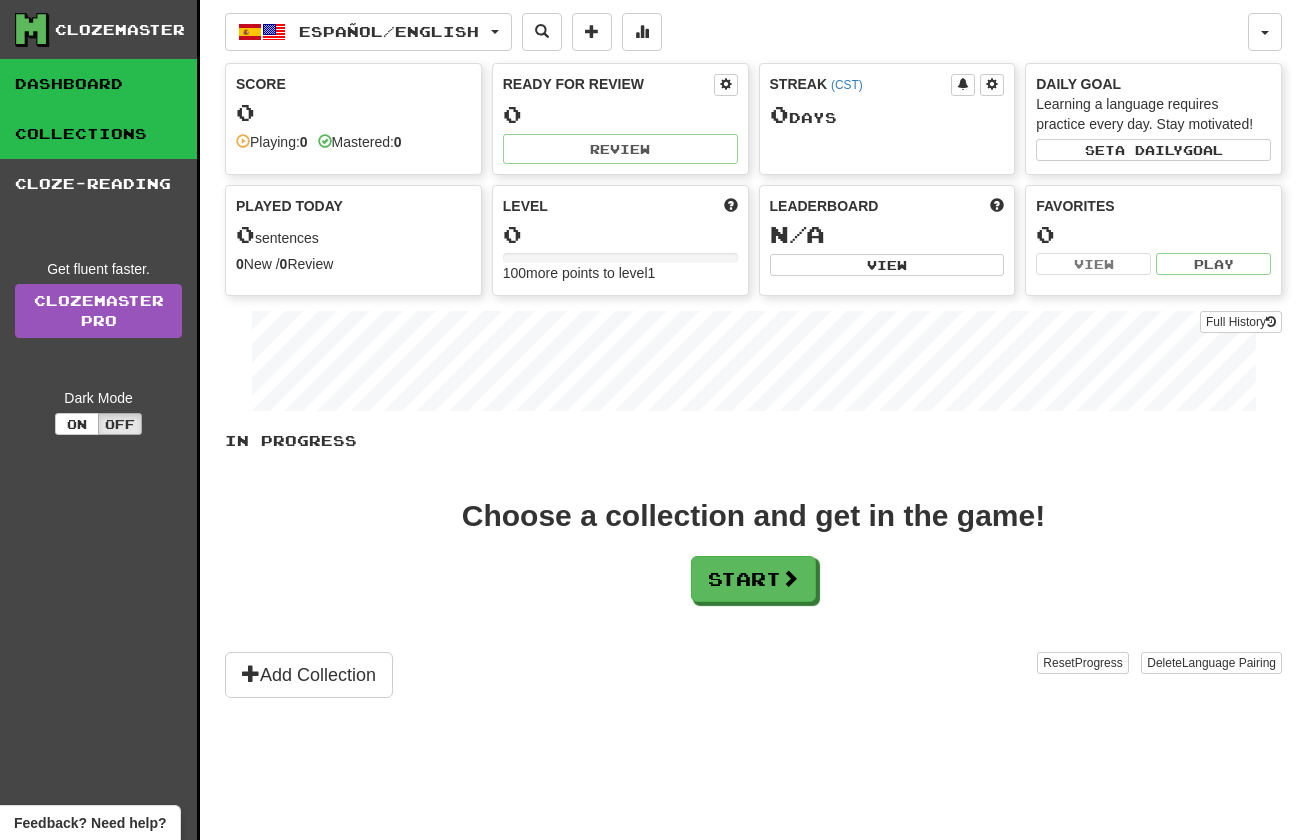 click on "Collections" at bounding box center [98, 134] 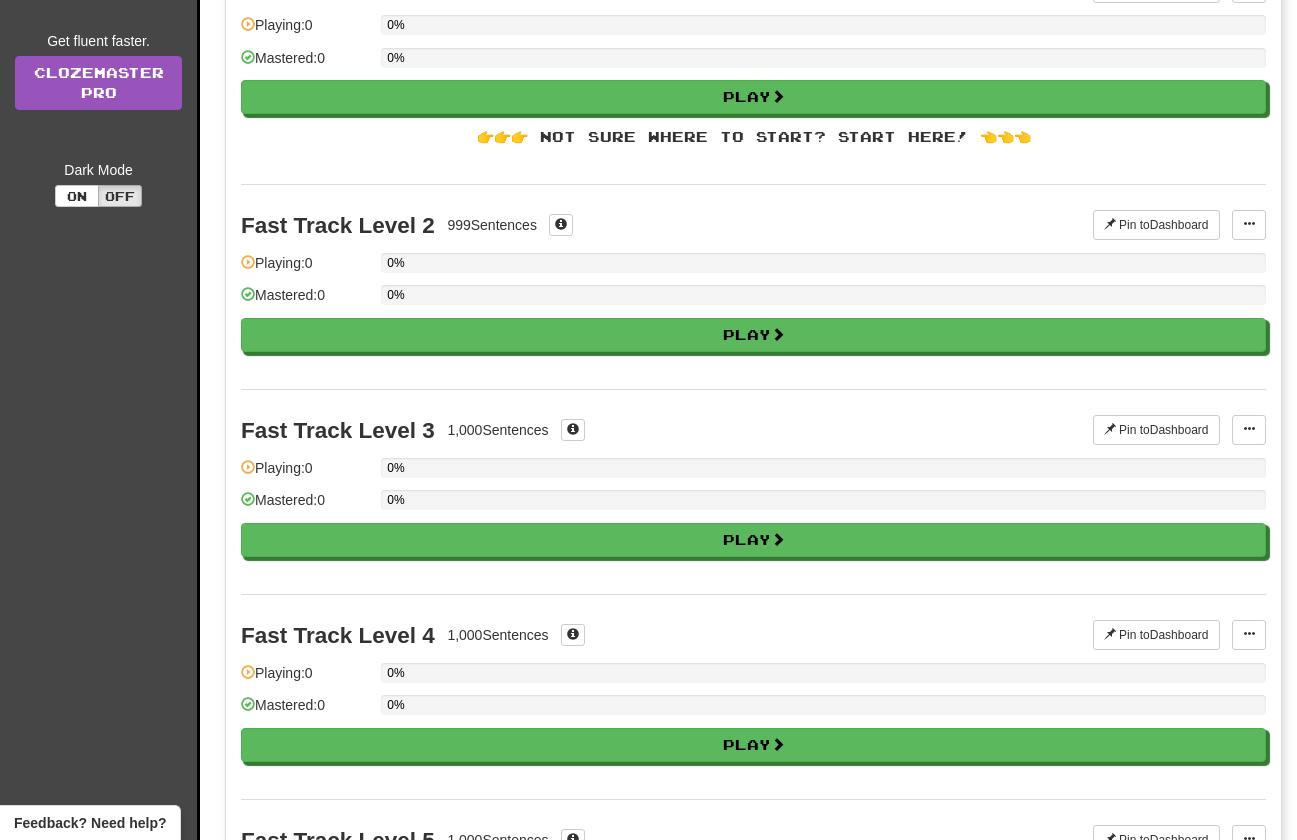 scroll, scrollTop: 0, scrollLeft: 0, axis: both 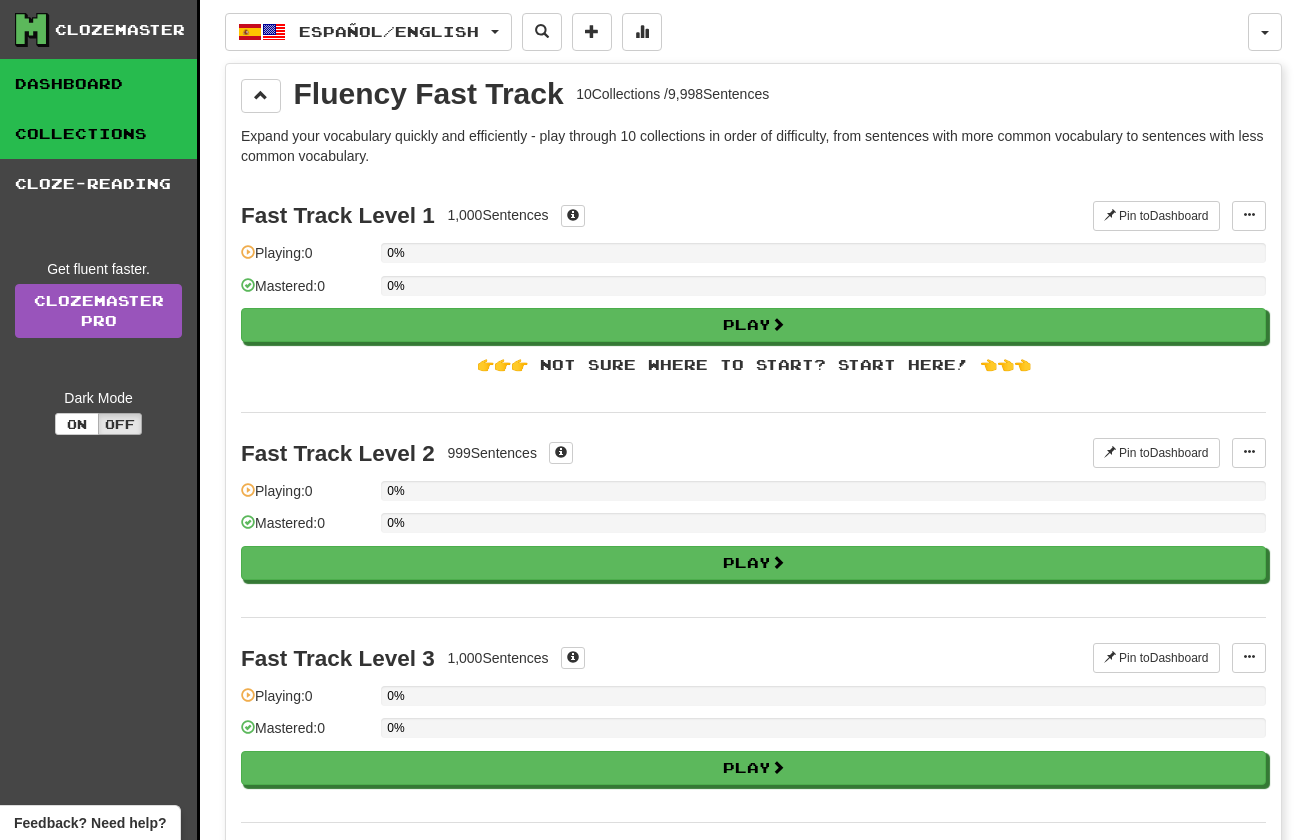 click on "Dashboard" at bounding box center (98, 84) 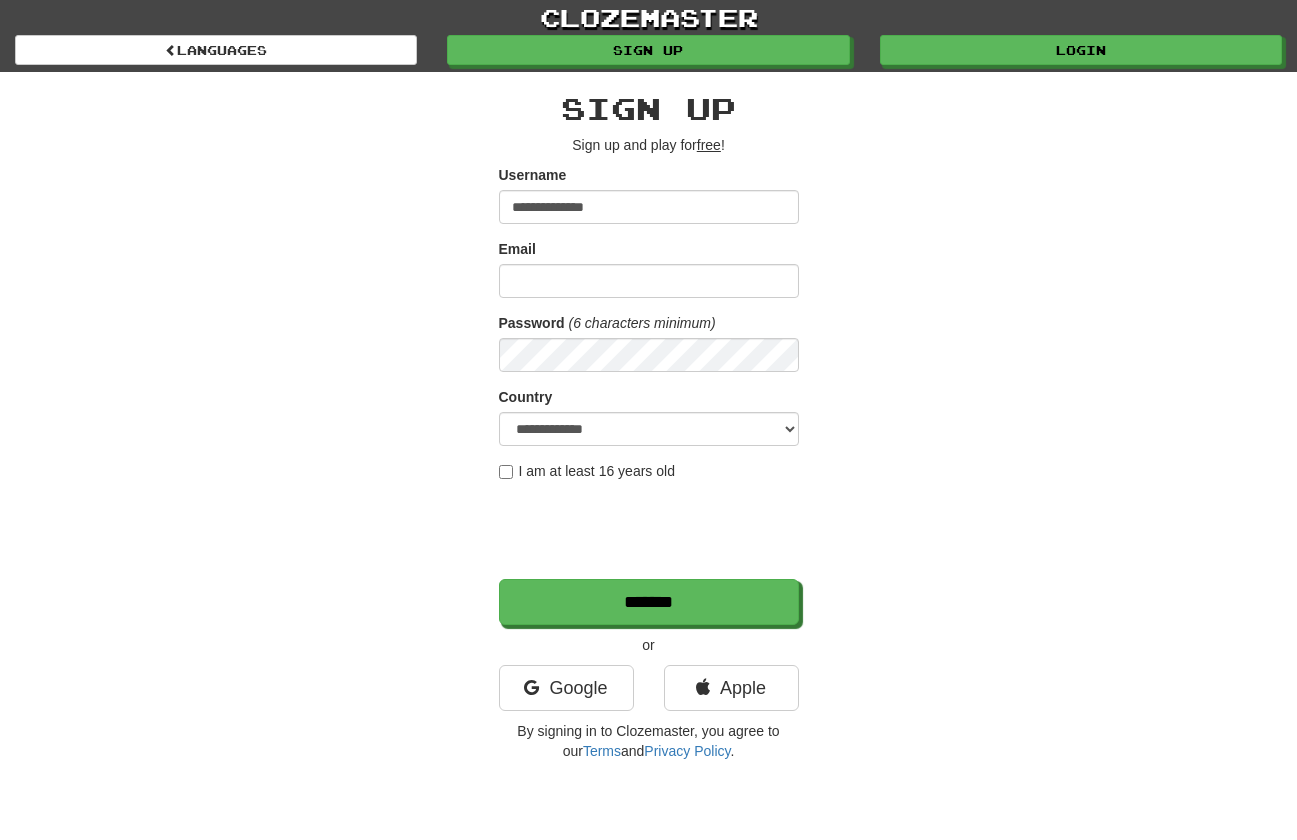 scroll, scrollTop: 0, scrollLeft: 0, axis: both 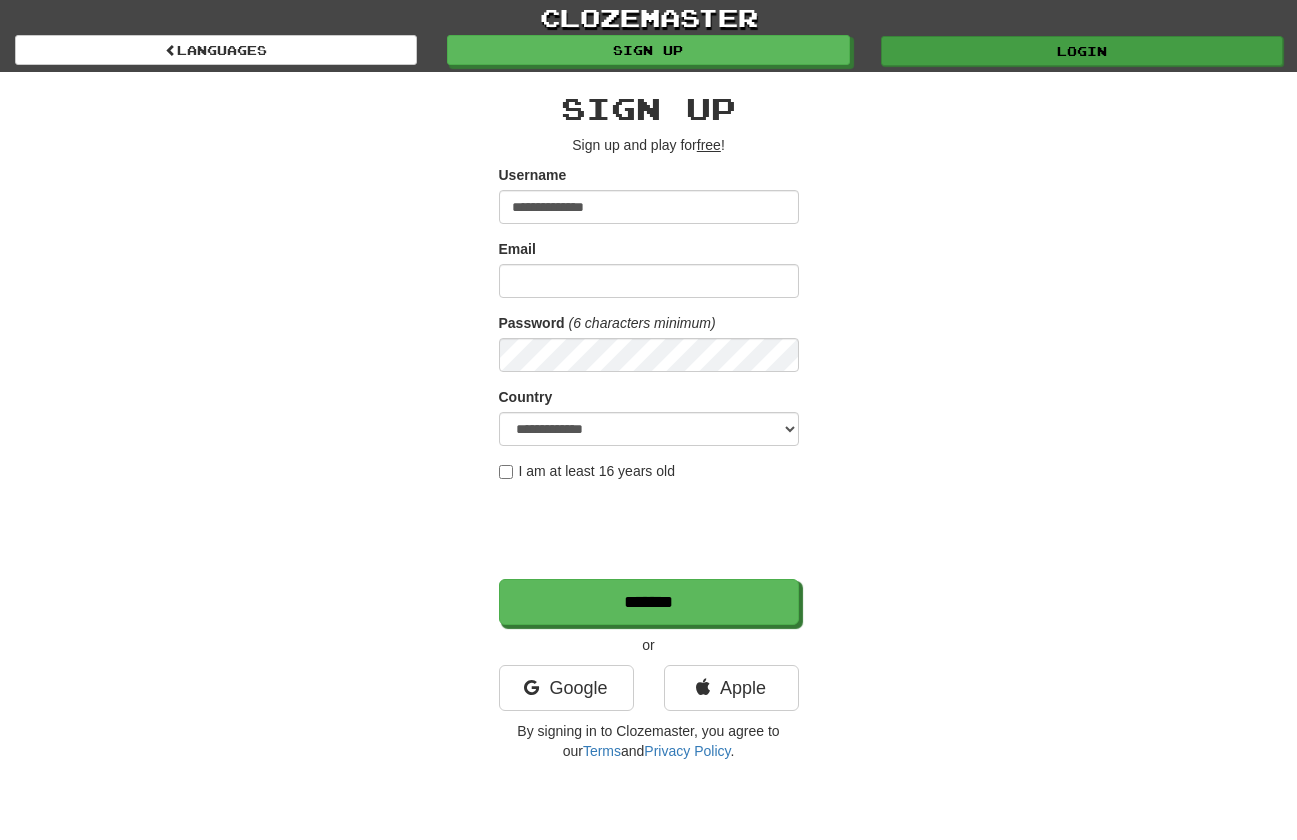 type on "**********" 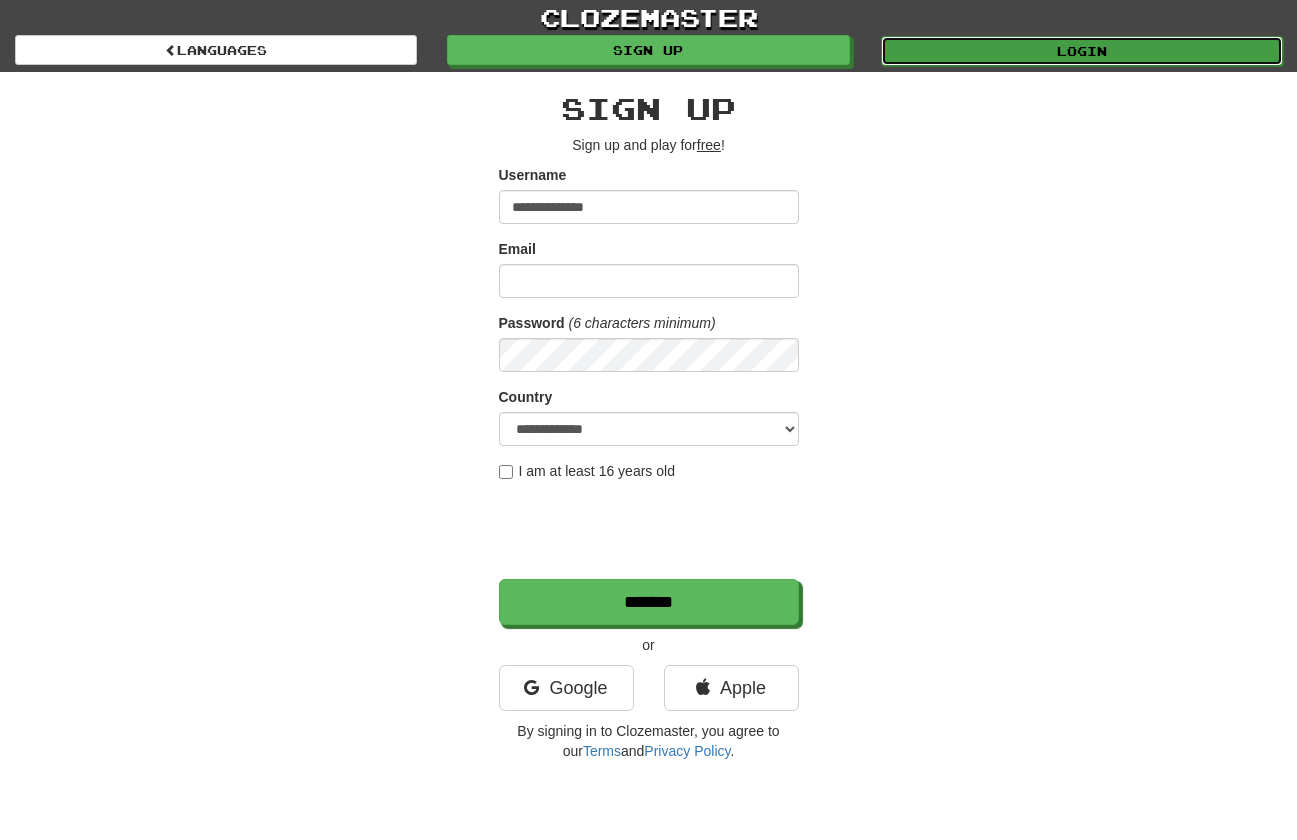click on "Login" at bounding box center (1082, 51) 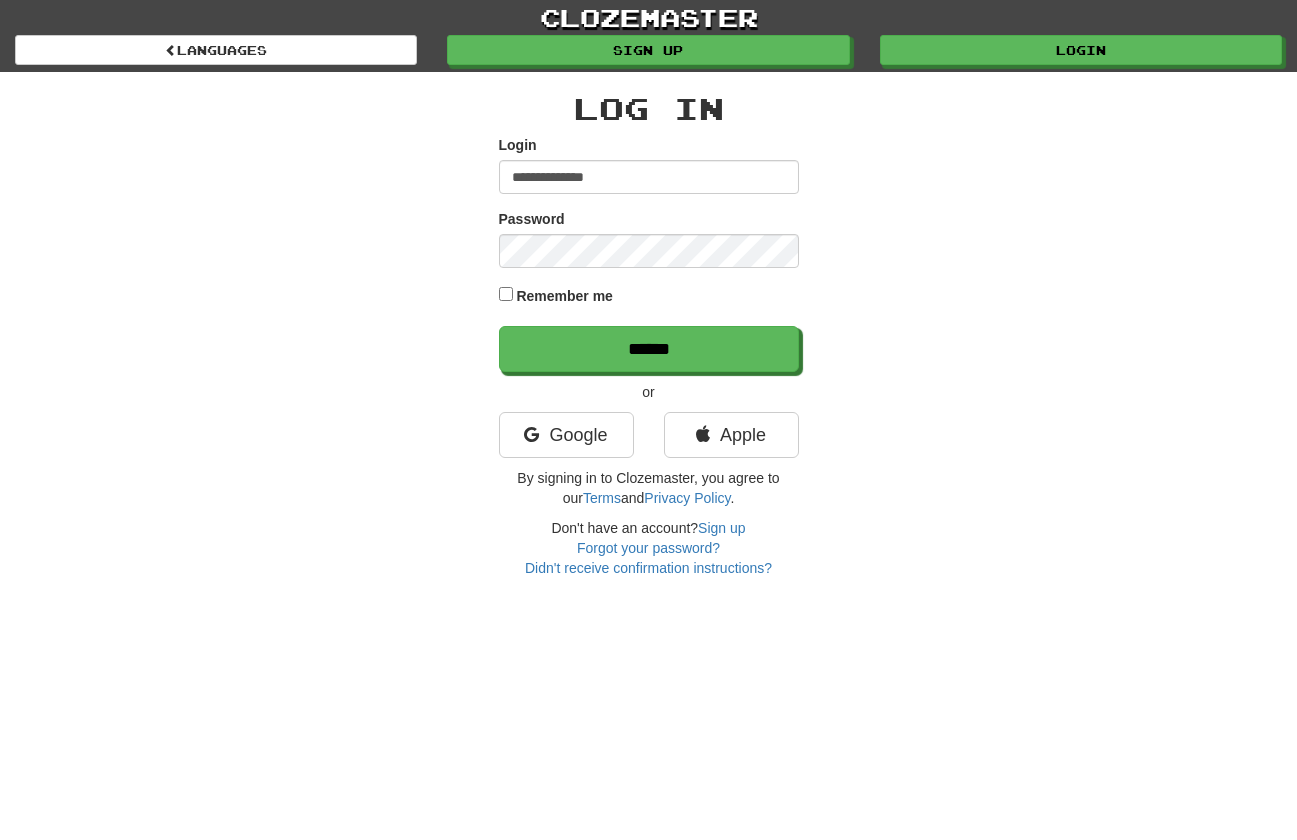 scroll, scrollTop: 0, scrollLeft: 0, axis: both 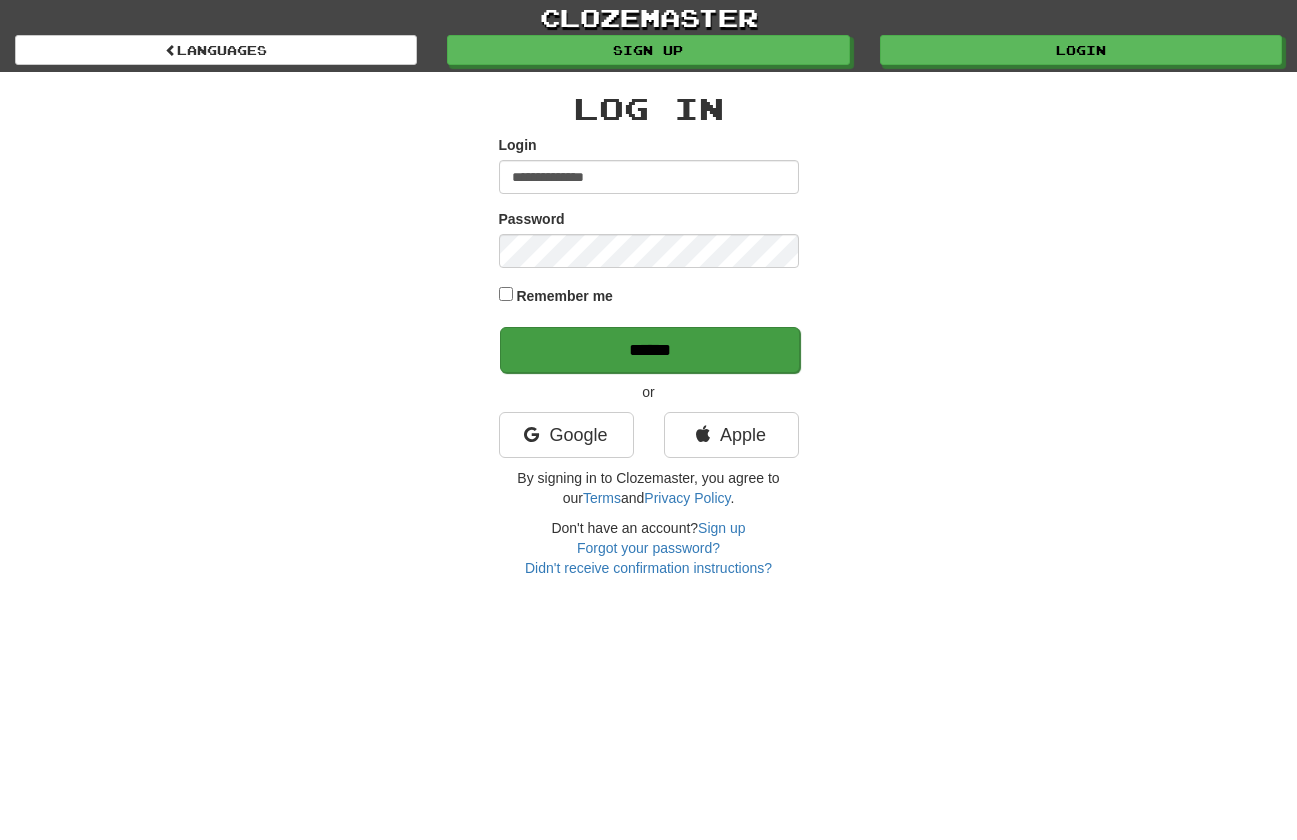 type on "**********" 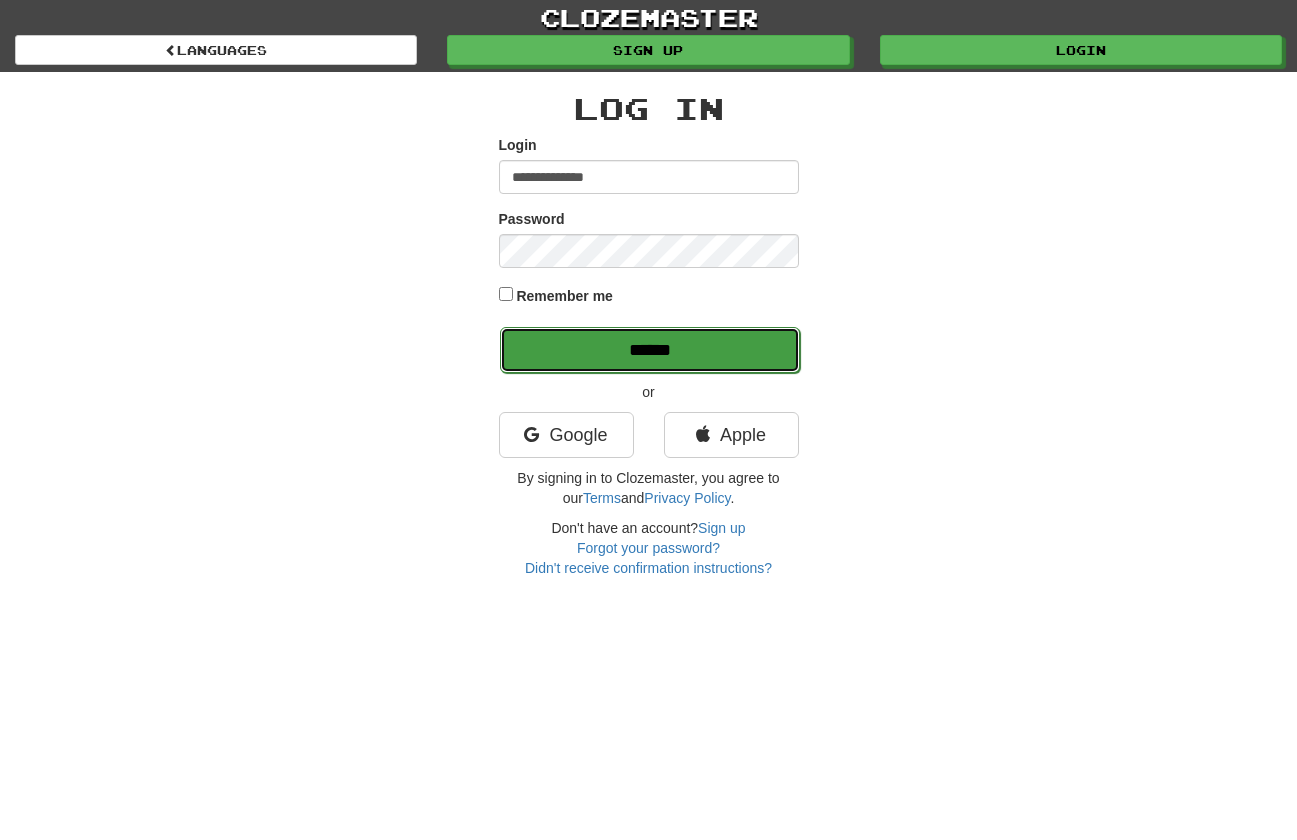 click on "******" at bounding box center (650, 350) 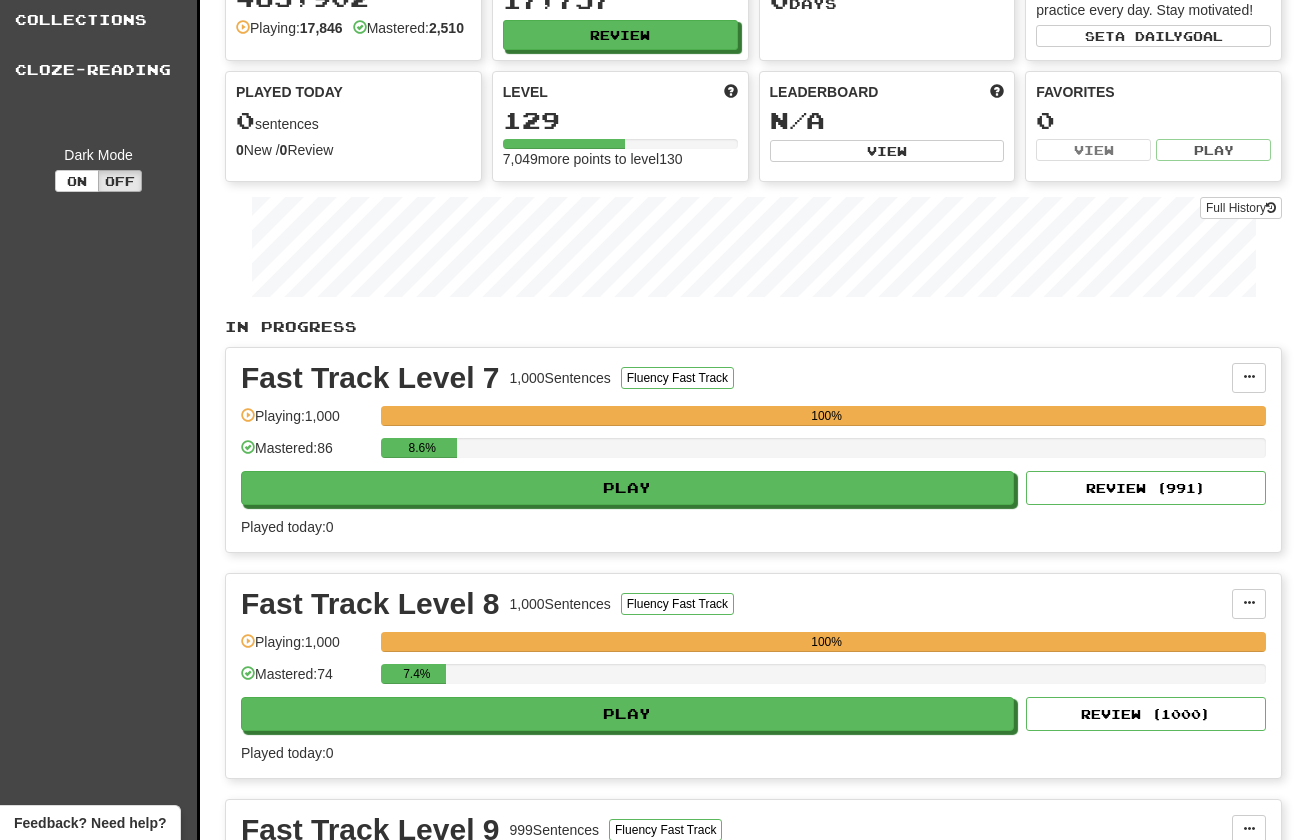 scroll, scrollTop: 0, scrollLeft: 0, axis: both 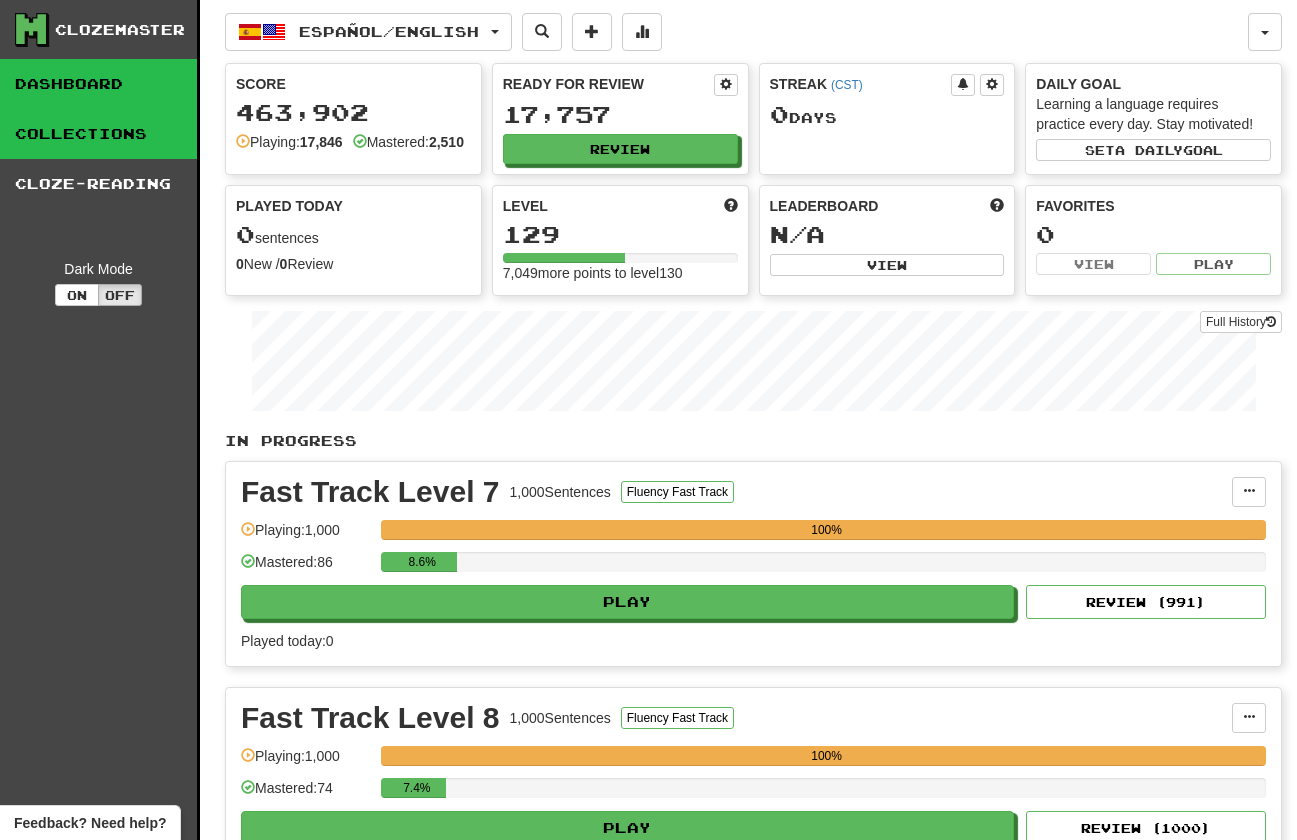 click on "Collections" at bounding box center [98, 134] 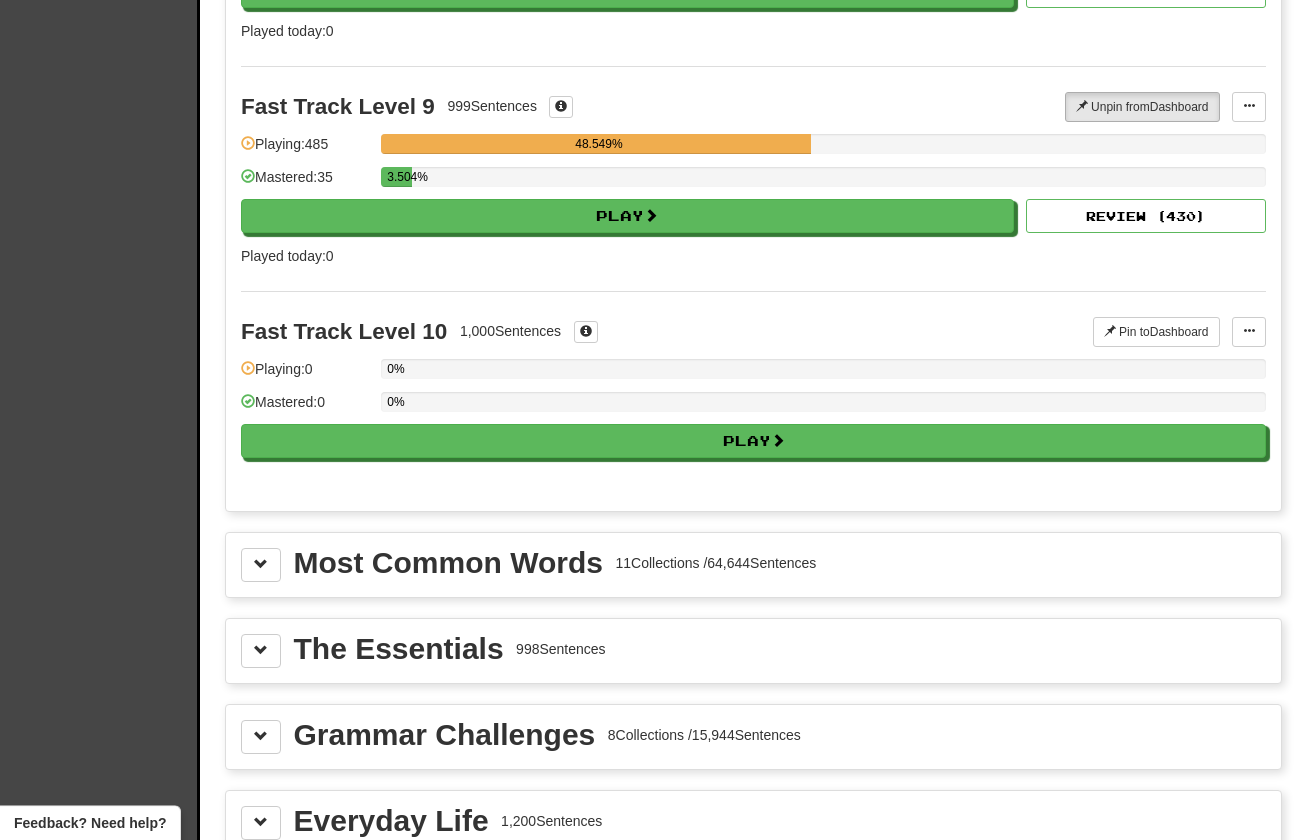 scroll, scrollTop: 1824, scrollLeft: 0, axis: vertical 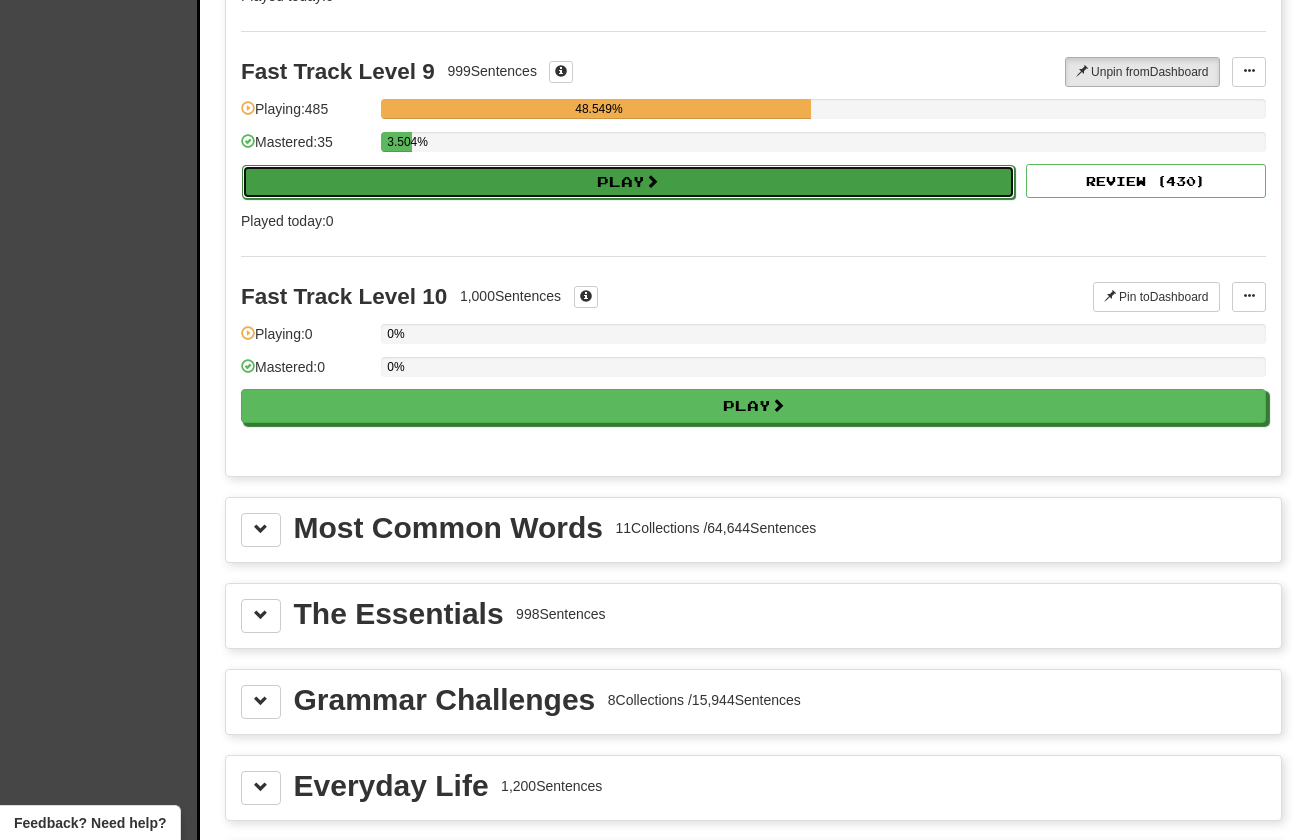 click on "Play" at bounding box center [628, 182] 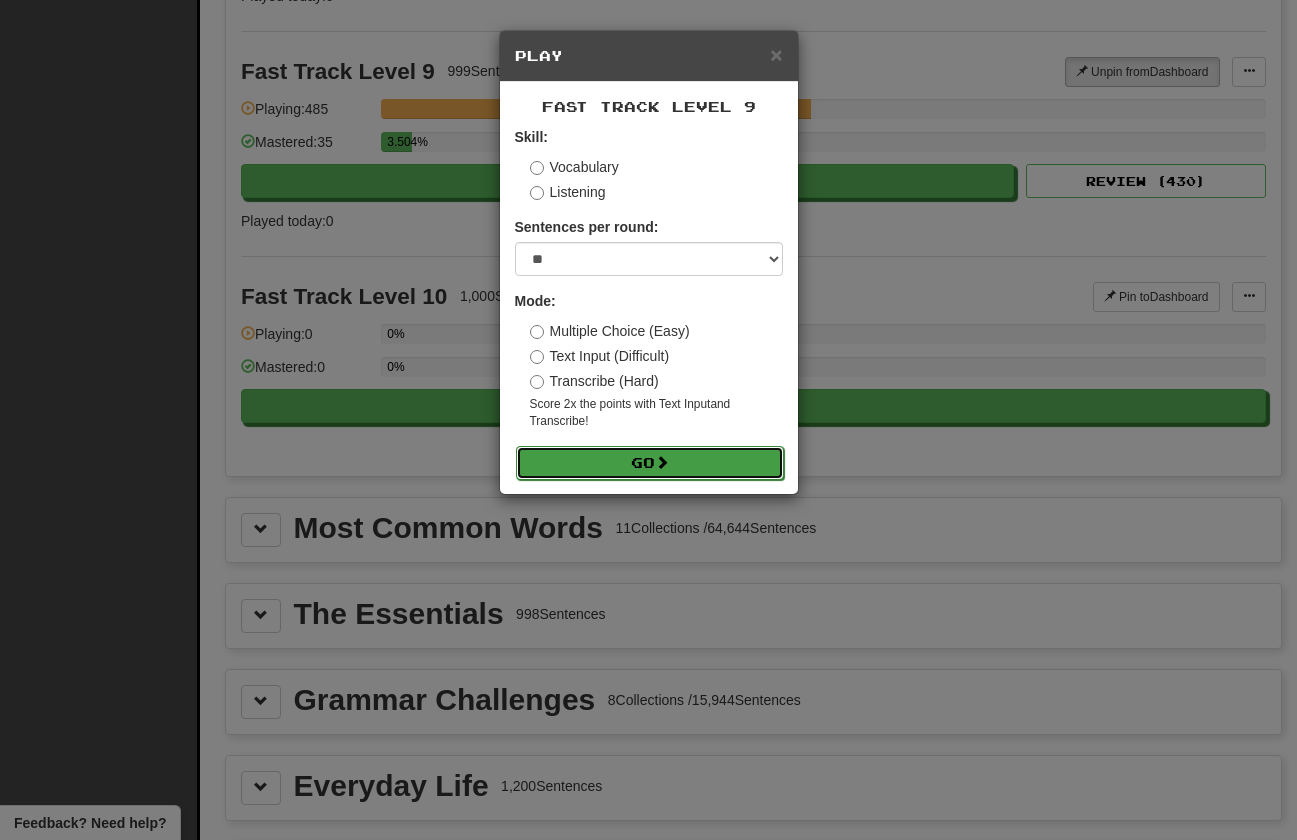 click on "Go" at bounding box center (650, 463) 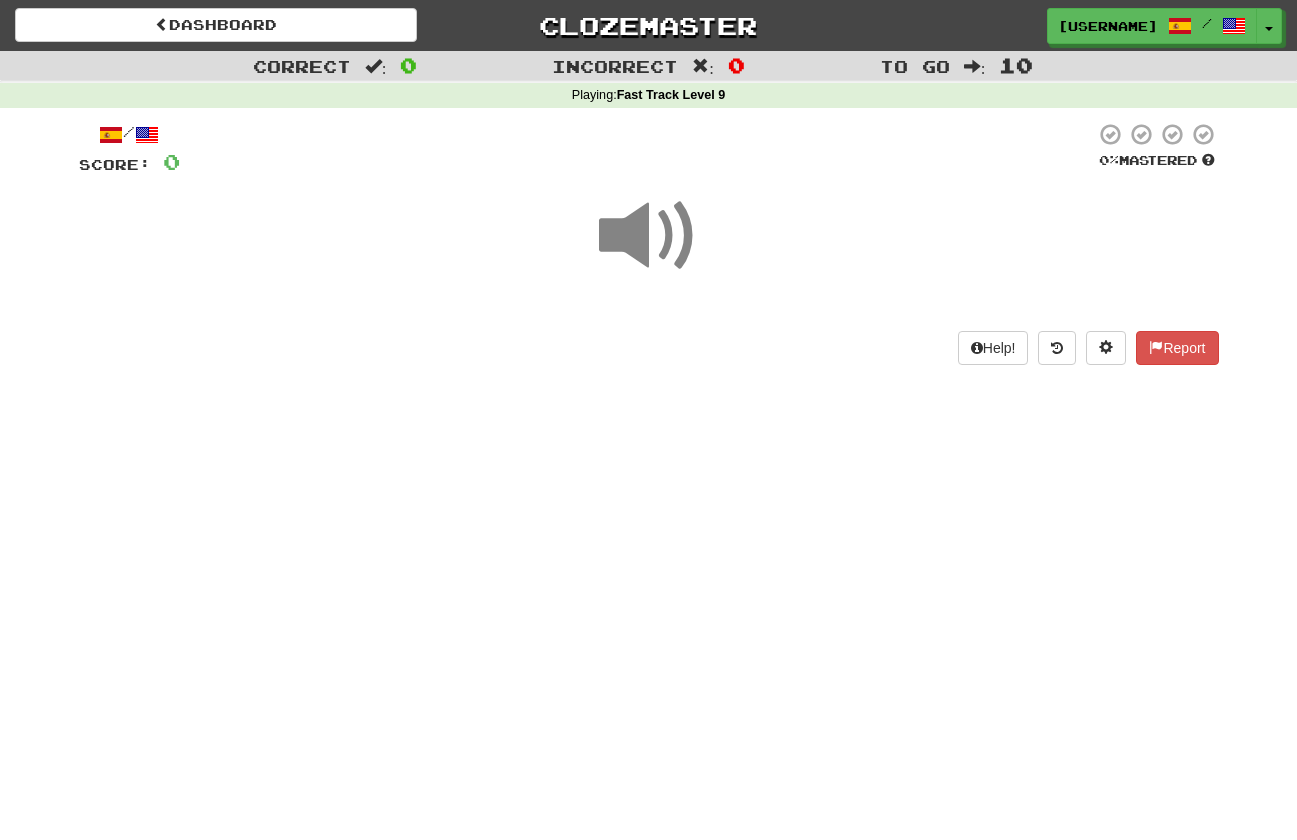 scroll, scrollTop: 0, scrollLeft: 0, axis: both 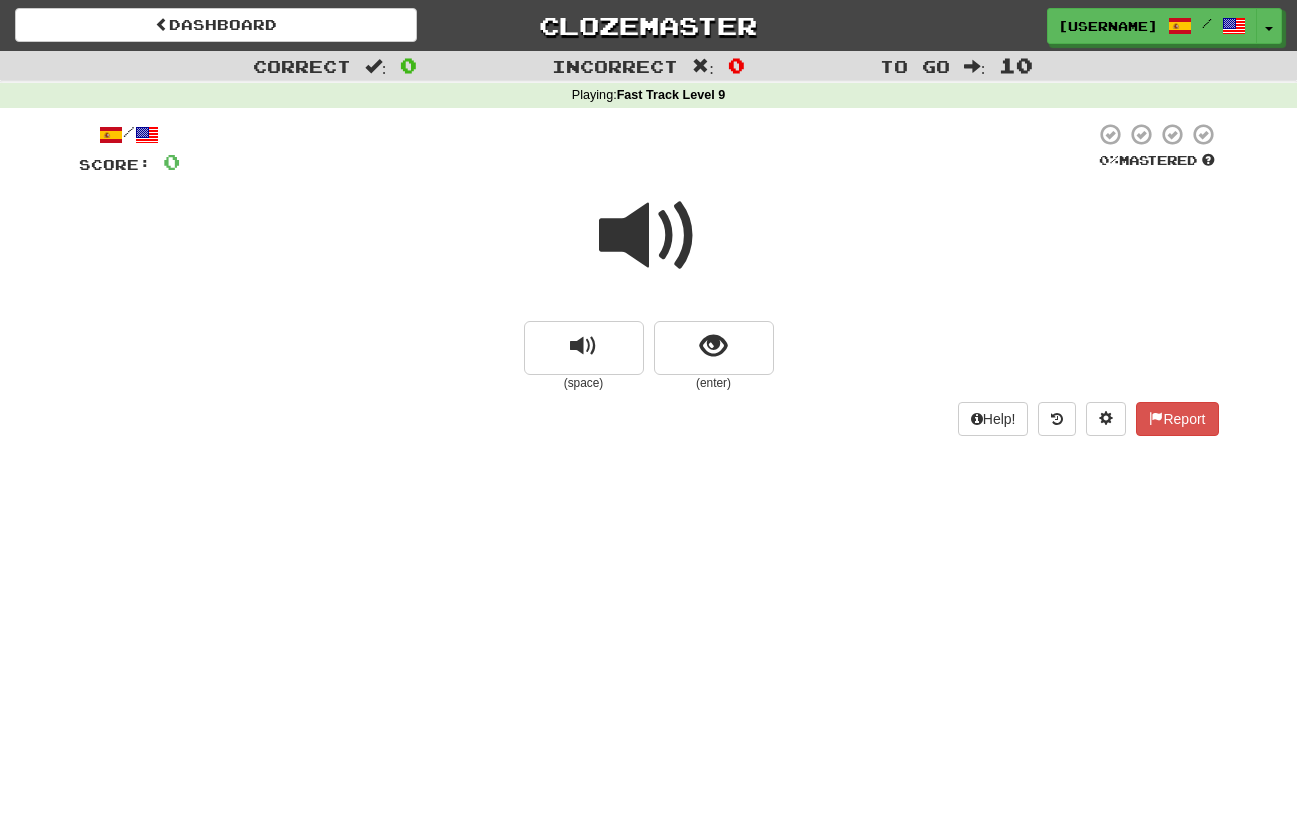 click at bounding box center (649, 236) 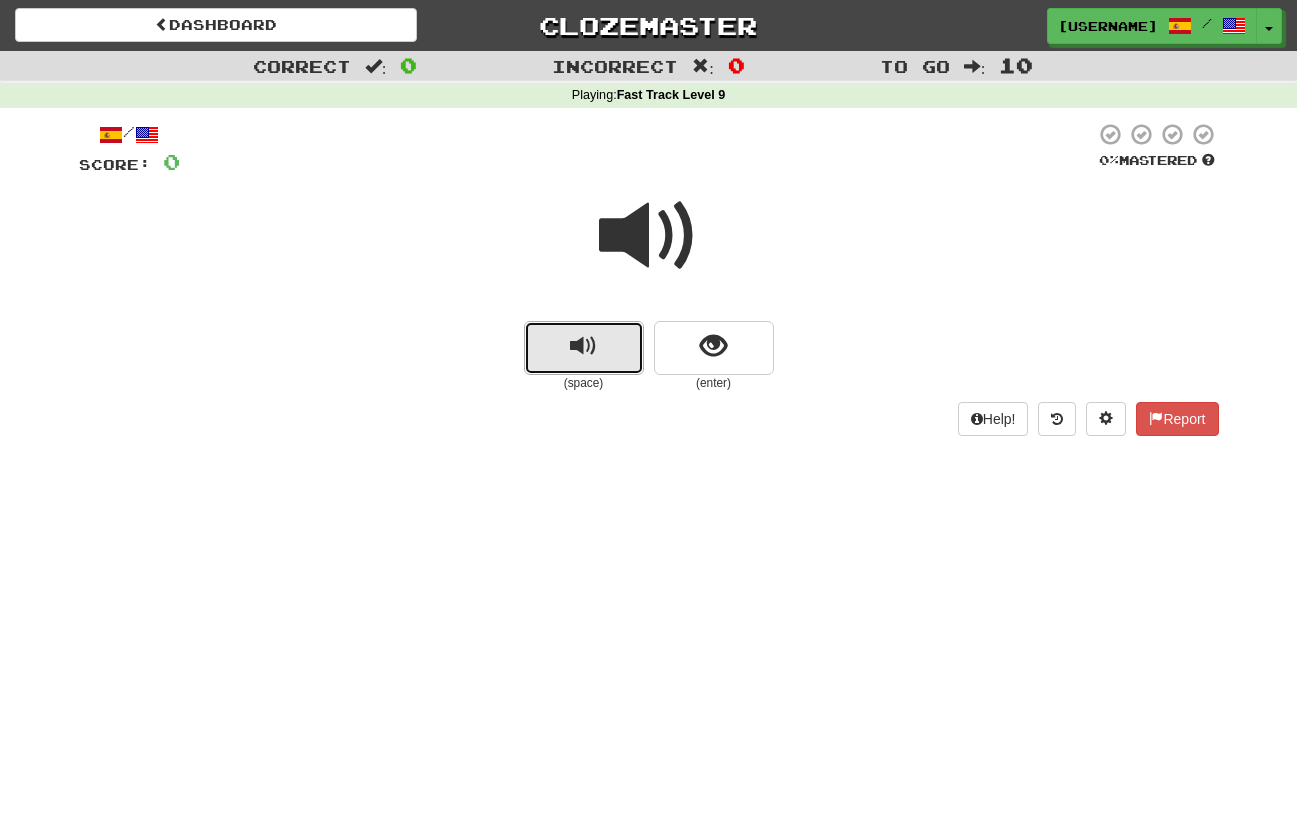 click at bounding box center [583, 346] 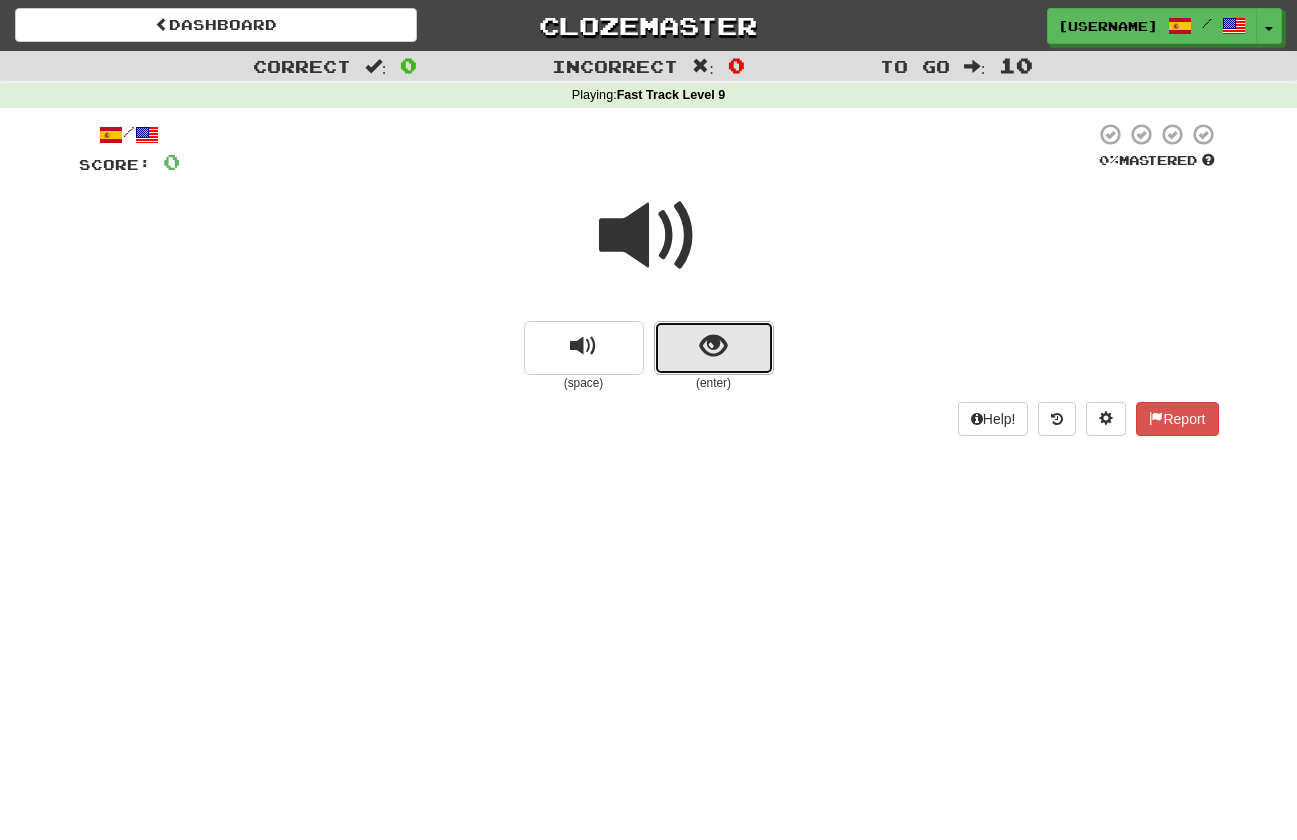 click at bounding box center (714, 348) 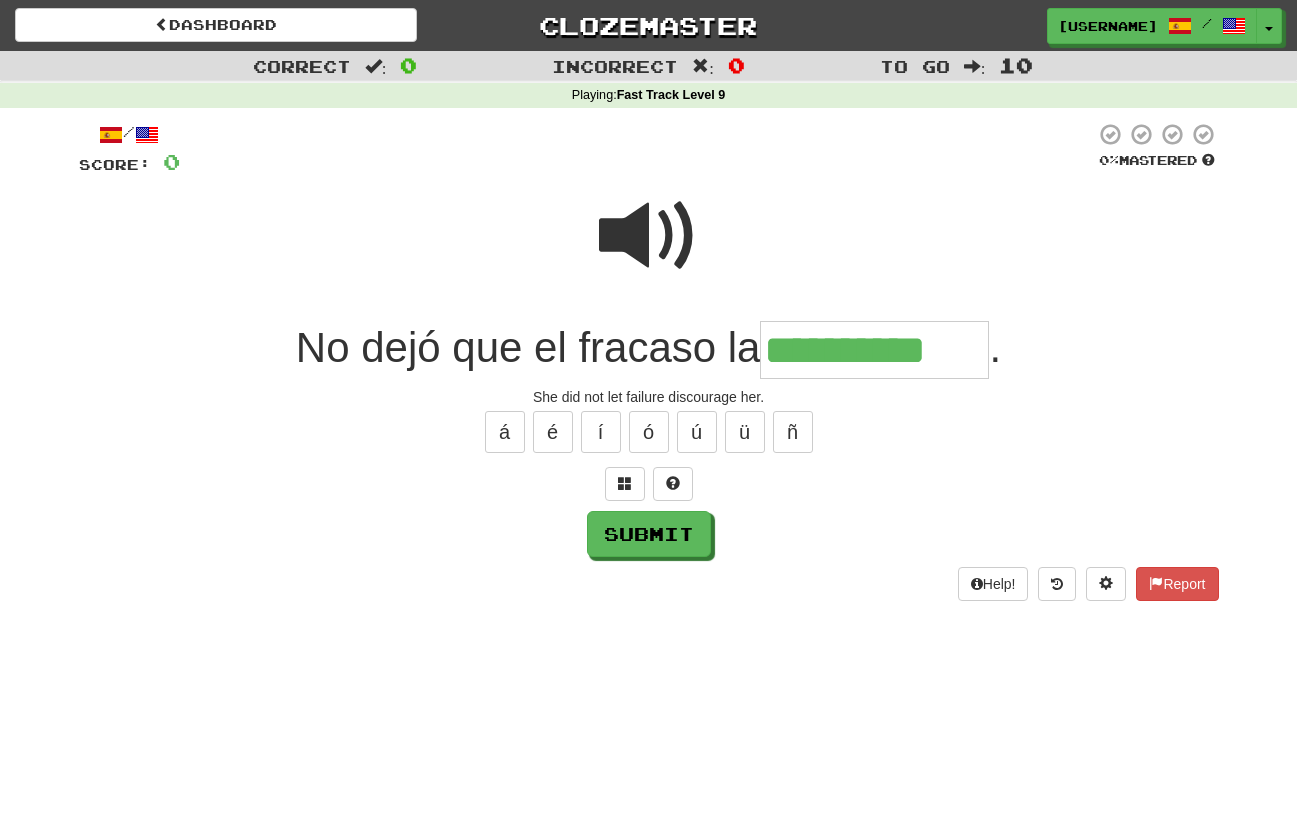 type on "**********" 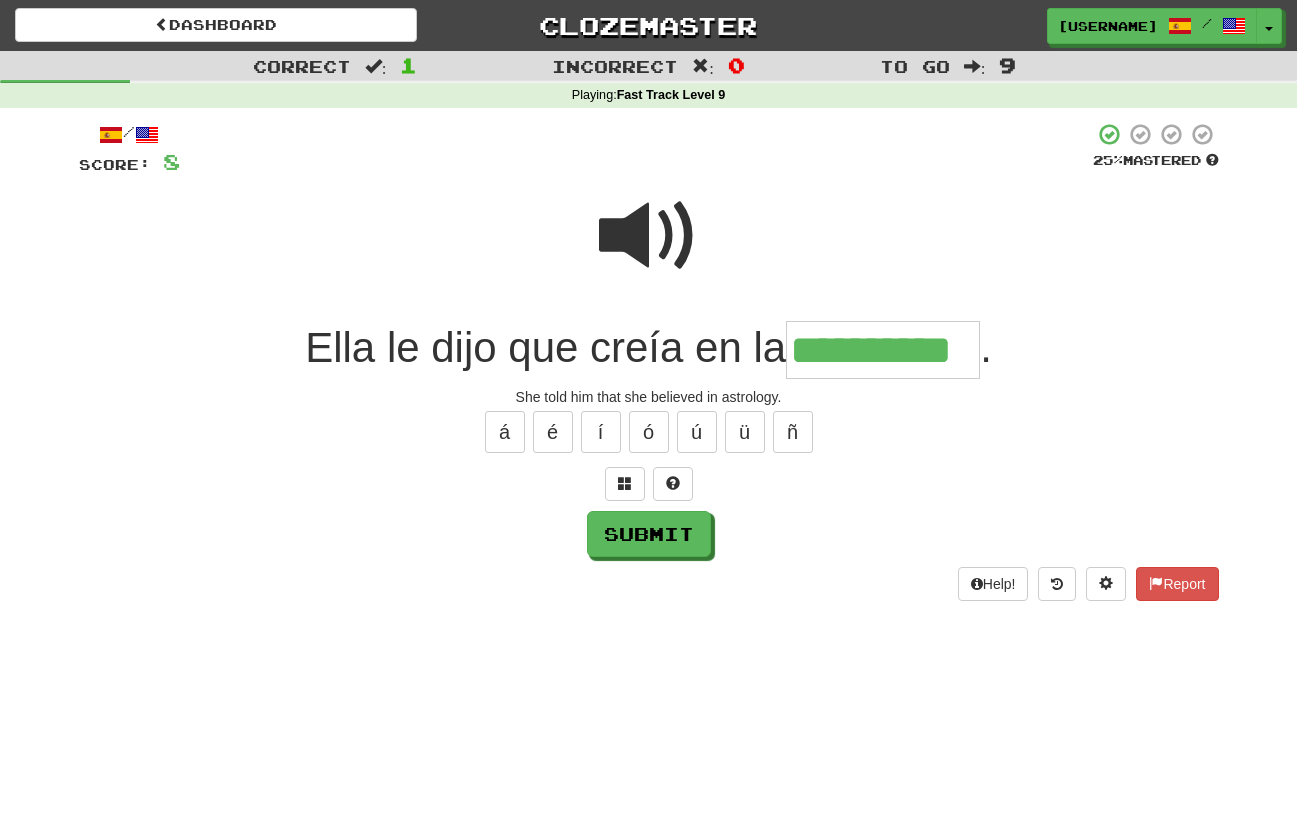 type on "**********" 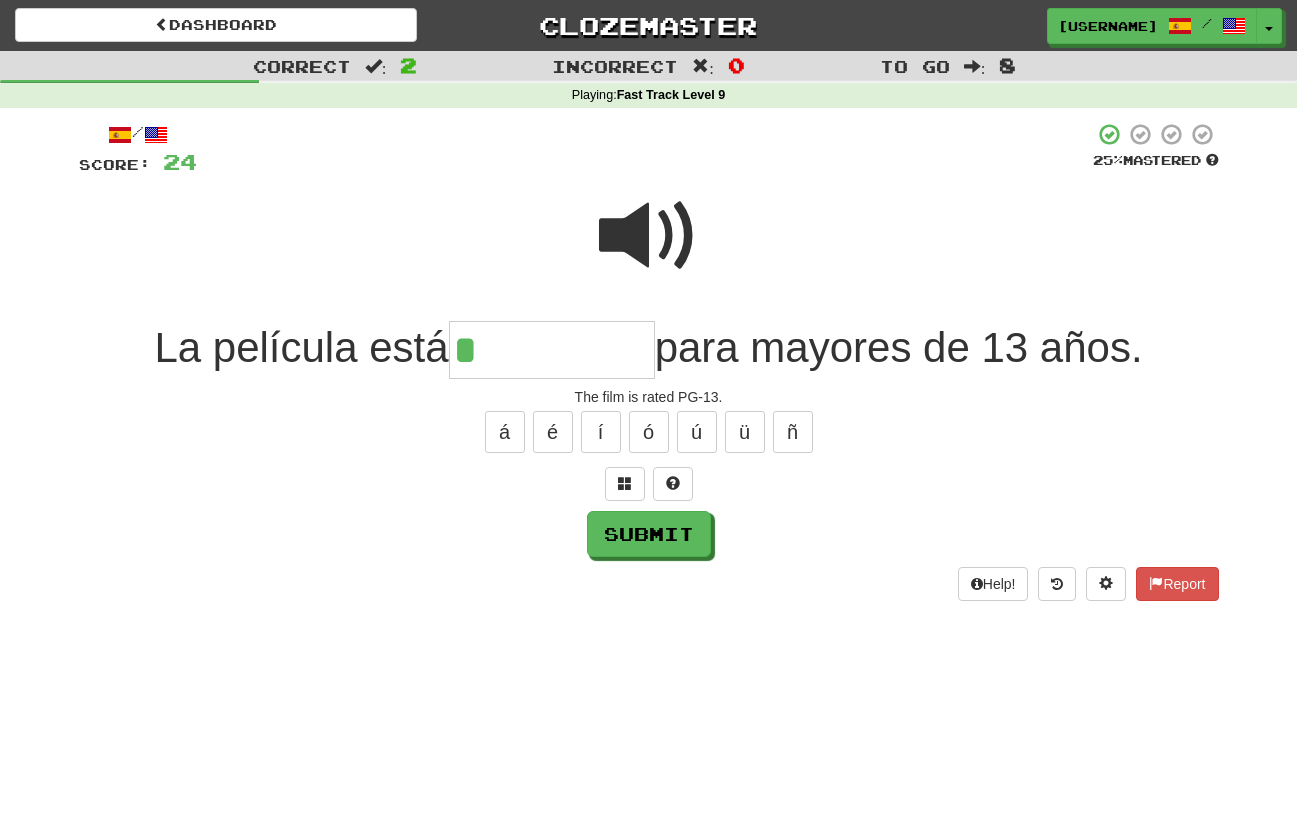 click at bounding box center [649, 236] 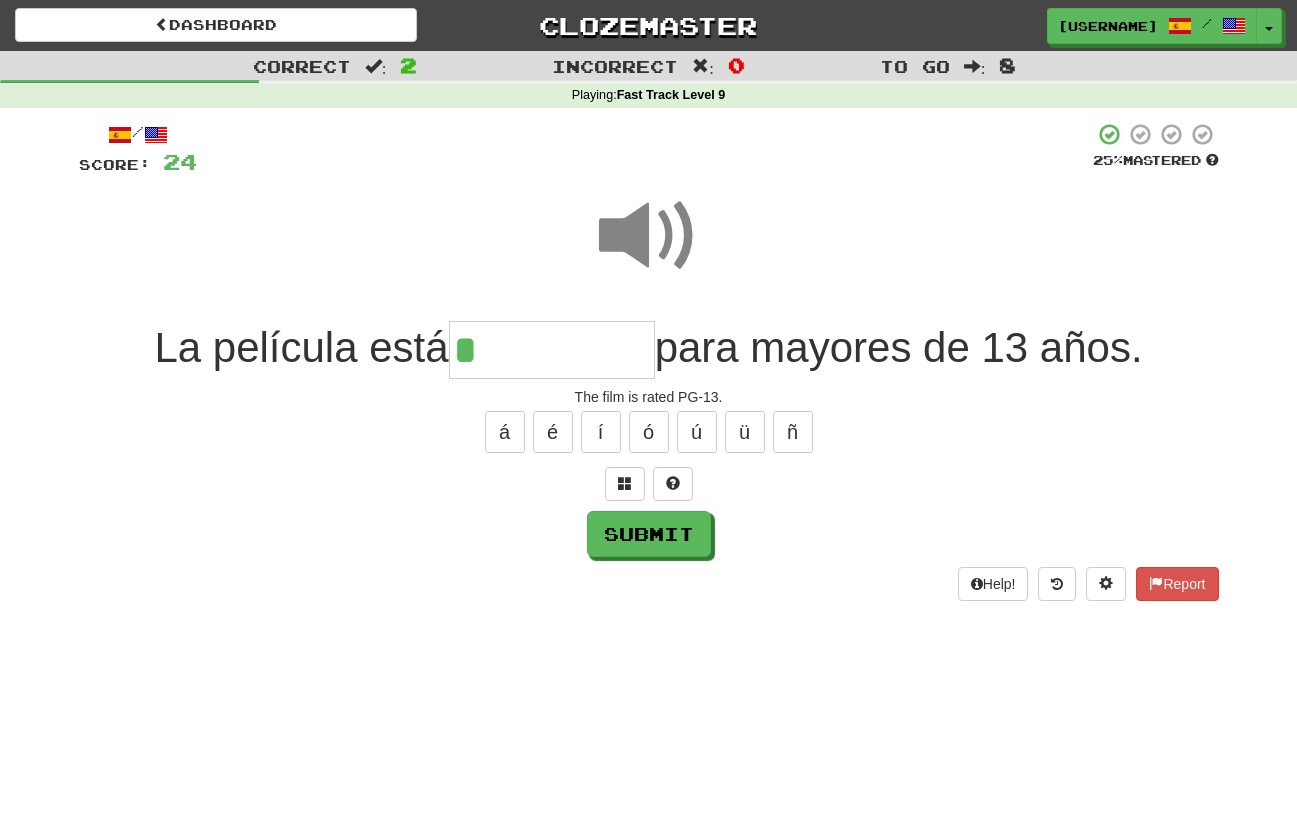 click on "*" at bounding box center (552, 350) 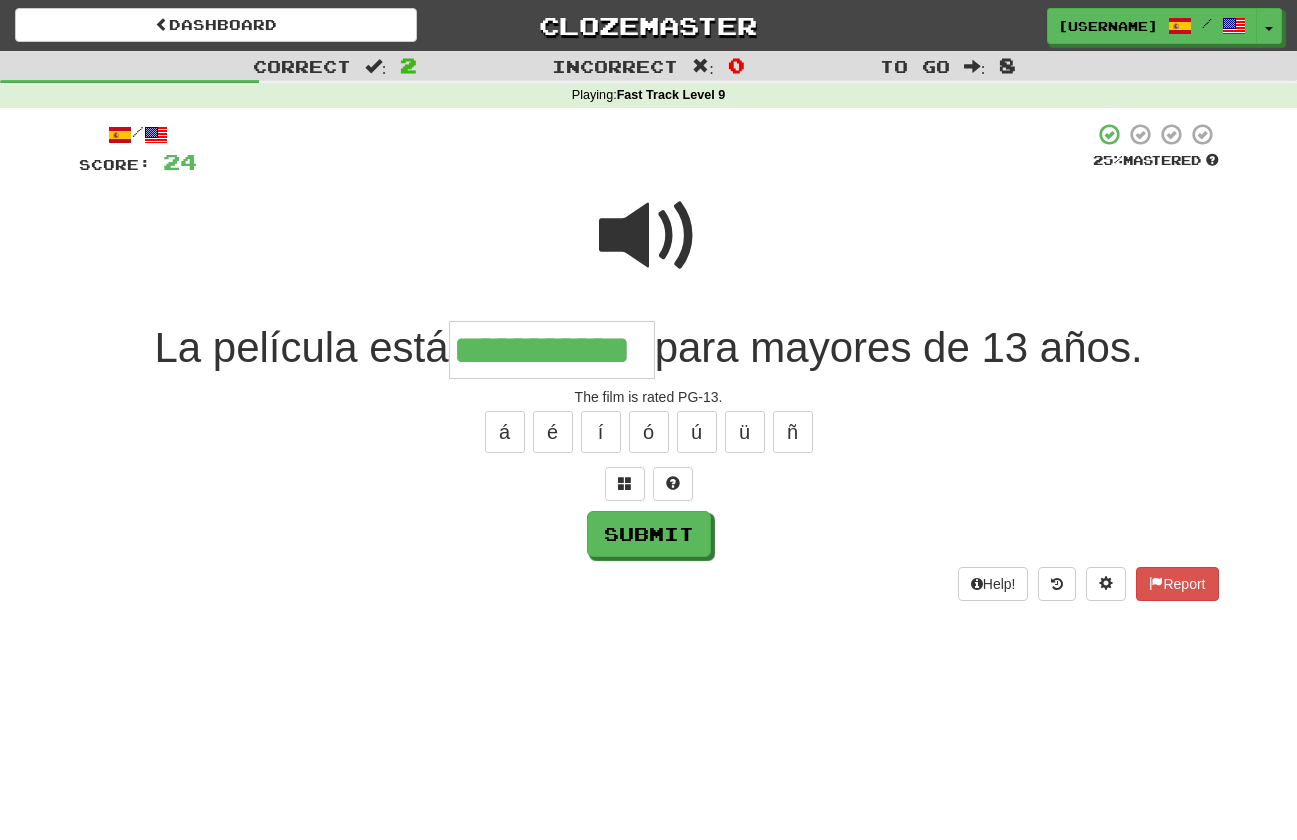 type on "**********" 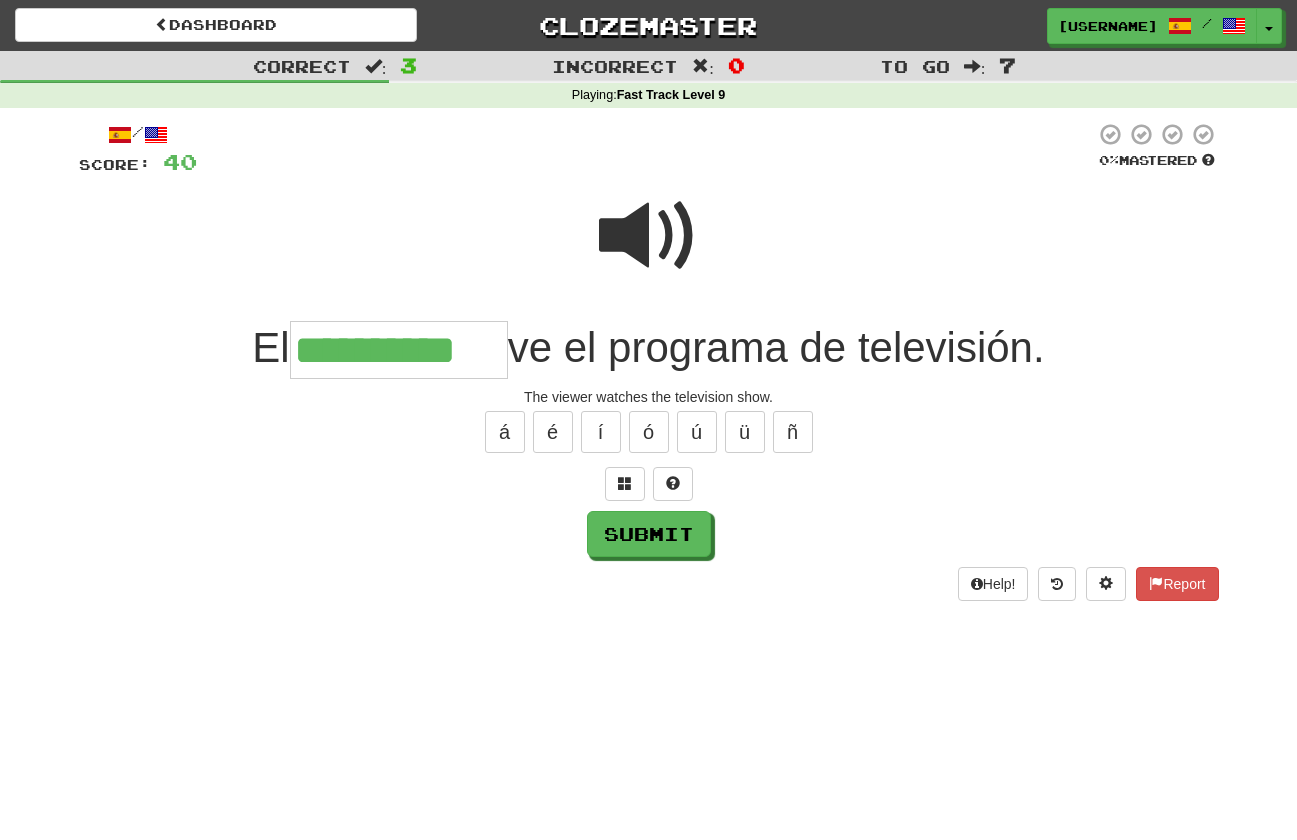 type on "**********" 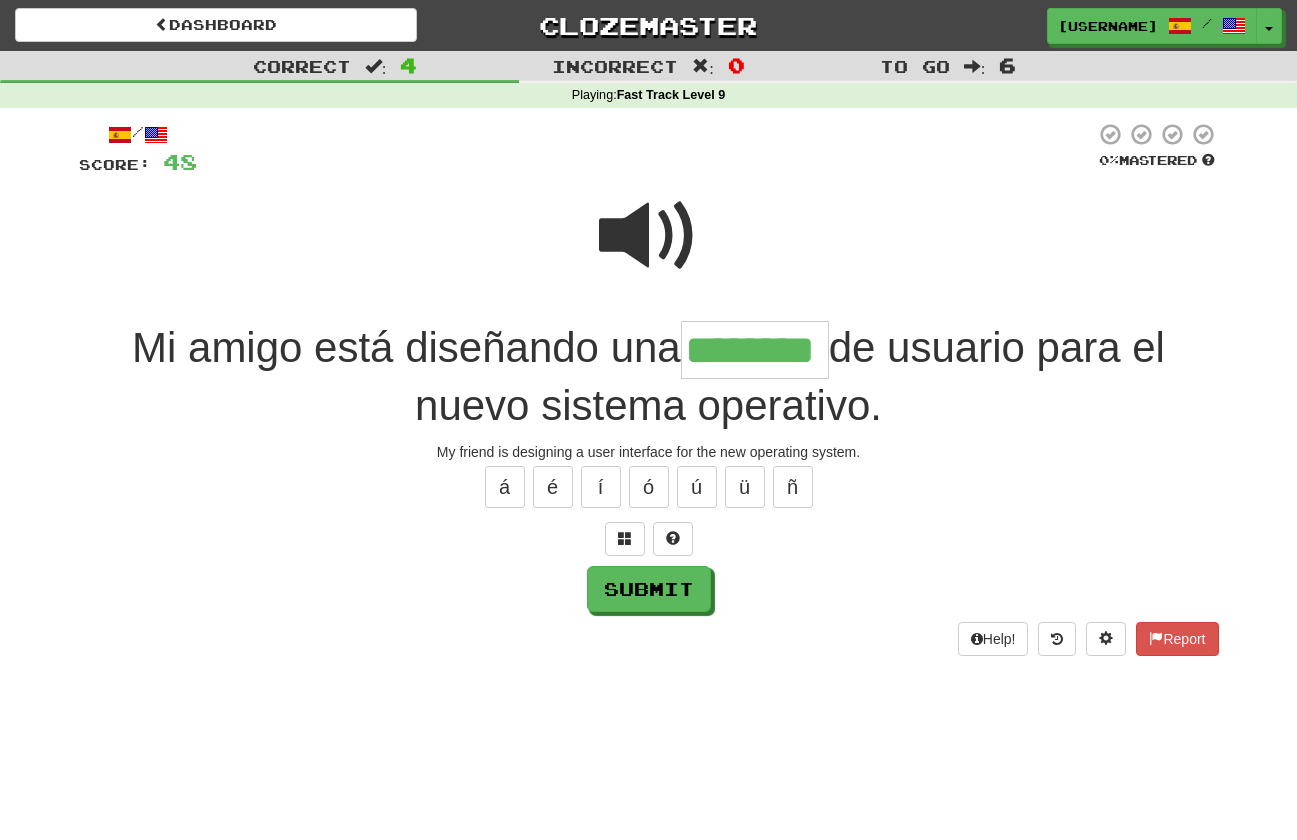 type on "********" 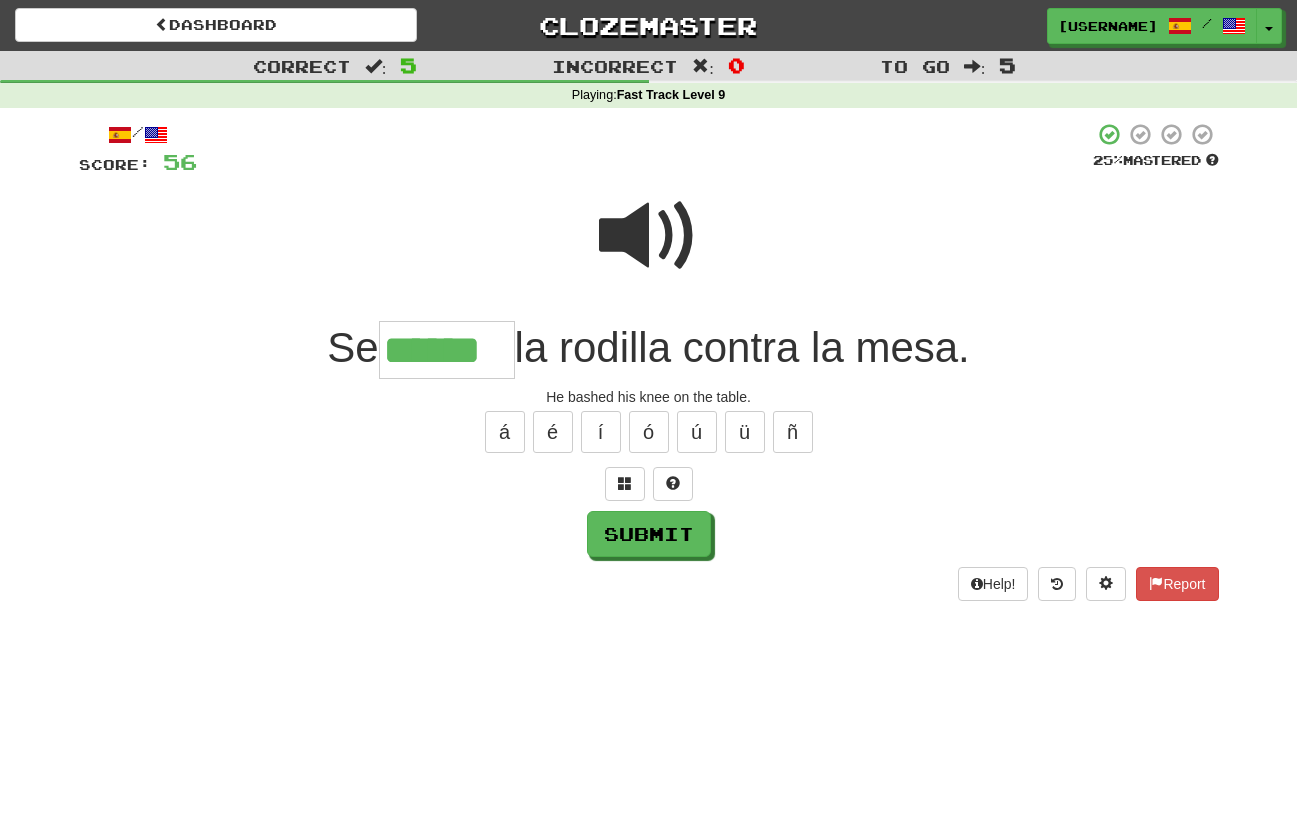 type on "******" 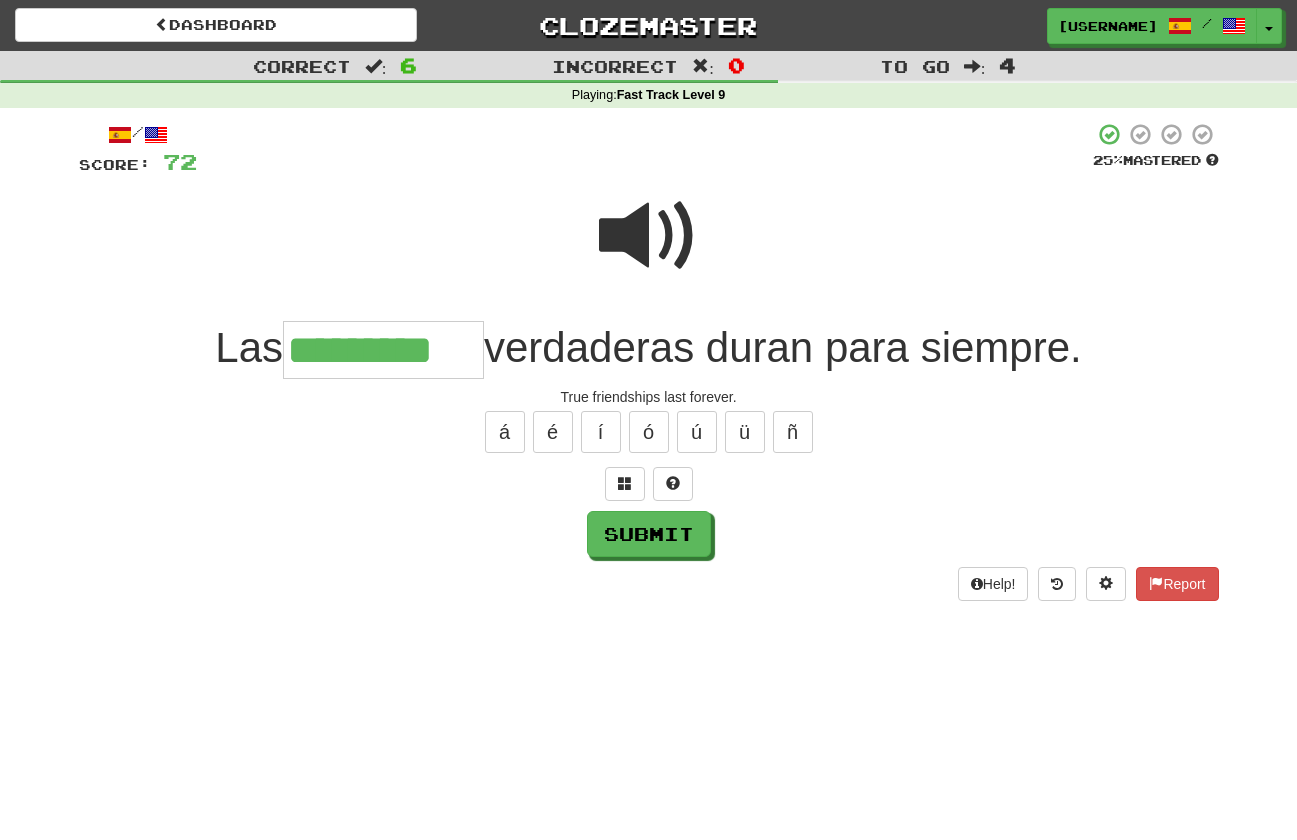 type on "*********" 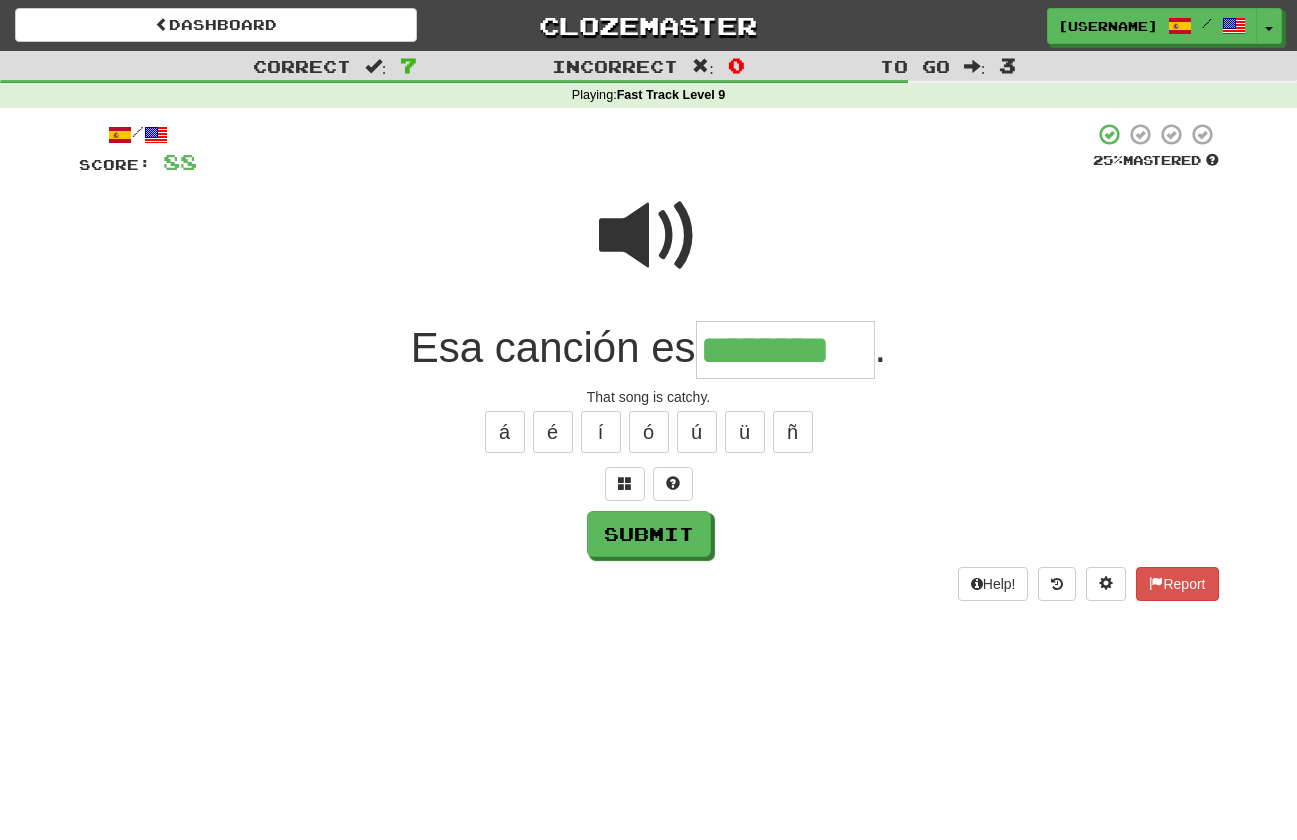 type on "********" 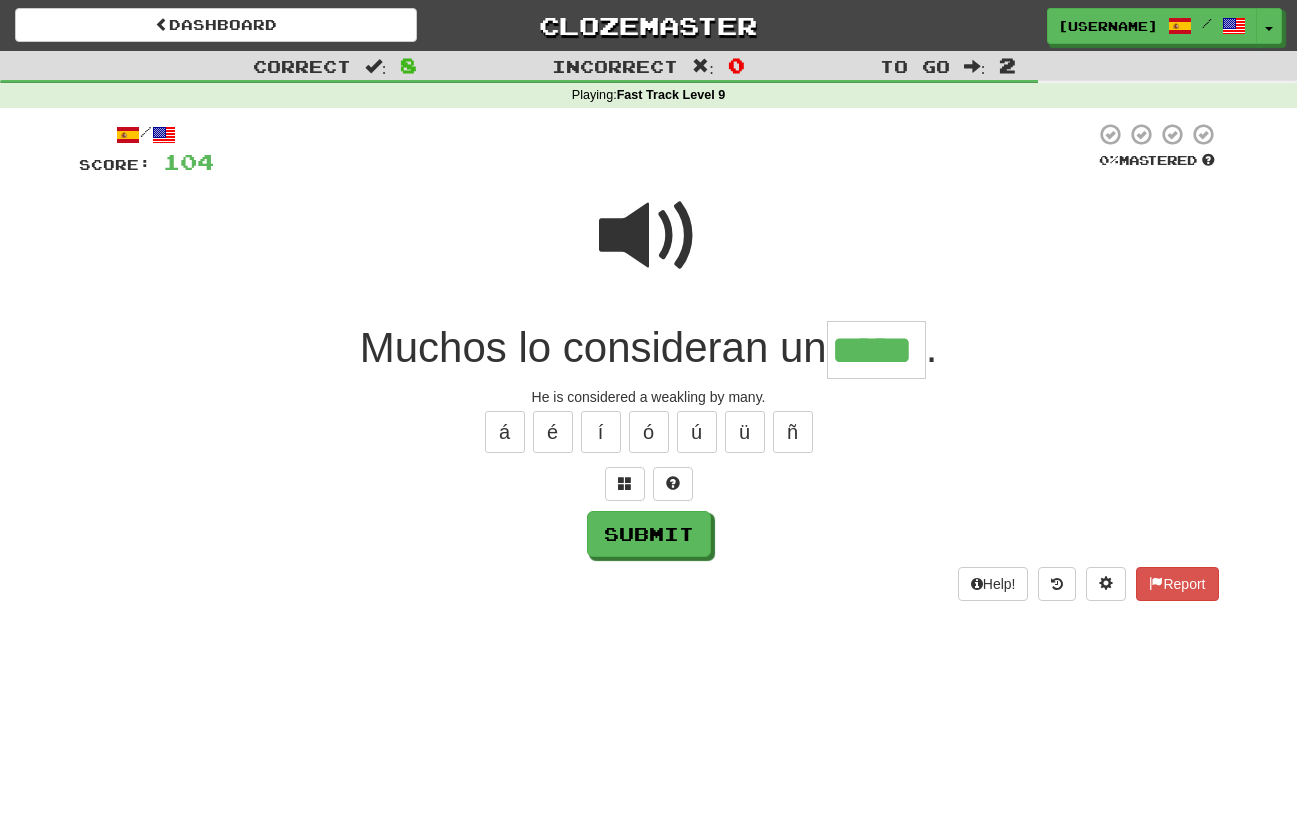 type on "*****" 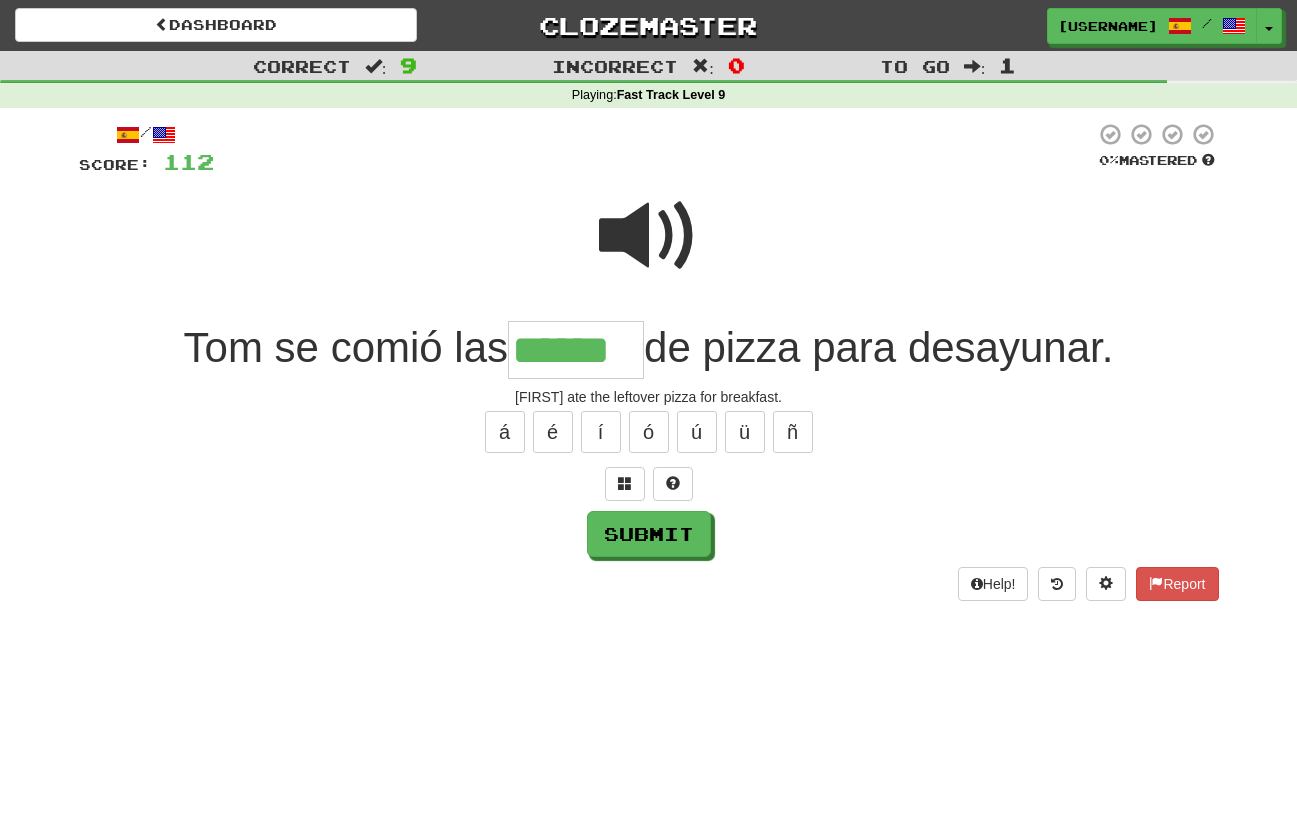 type on "******" 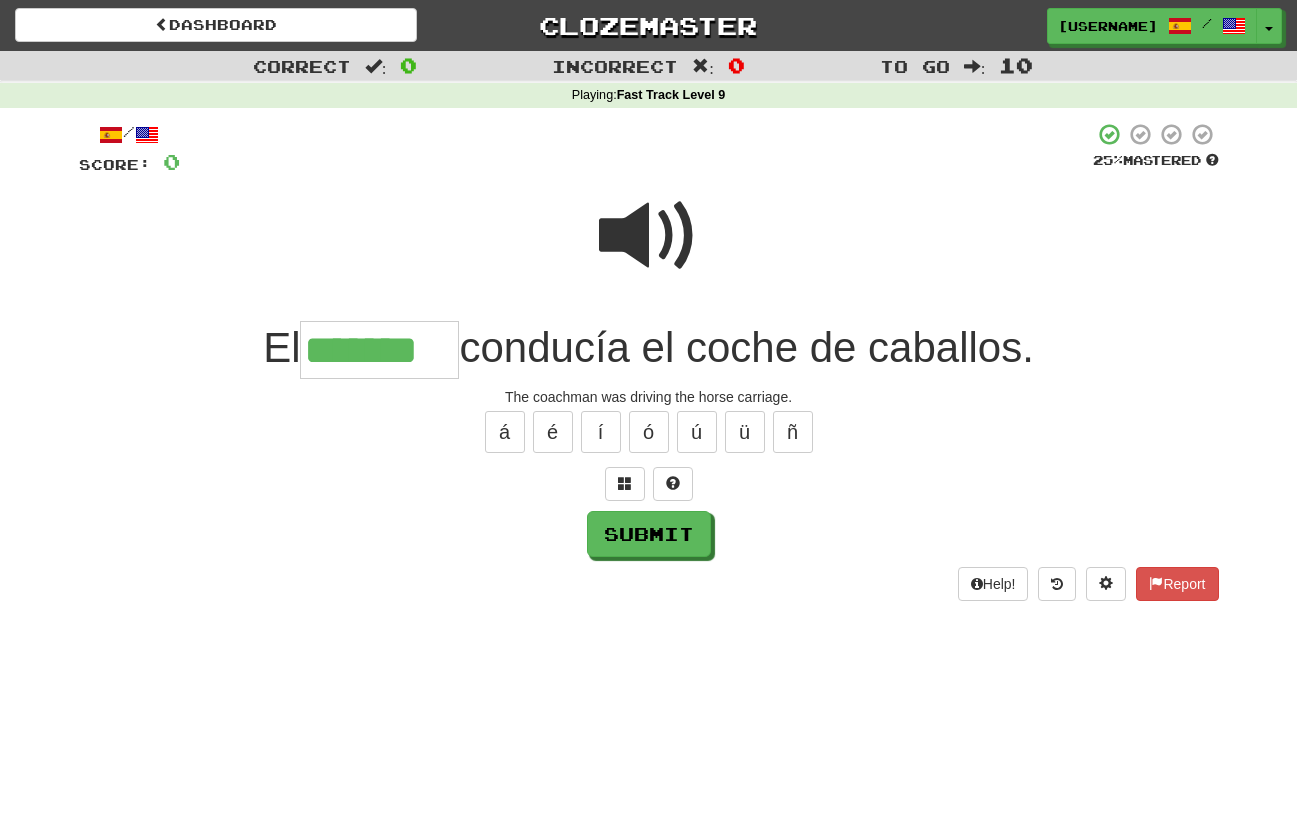 type on "*******" 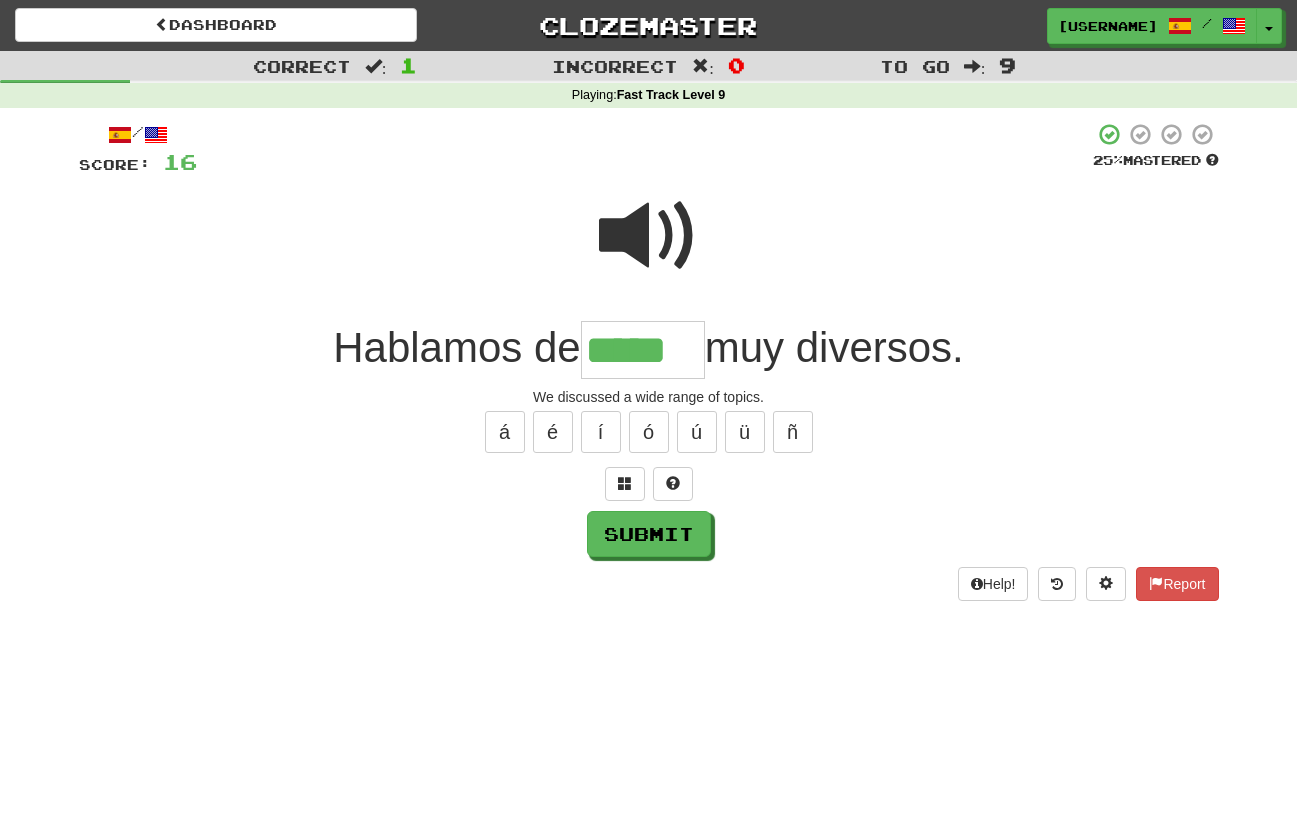 type on "*****" 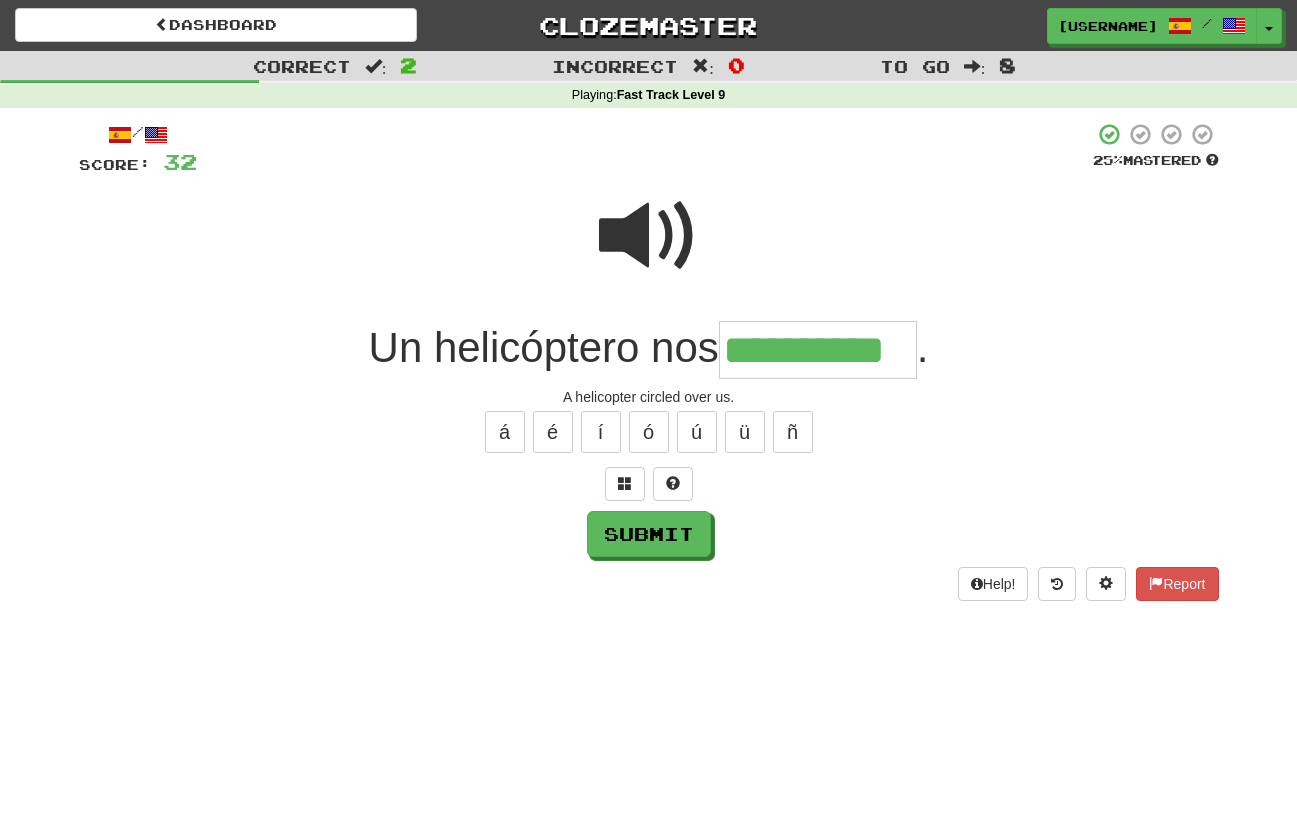 type on "**********" 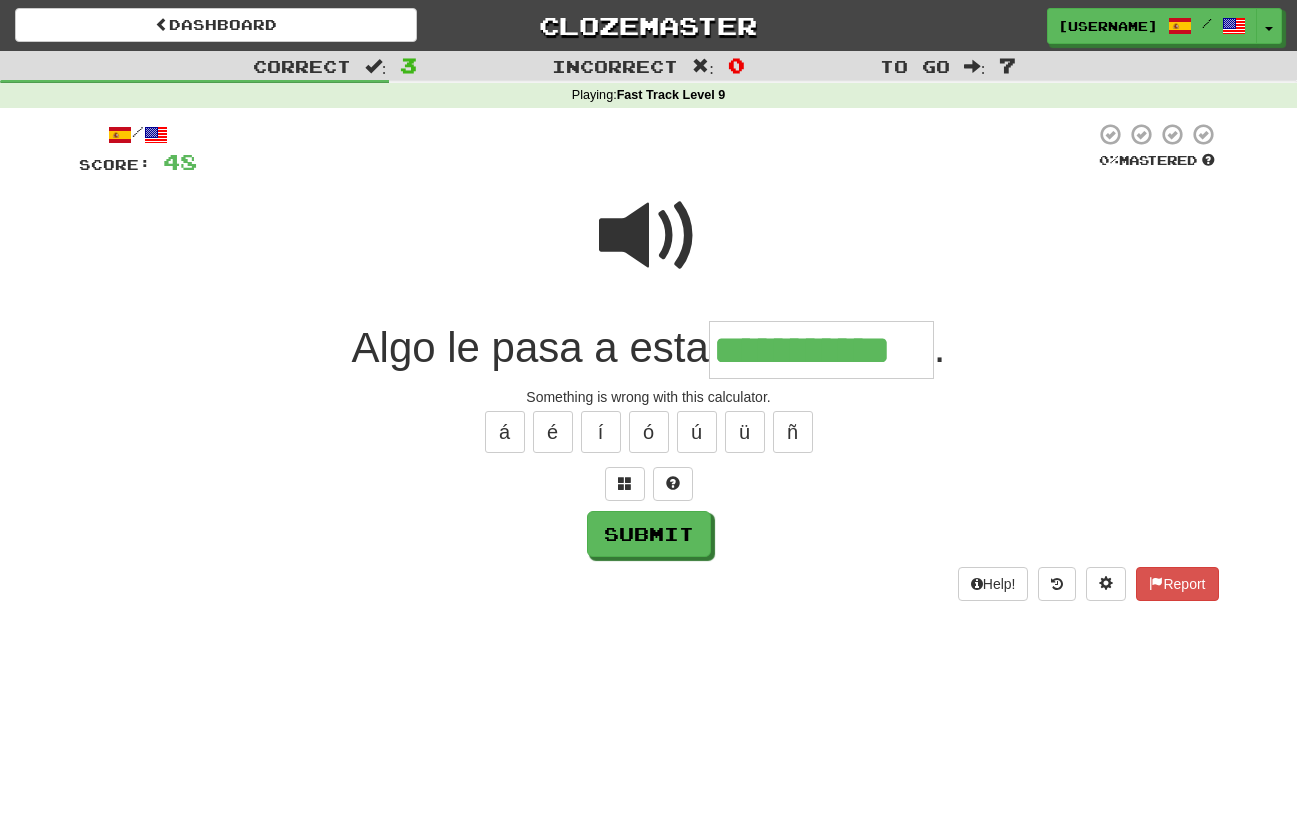 type on "**********" 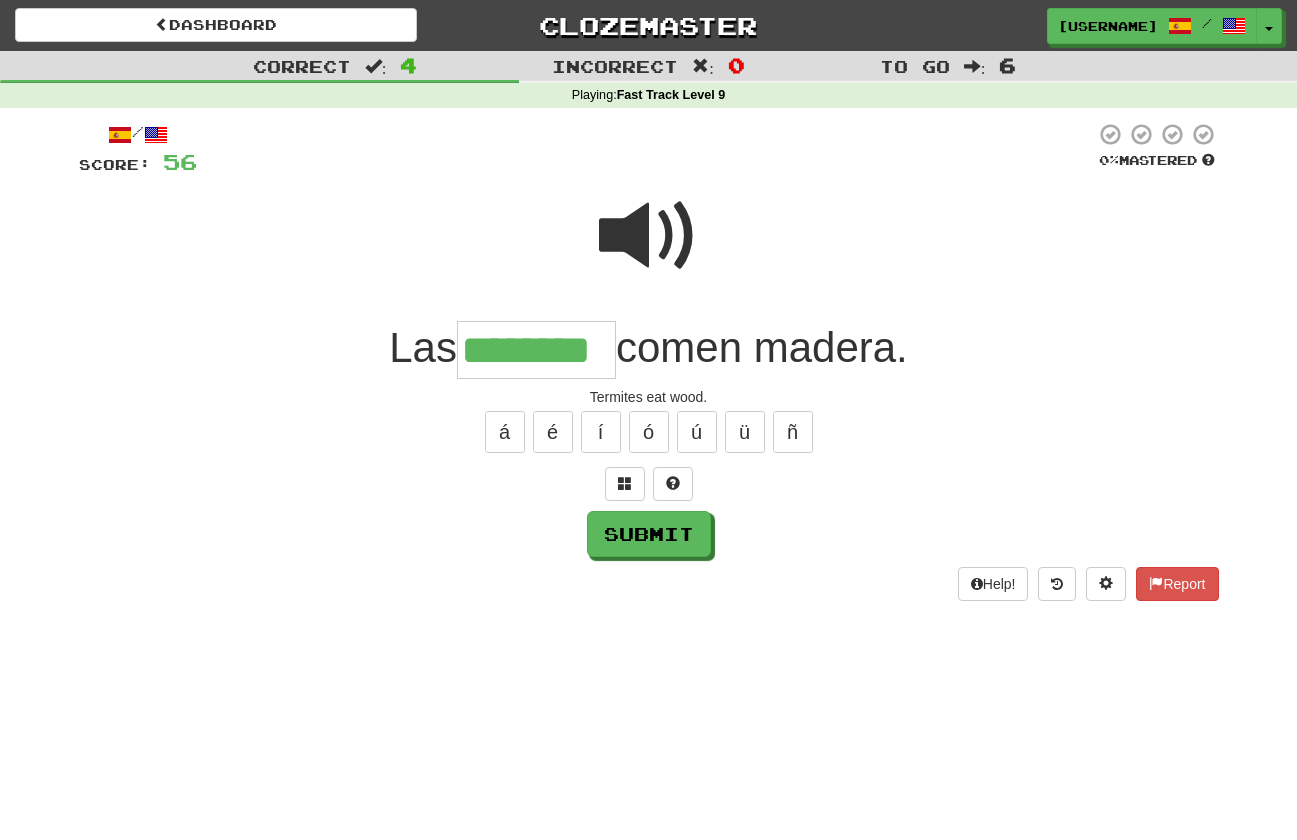 type on "********" 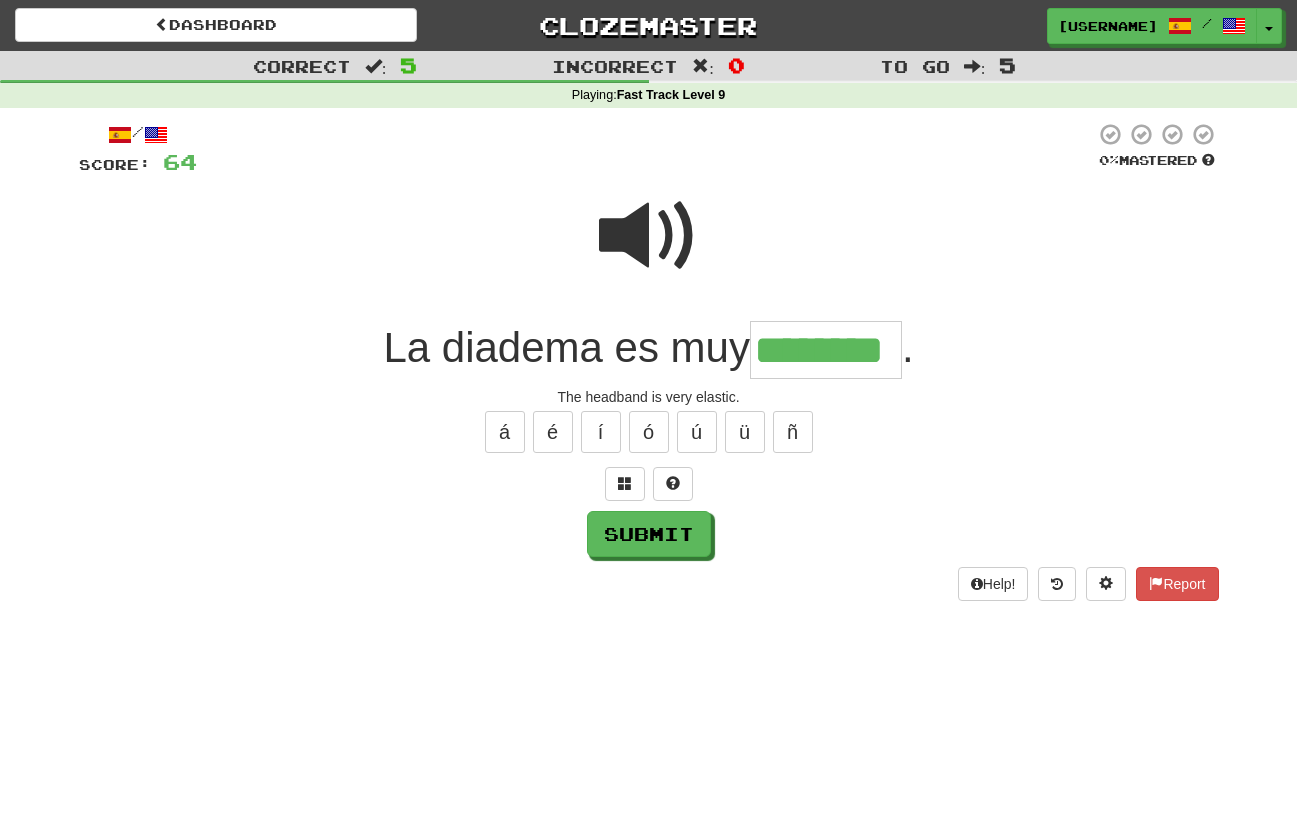 type on "********" 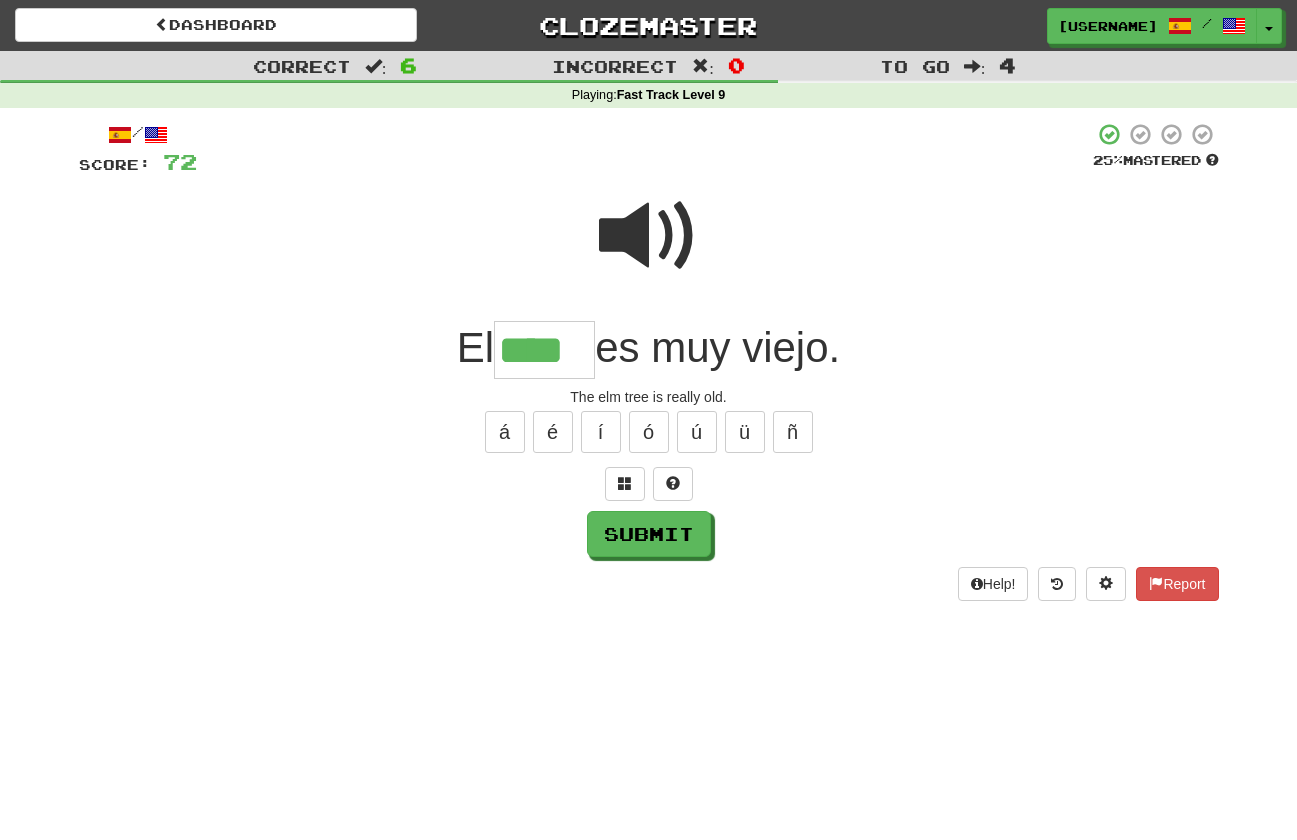 type on "****" 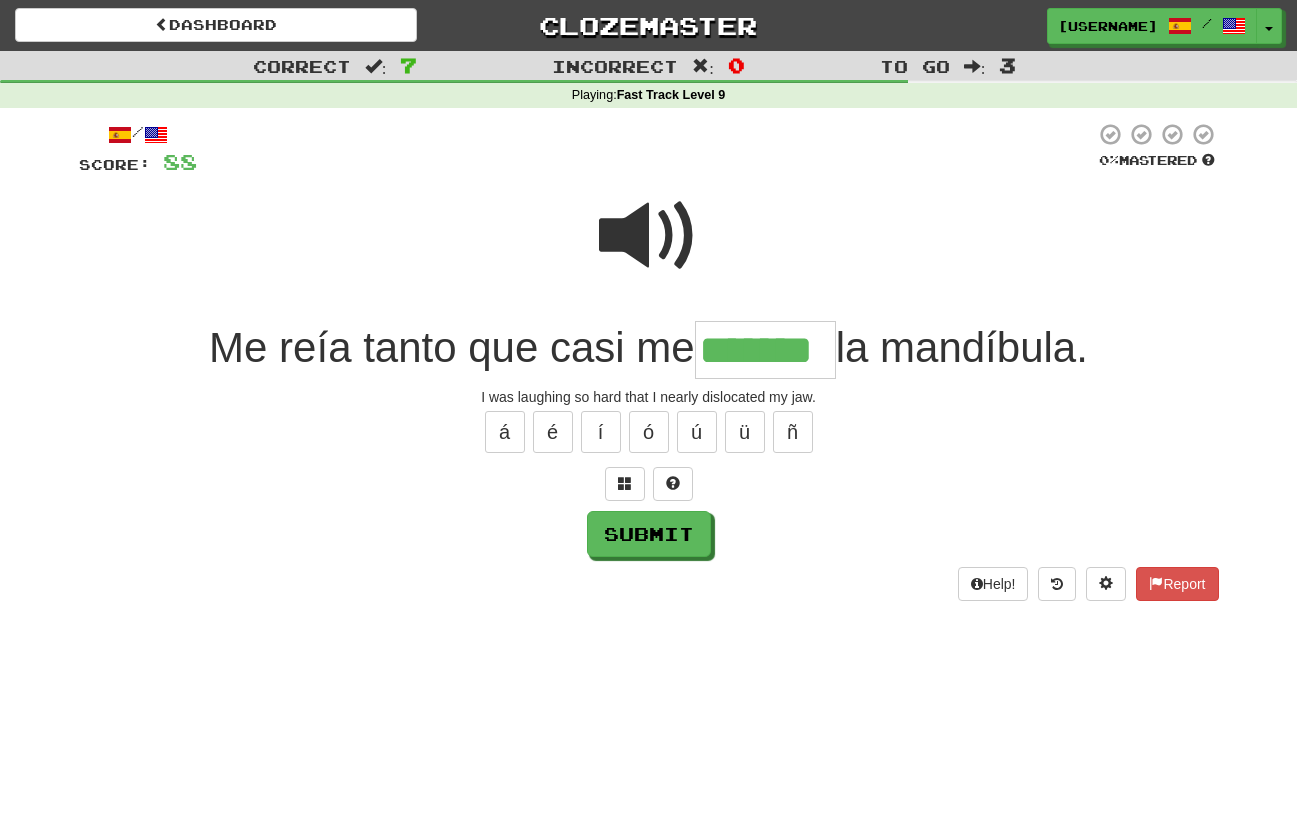 type on "*******" 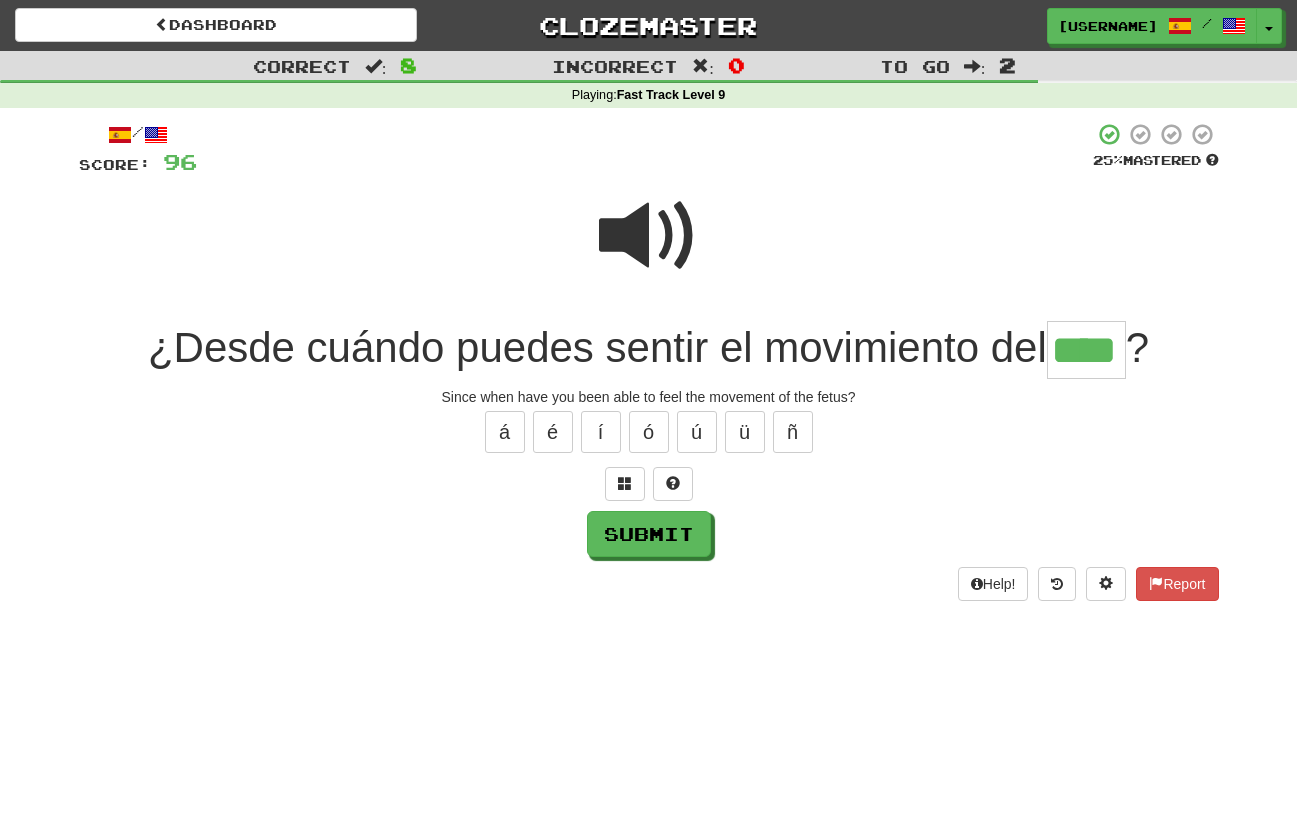 type on "****" 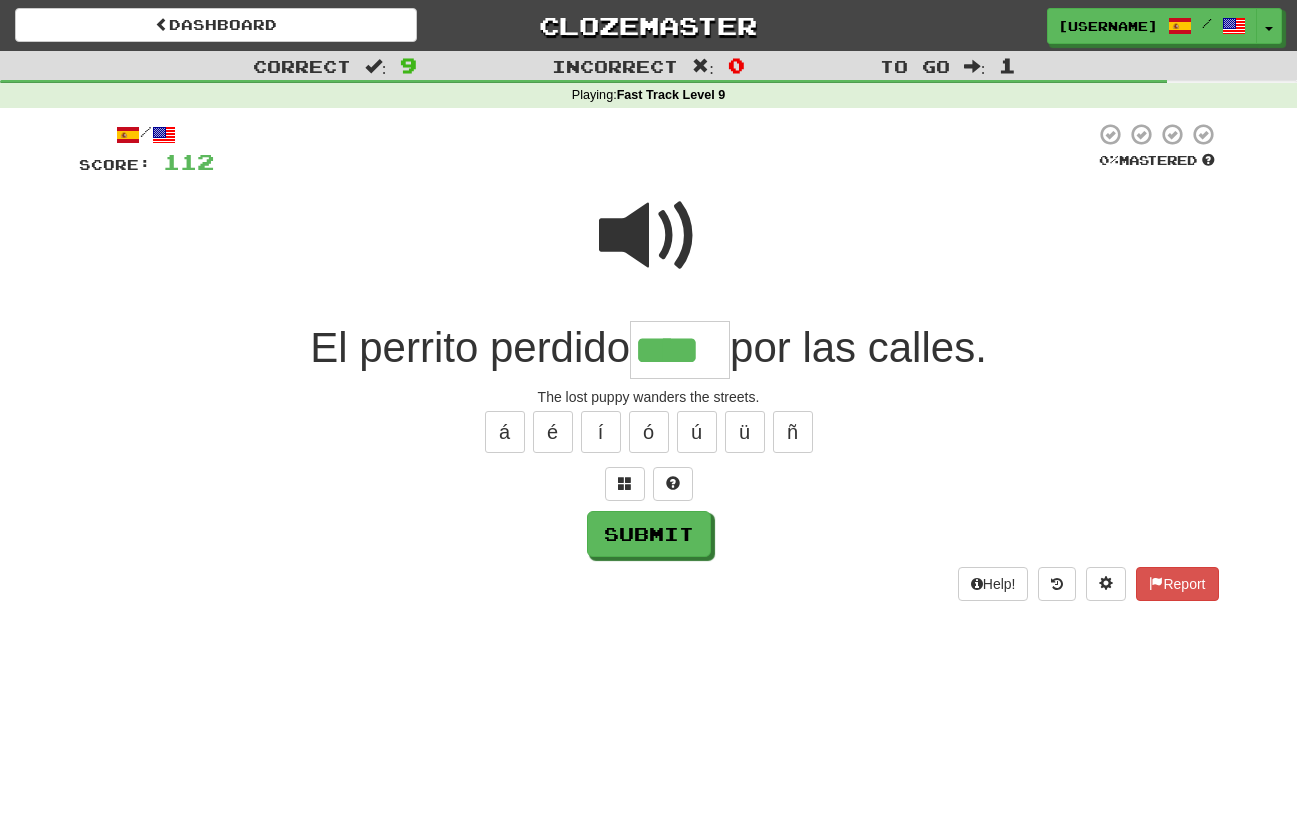 type on "****" 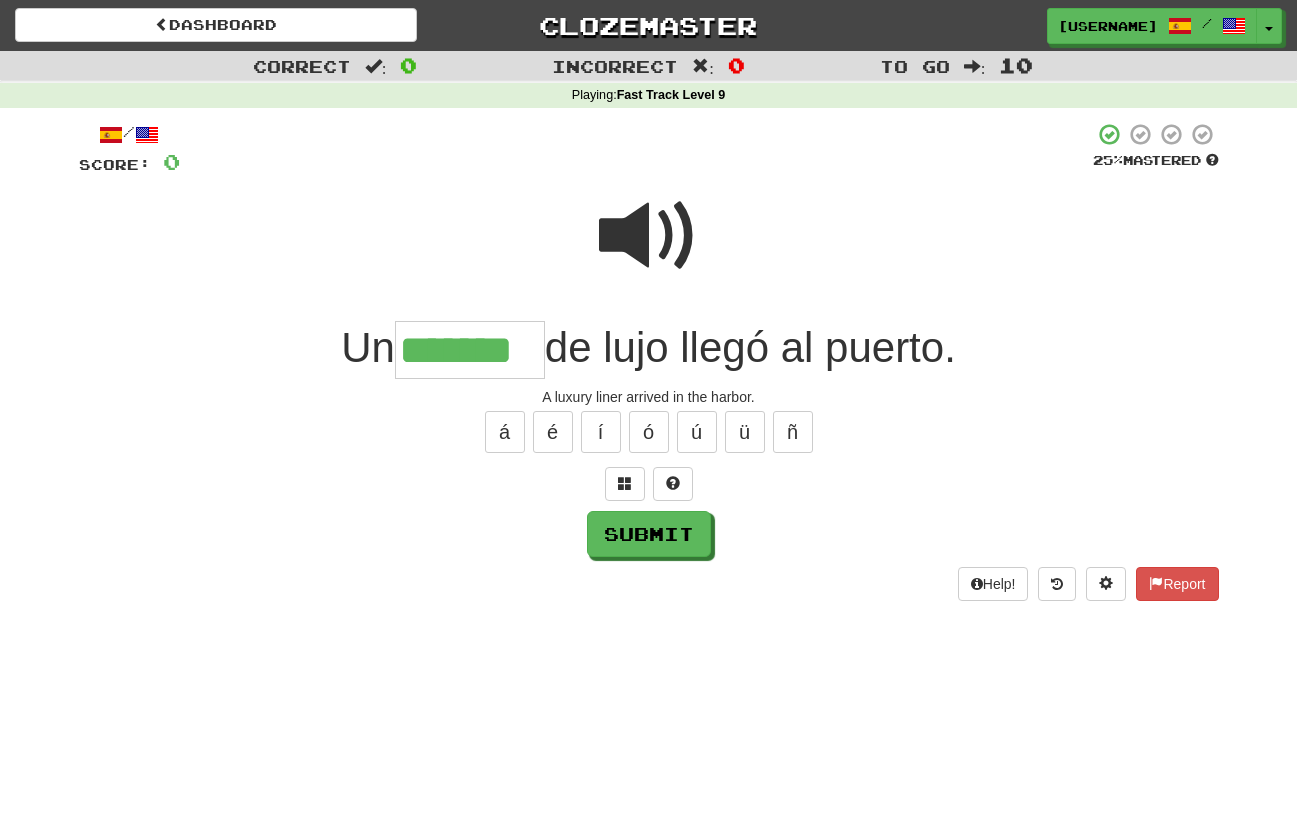 type on "*******" 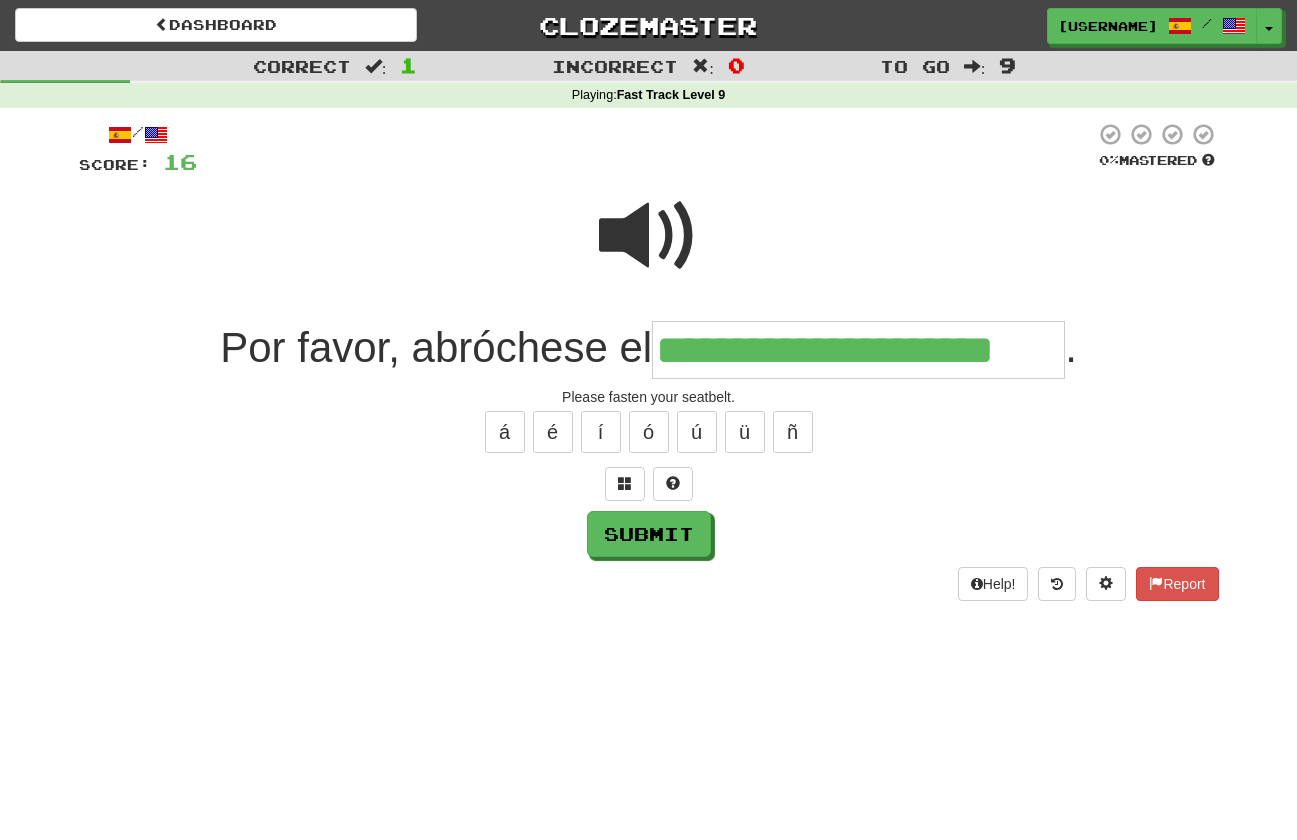 type on "**********" 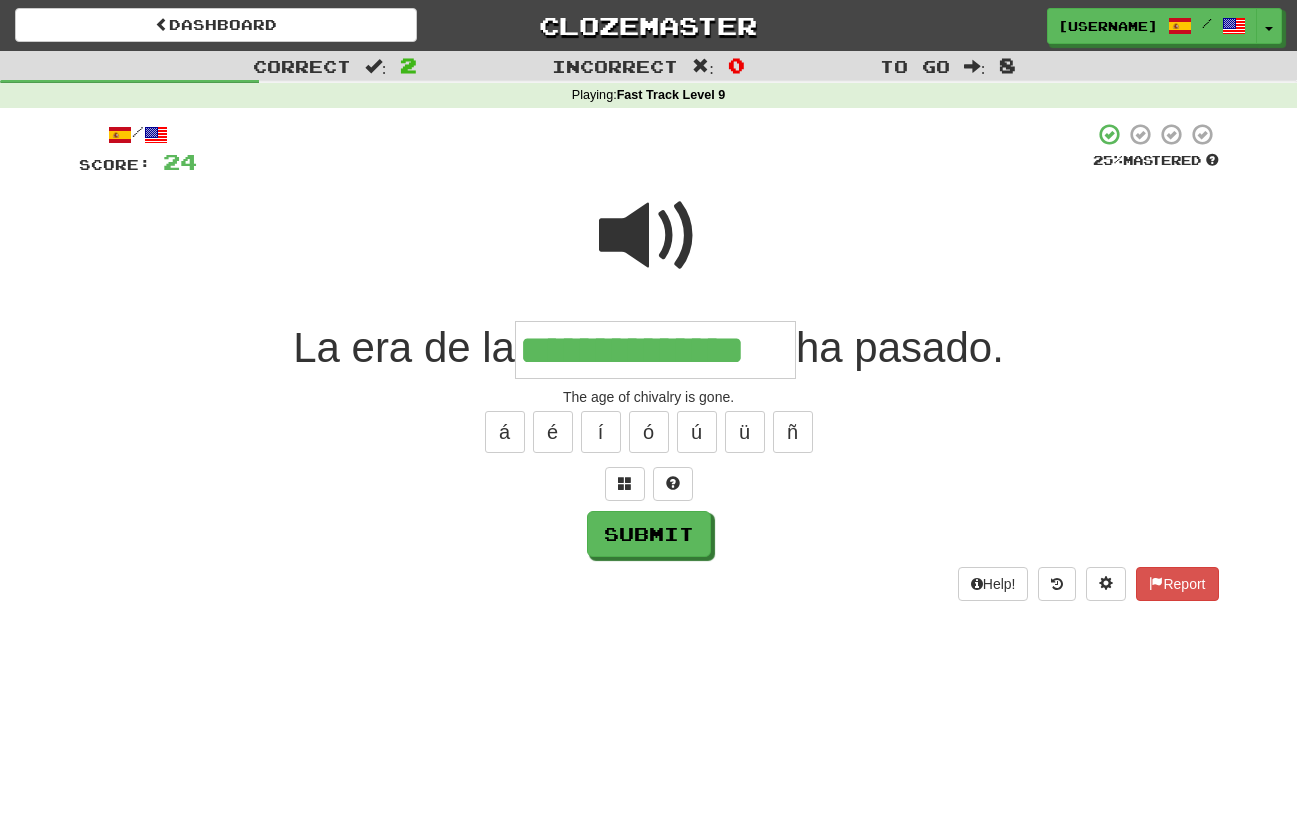 type on "**********" 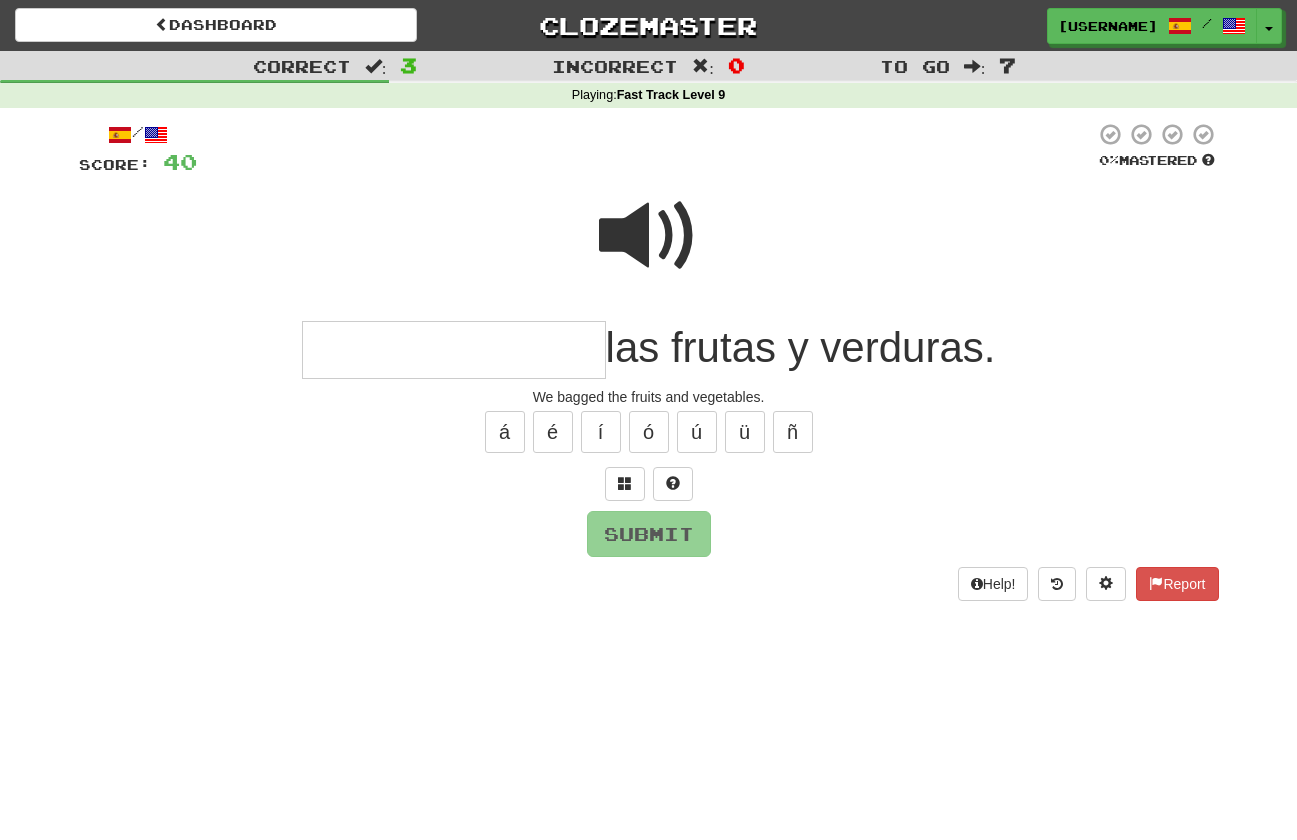 type on "*" 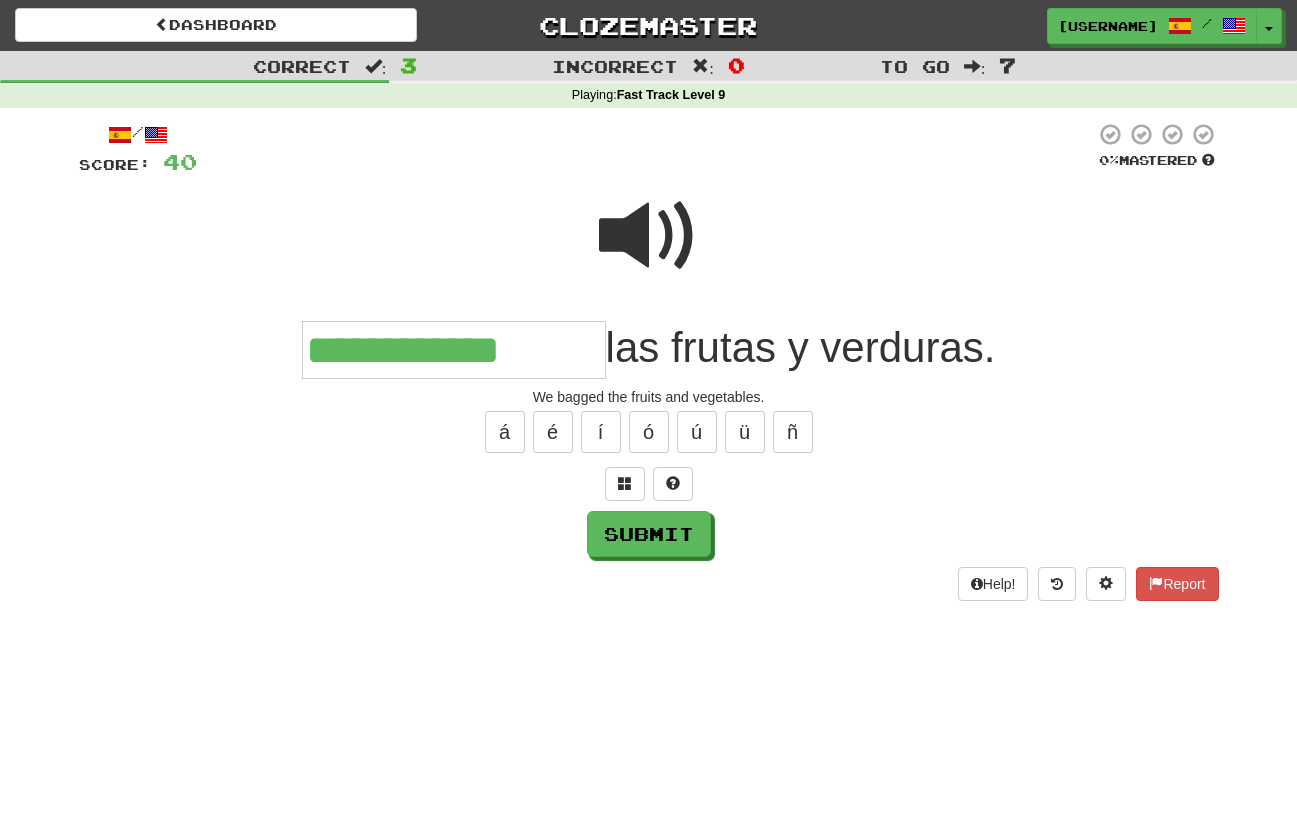 type on "**********" 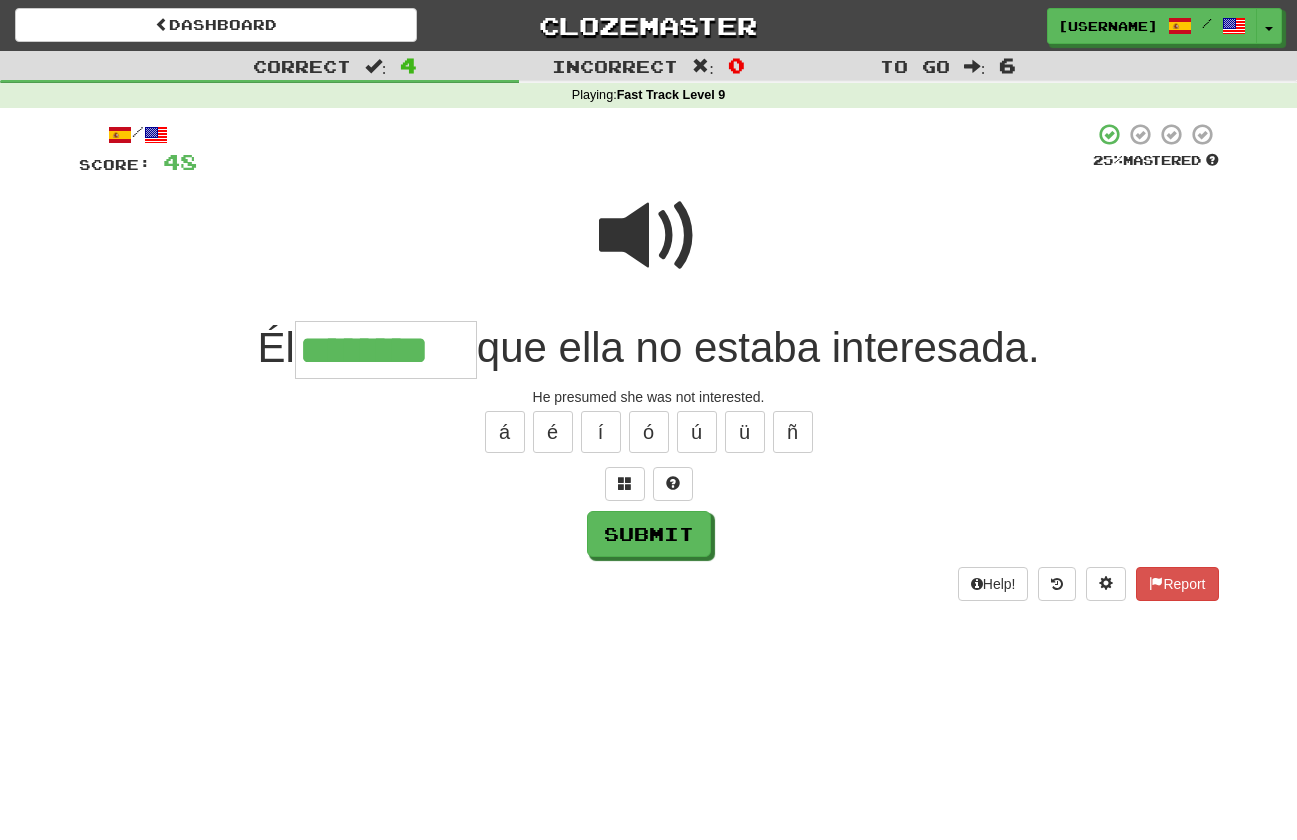 type on "********" 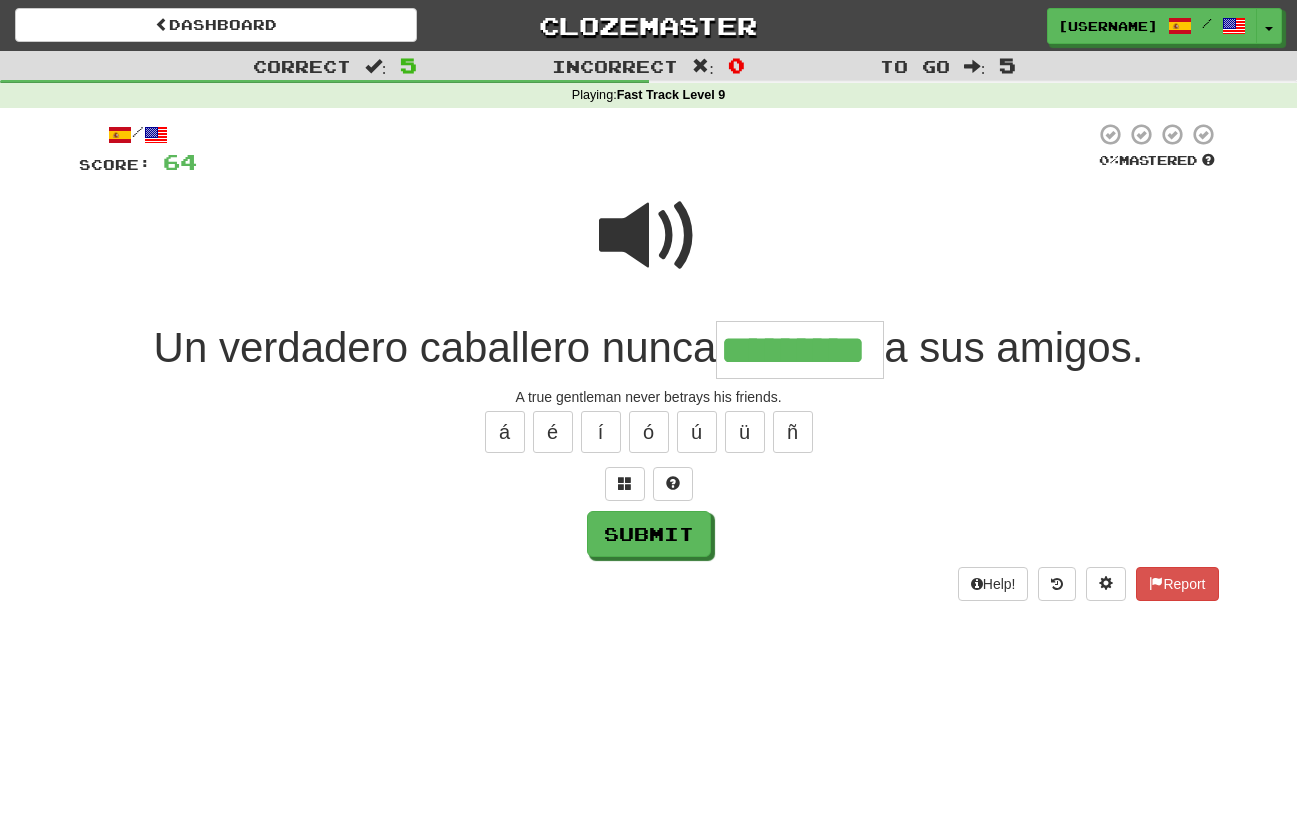type on "*********" 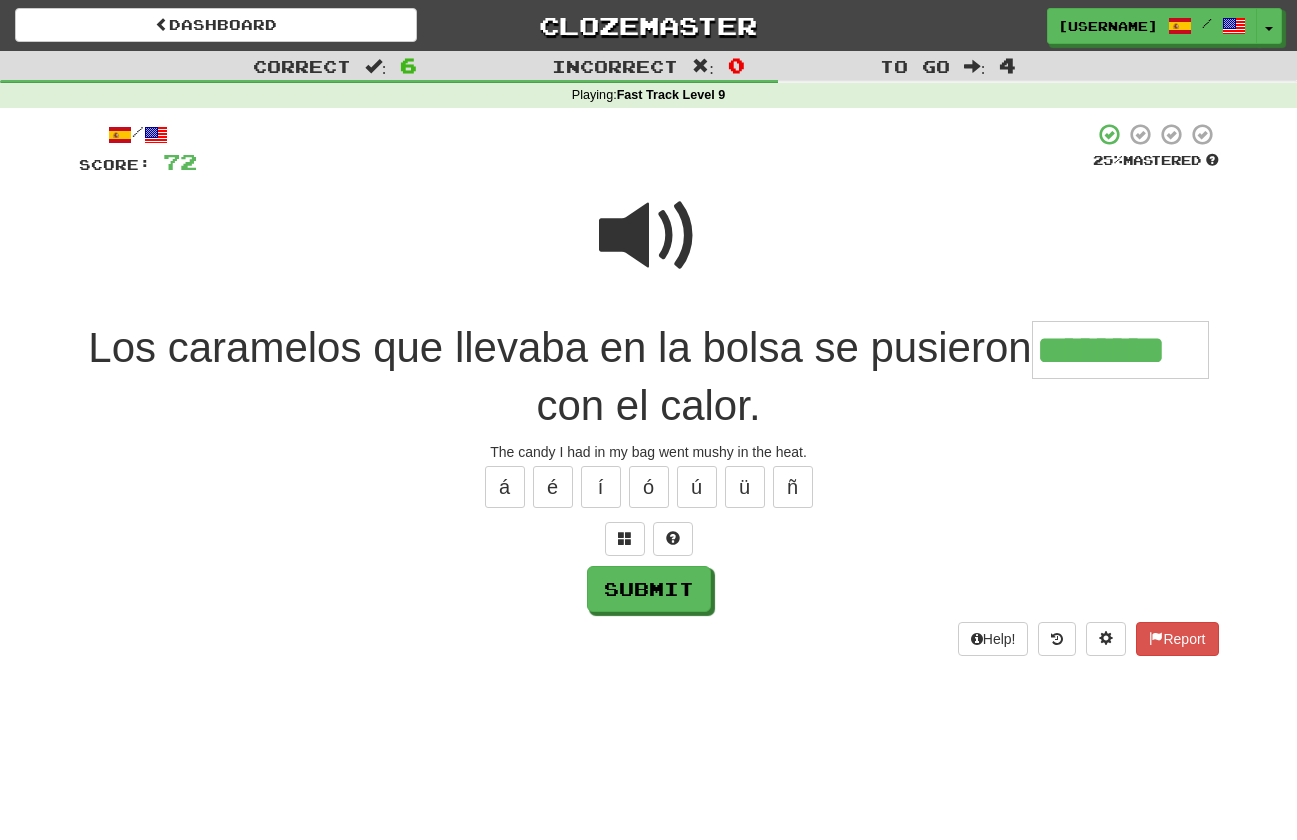 type on "********" 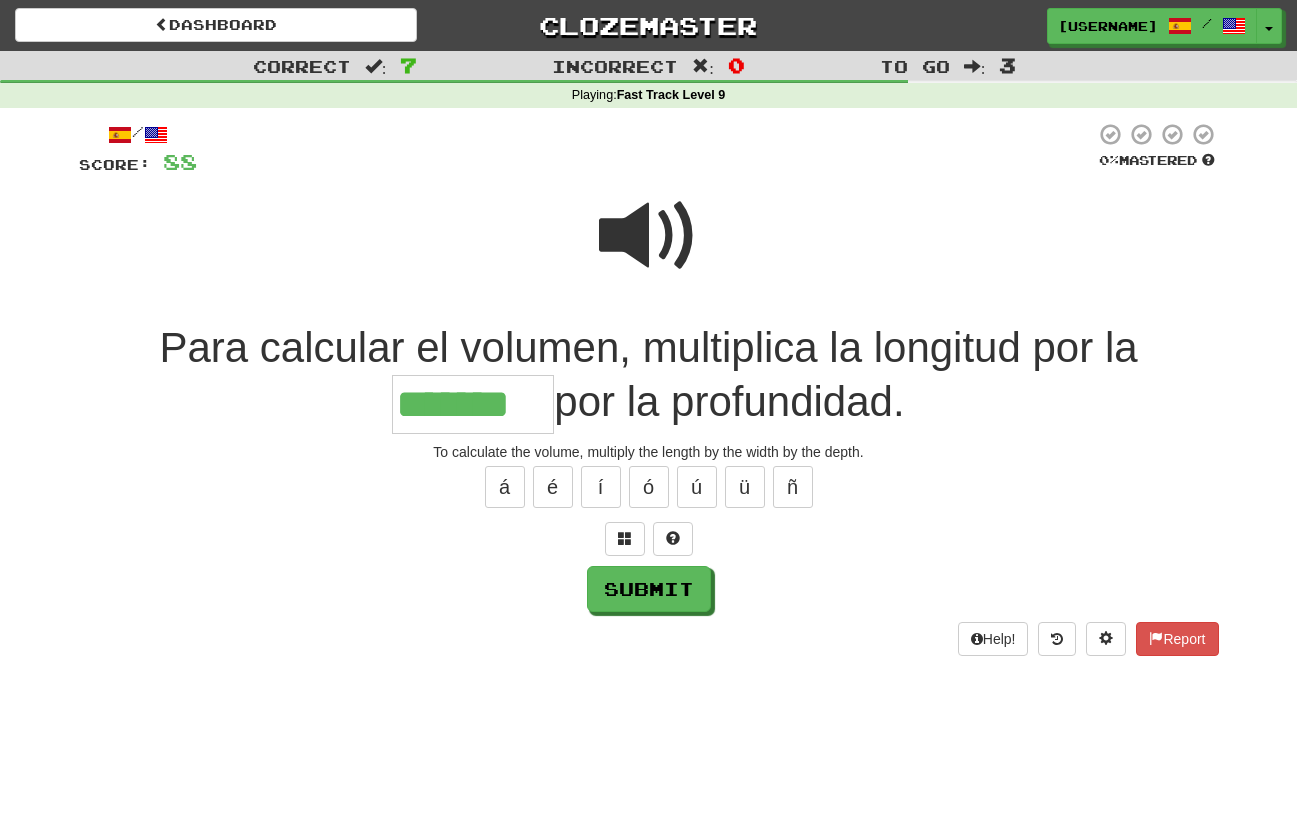 type on "*******" 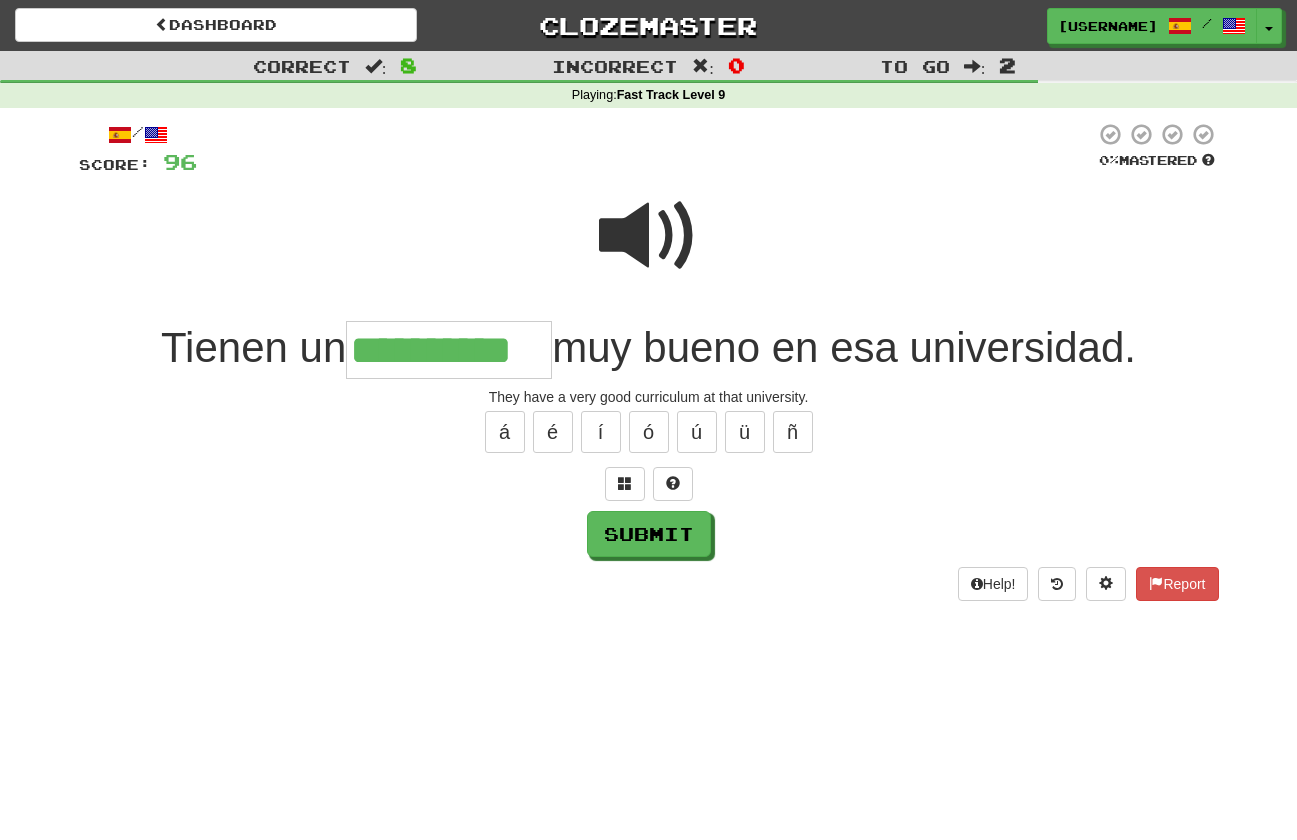 type on "**********" 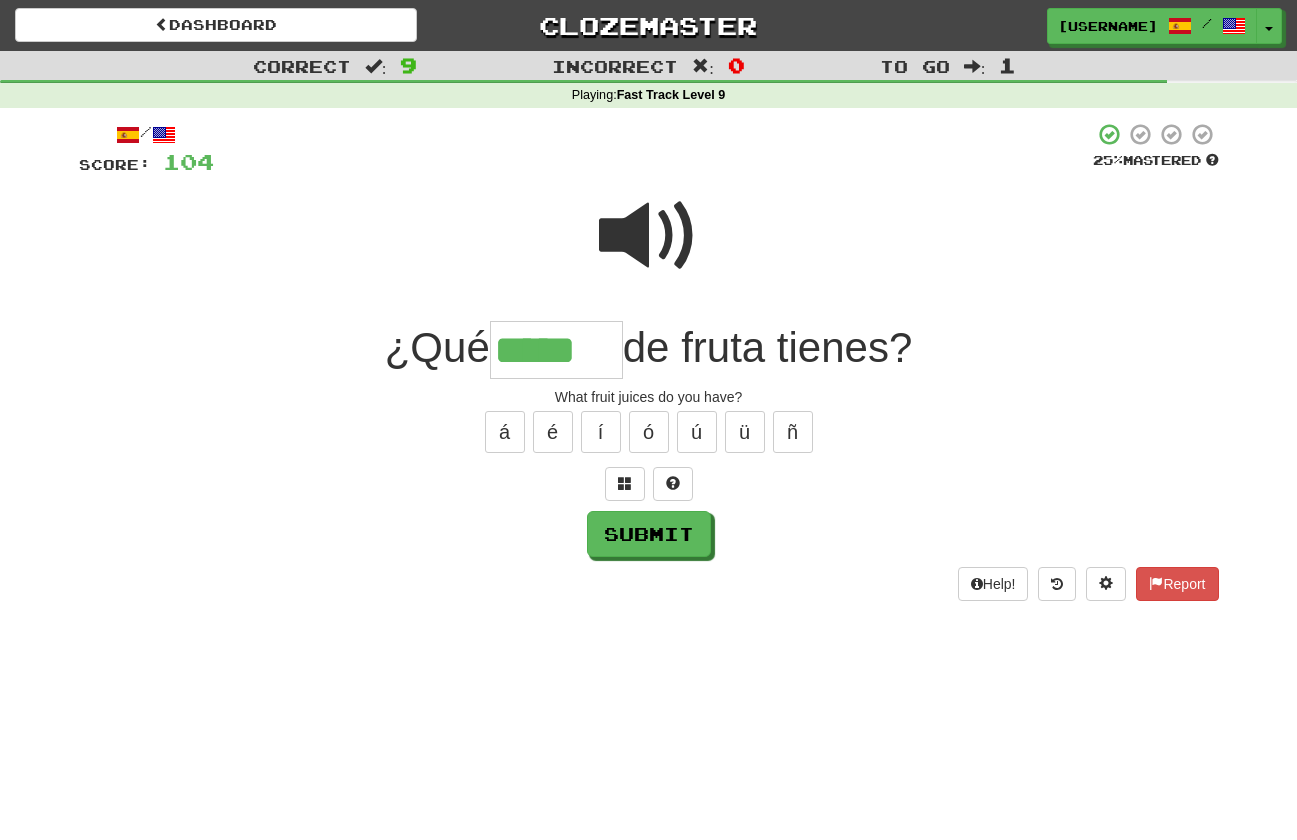 type on "*****" 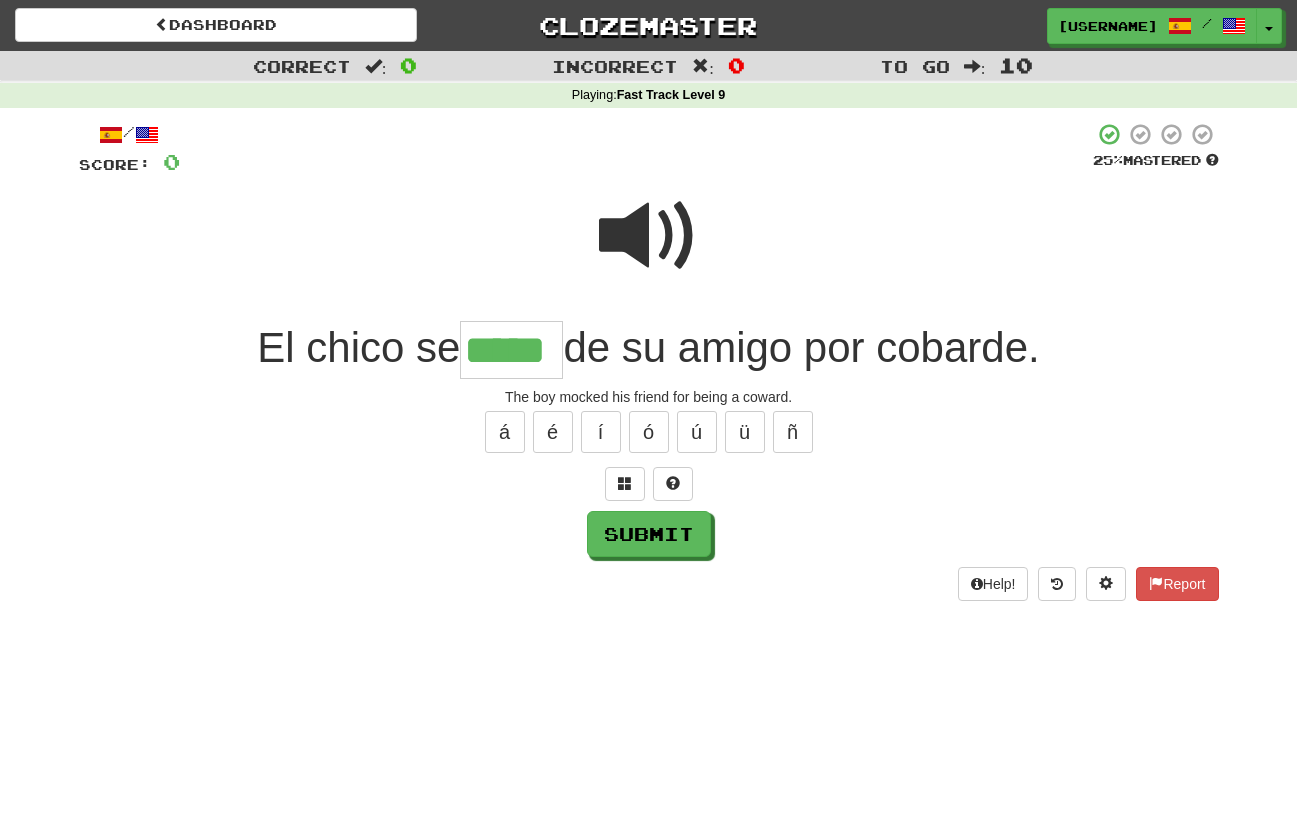 type on "*****" 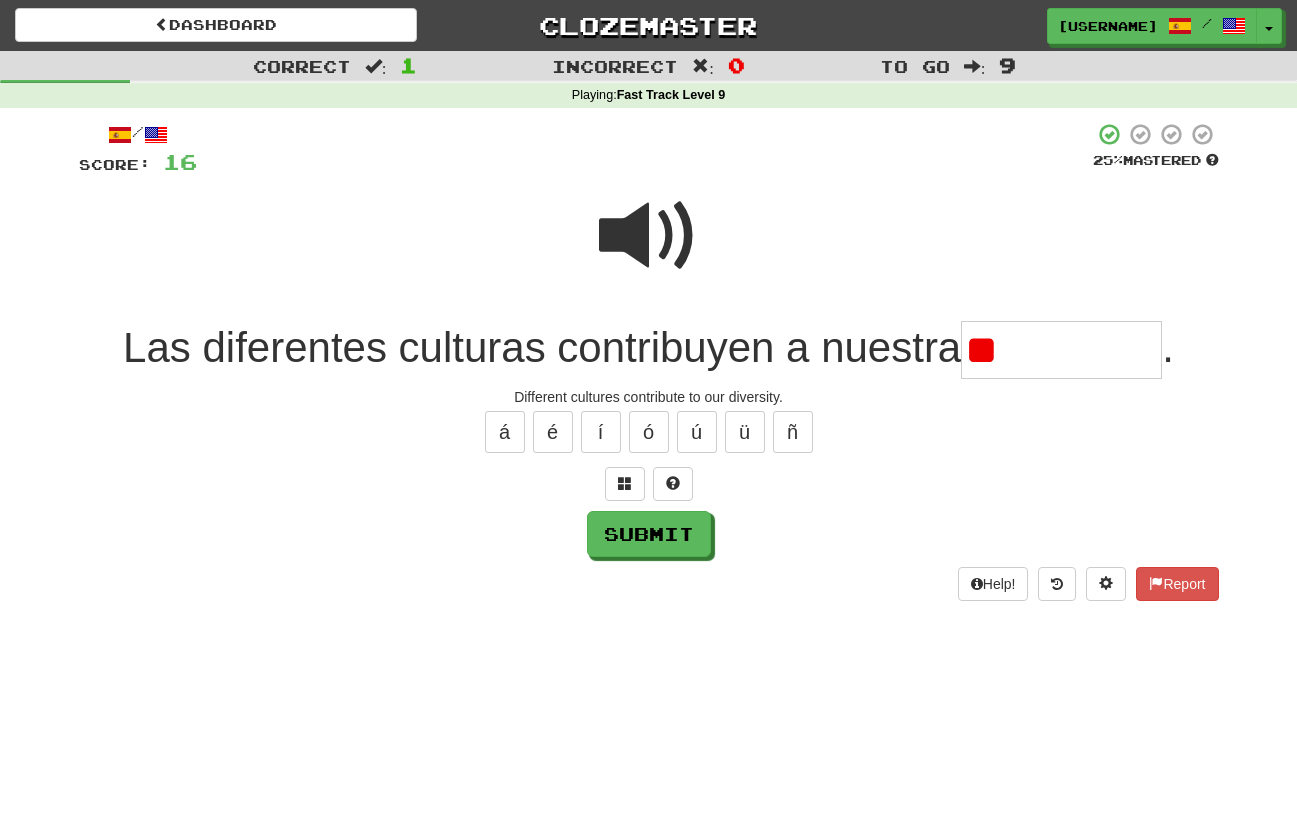 type on "*" 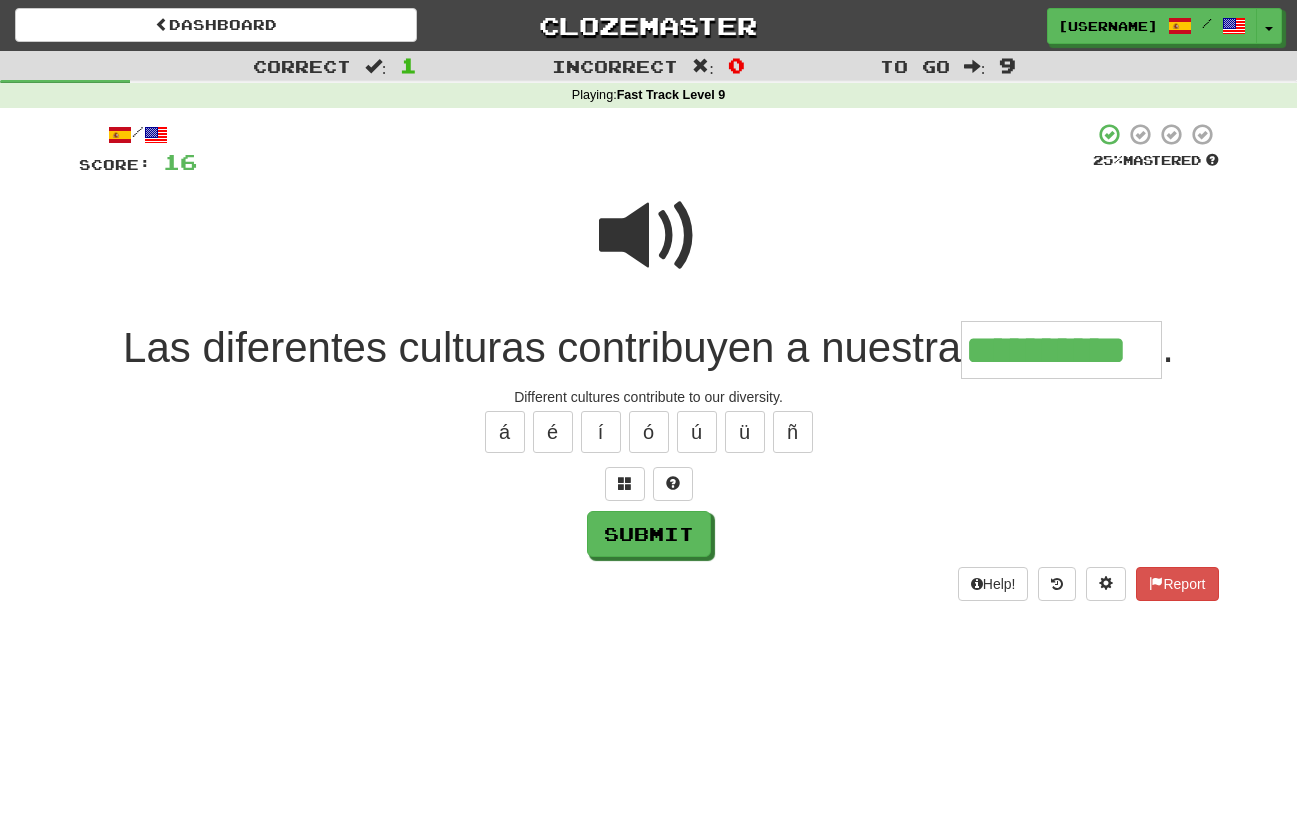 type on "**********" 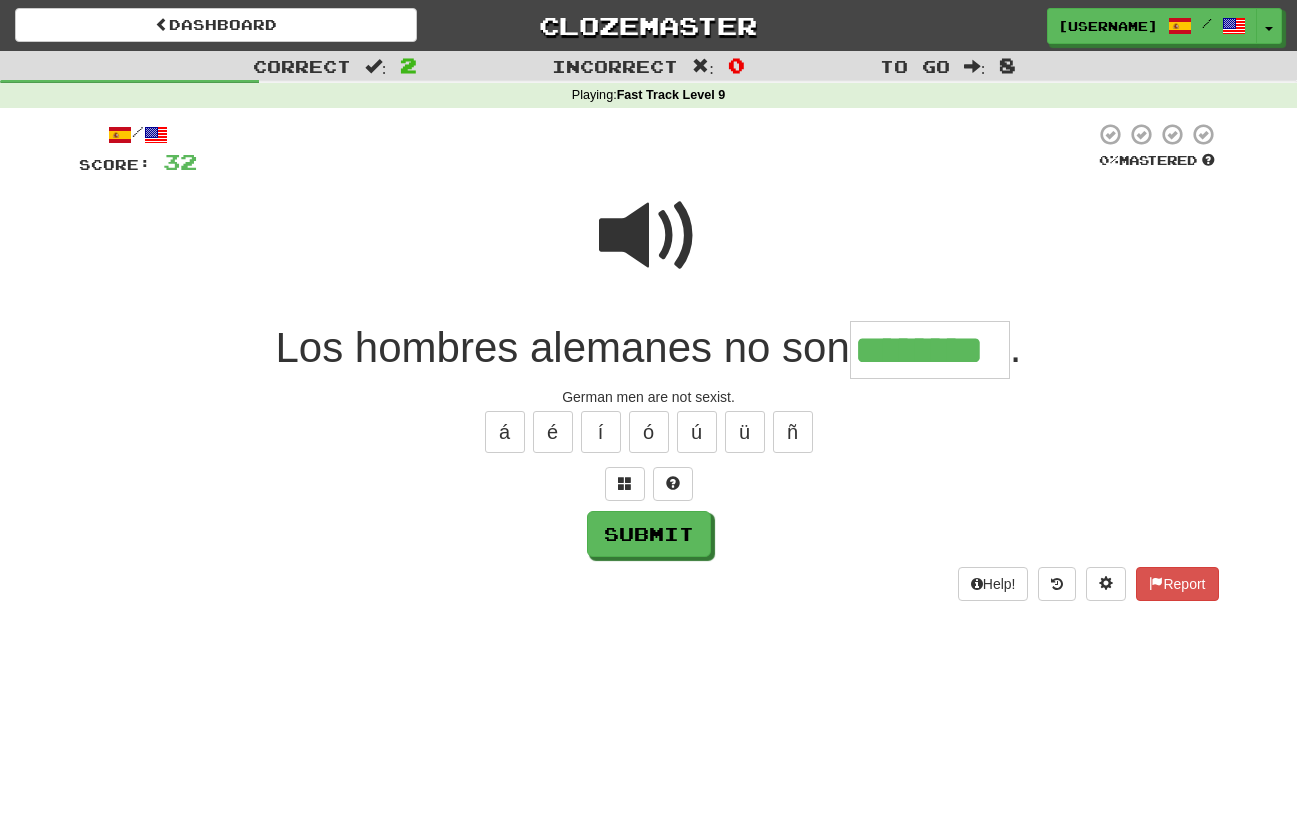 type on "********" 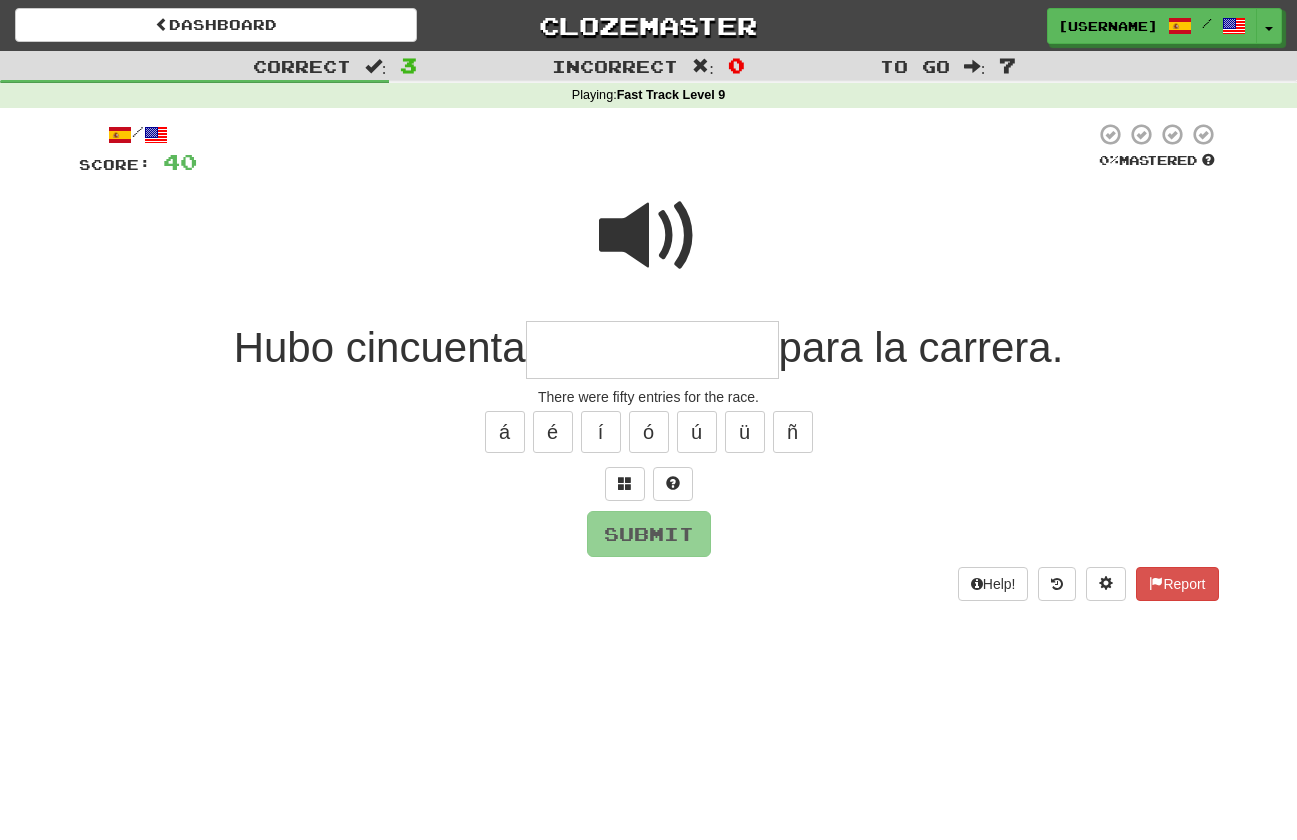 click at bounding box center (649, 236) 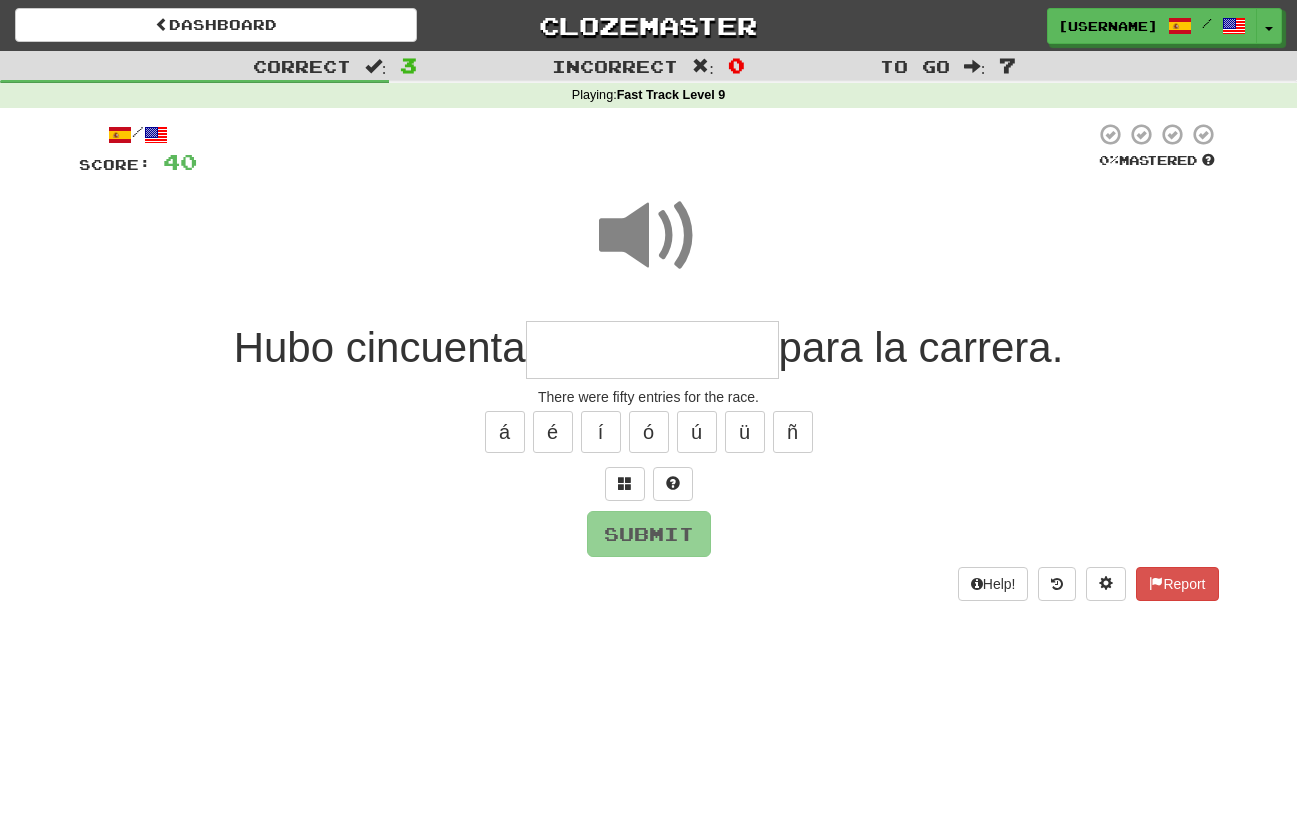 click at bounding box center (649, 236) 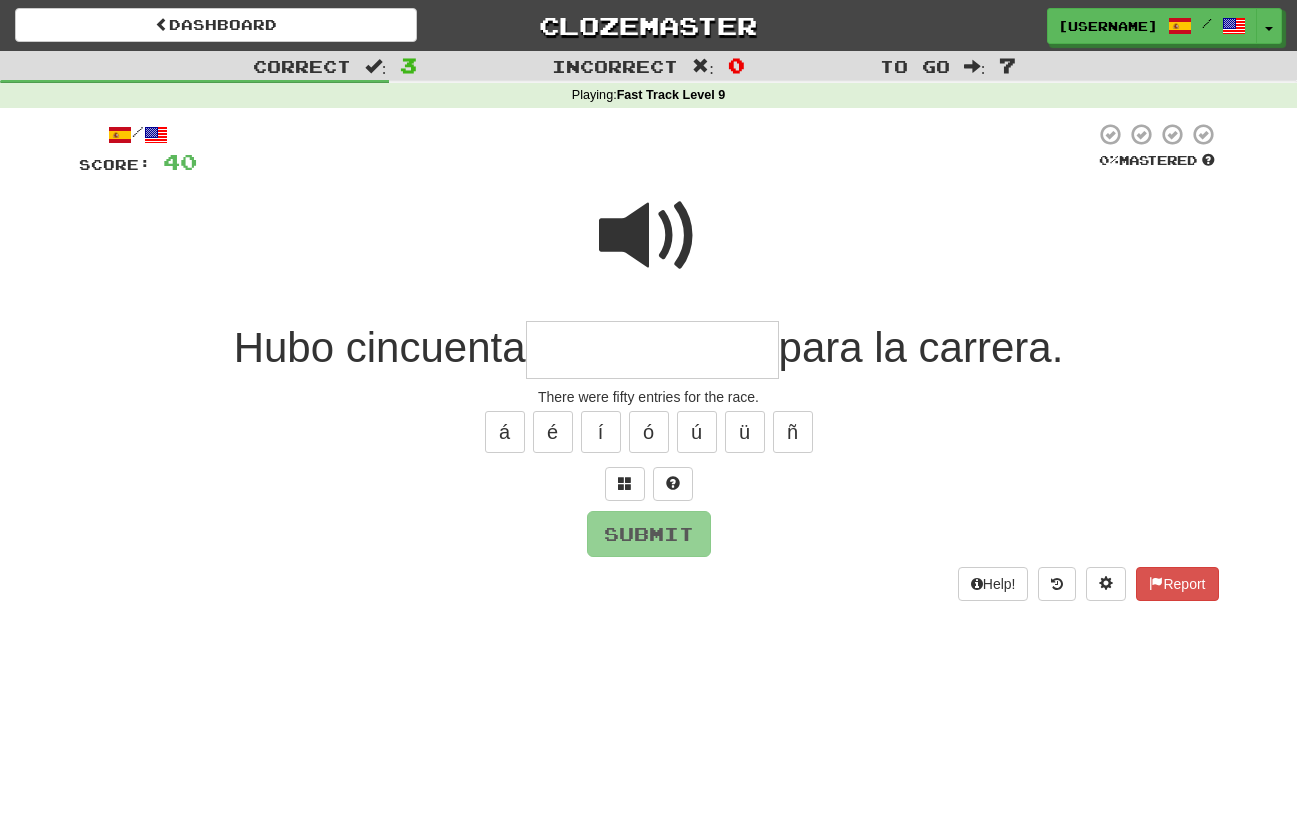 click at bounding box center [652, 350] 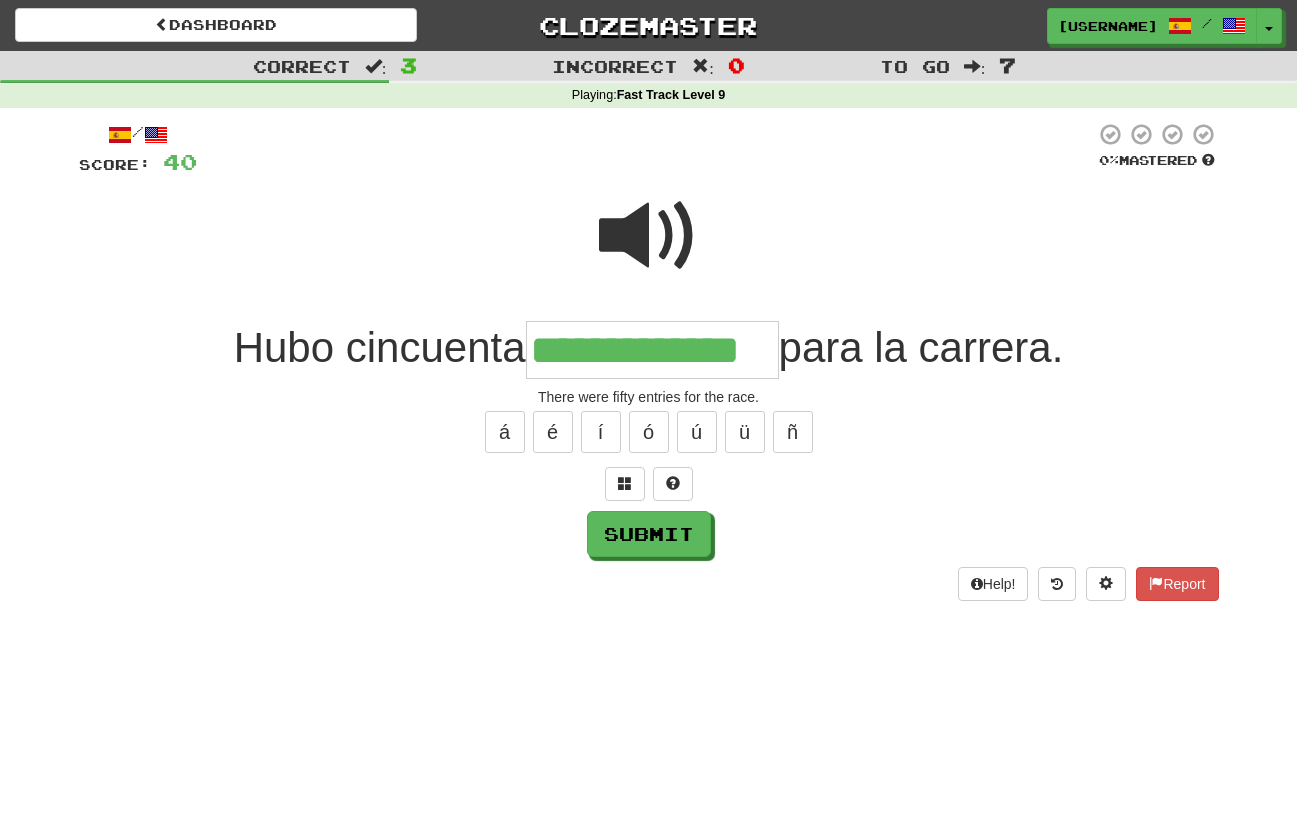 type on "**********" 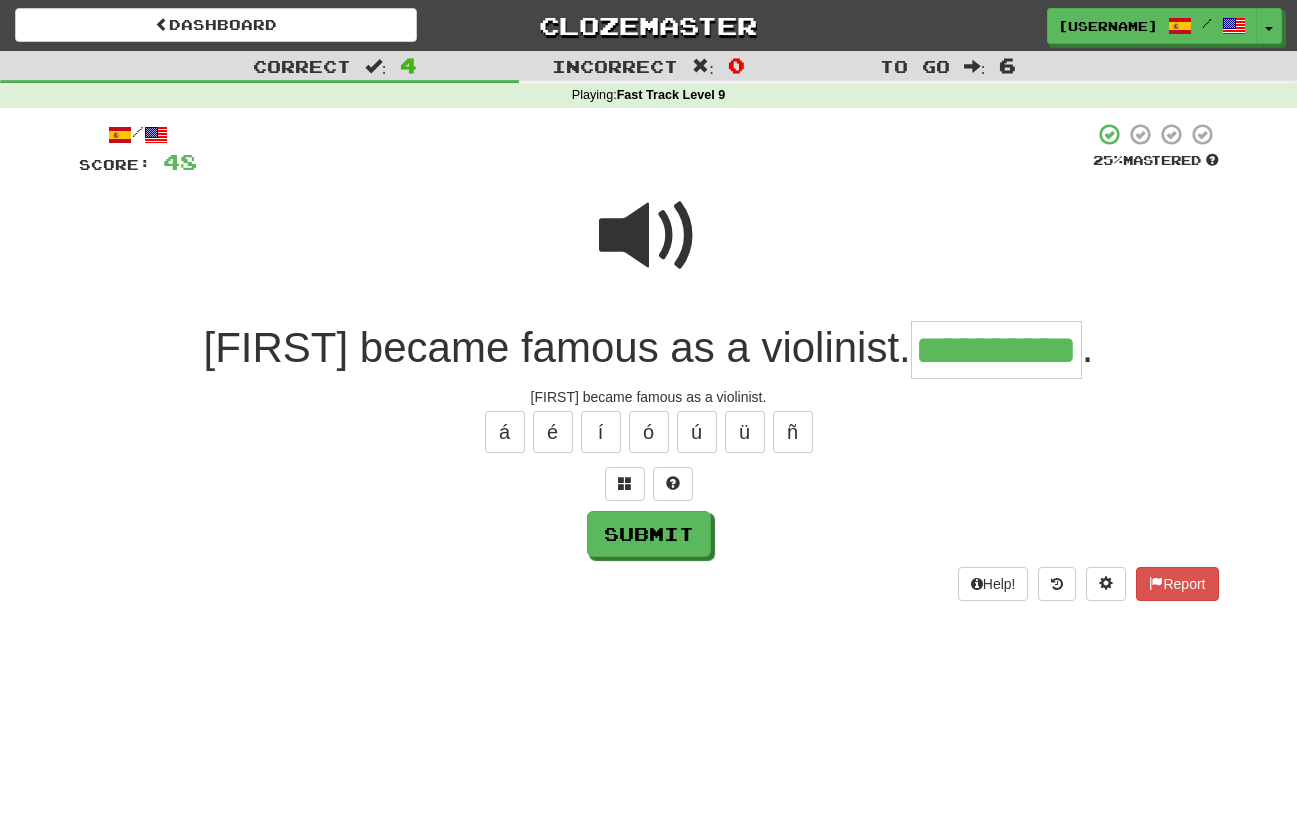 type on "**********" 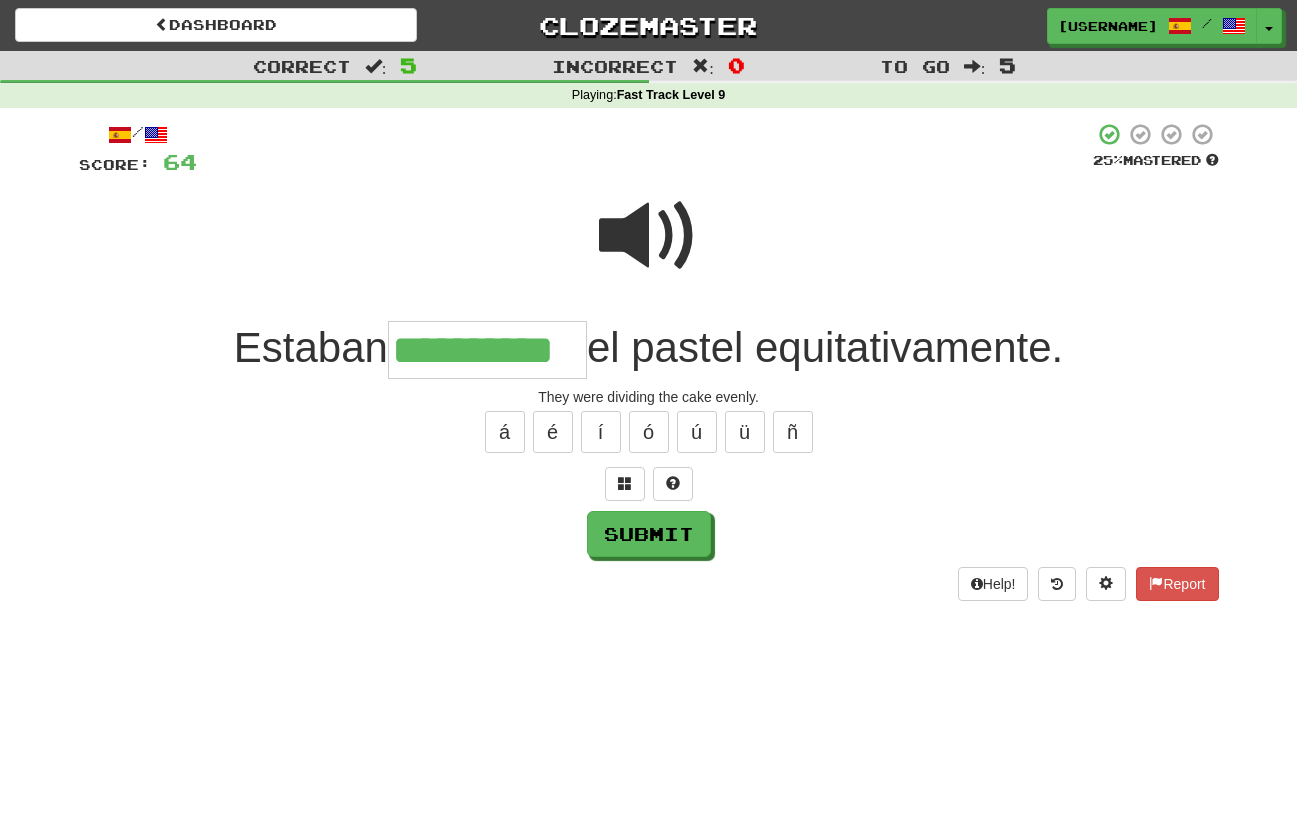 type on "**********" 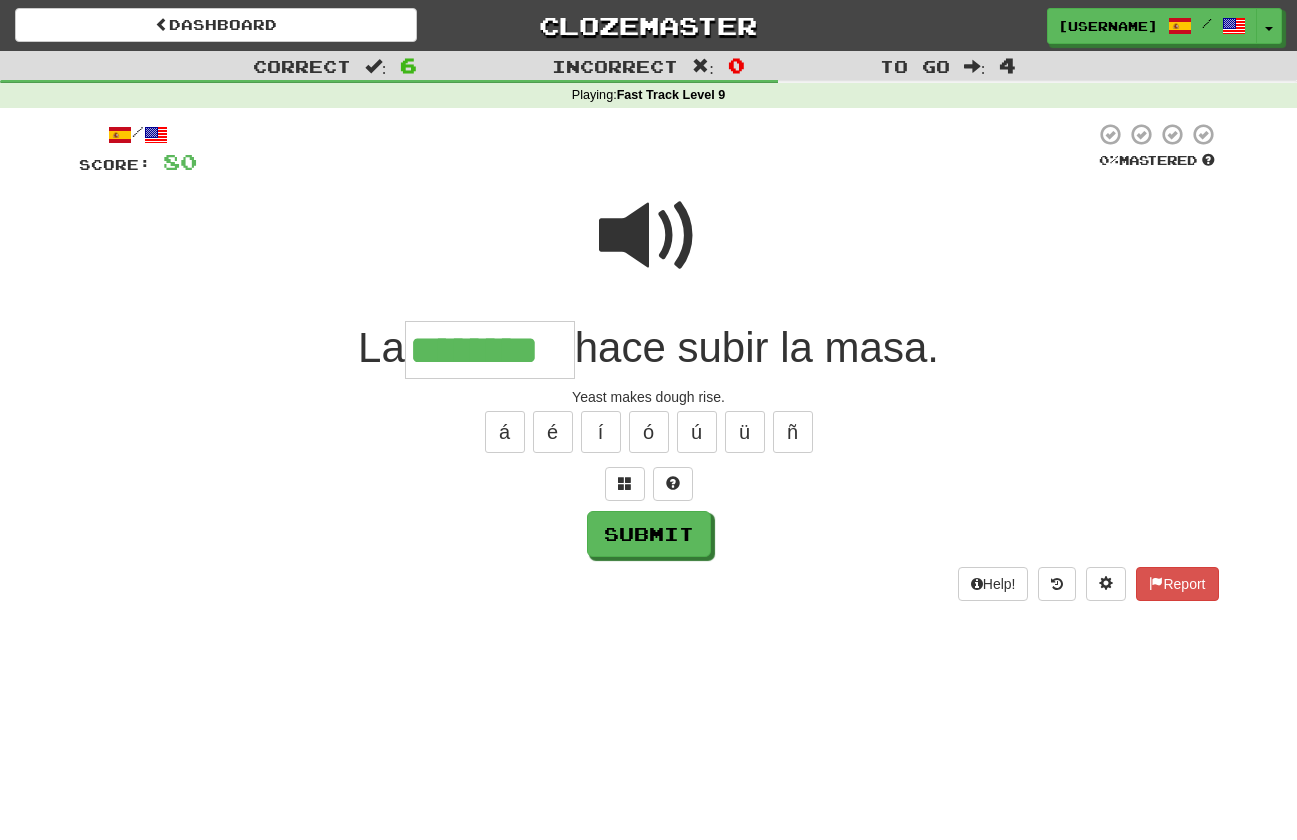 type on "********" 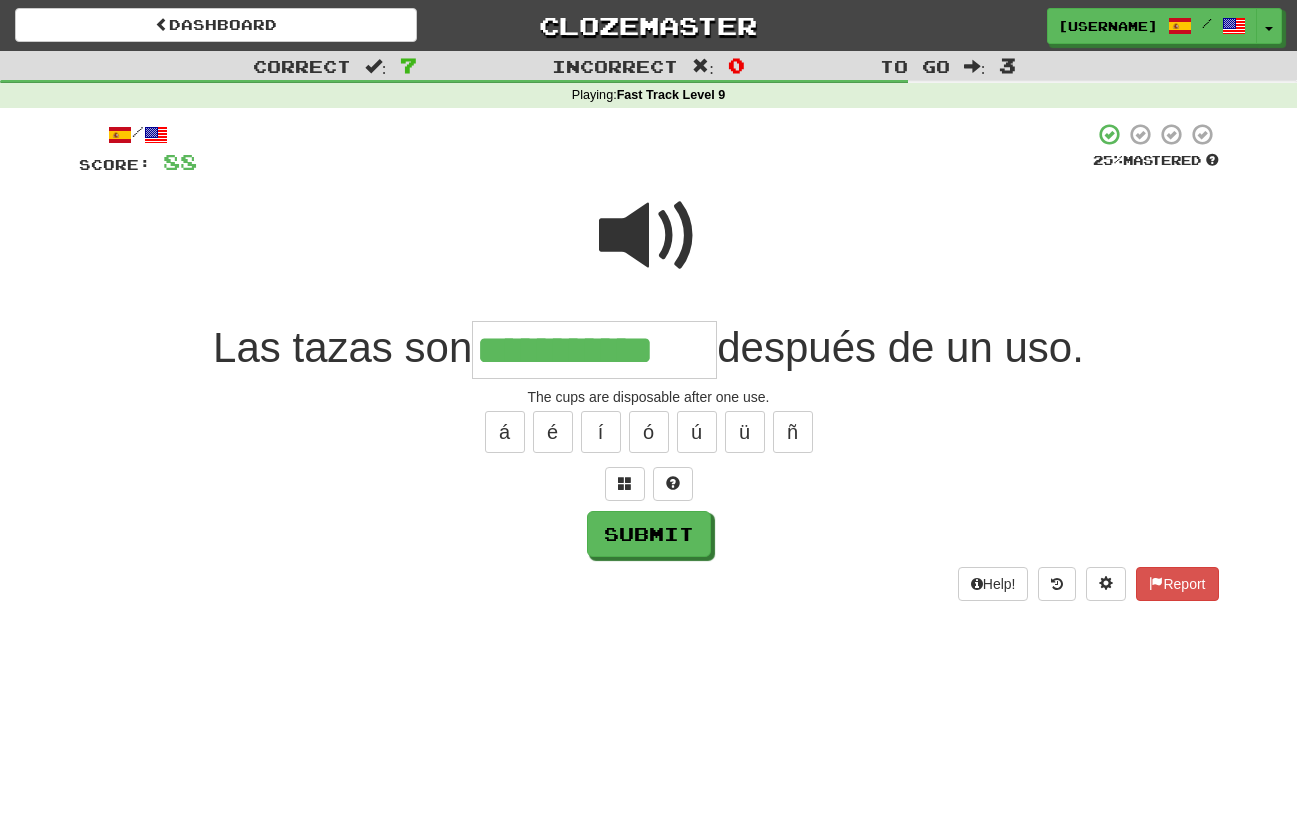 type on "**********" 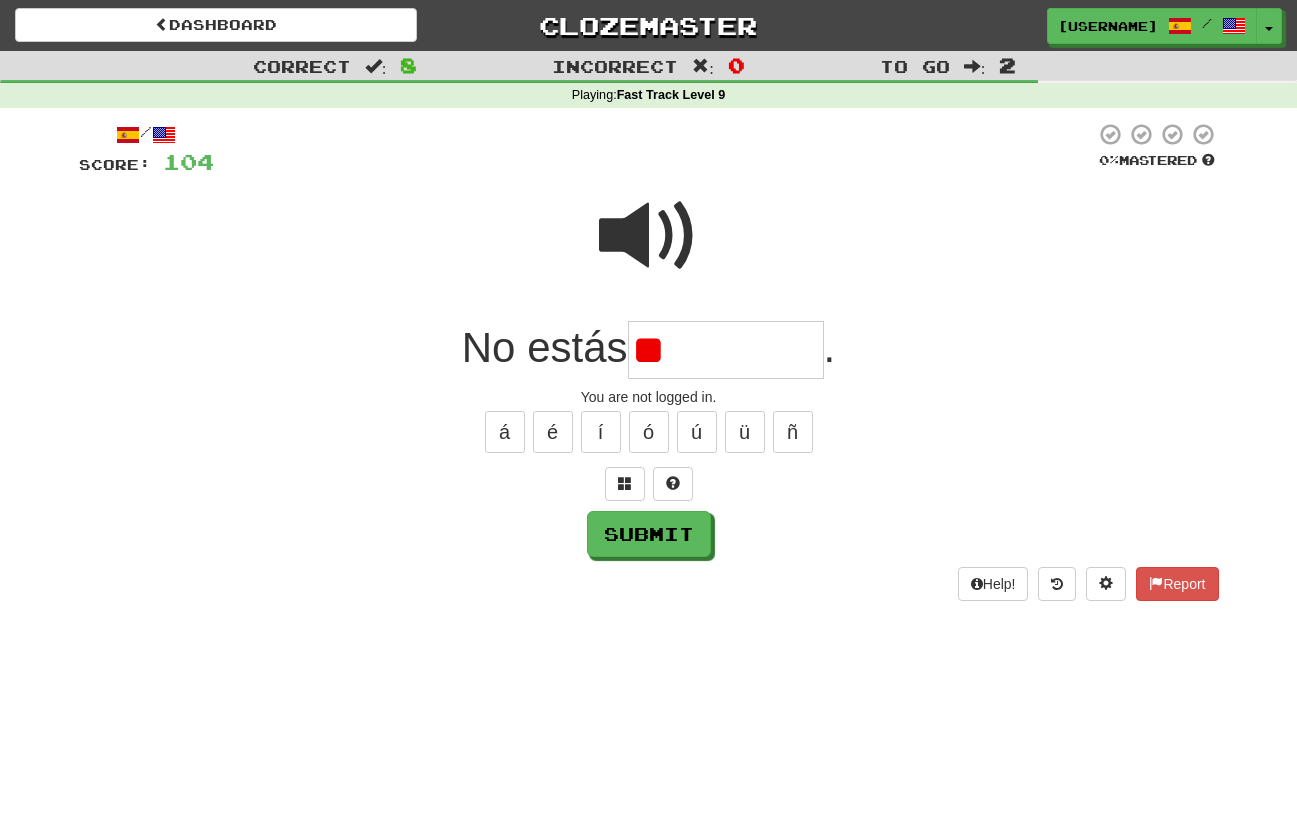 type on "*" 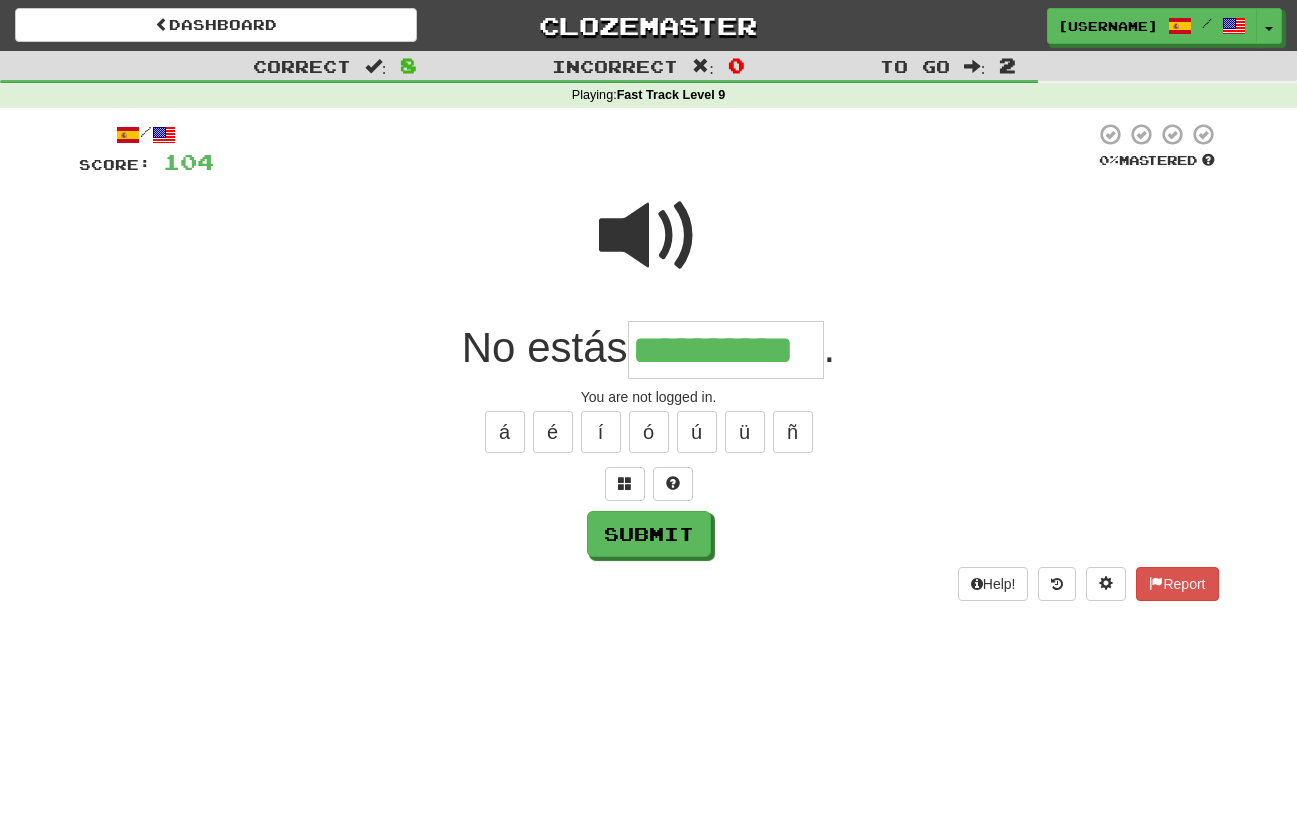 type on "**********" 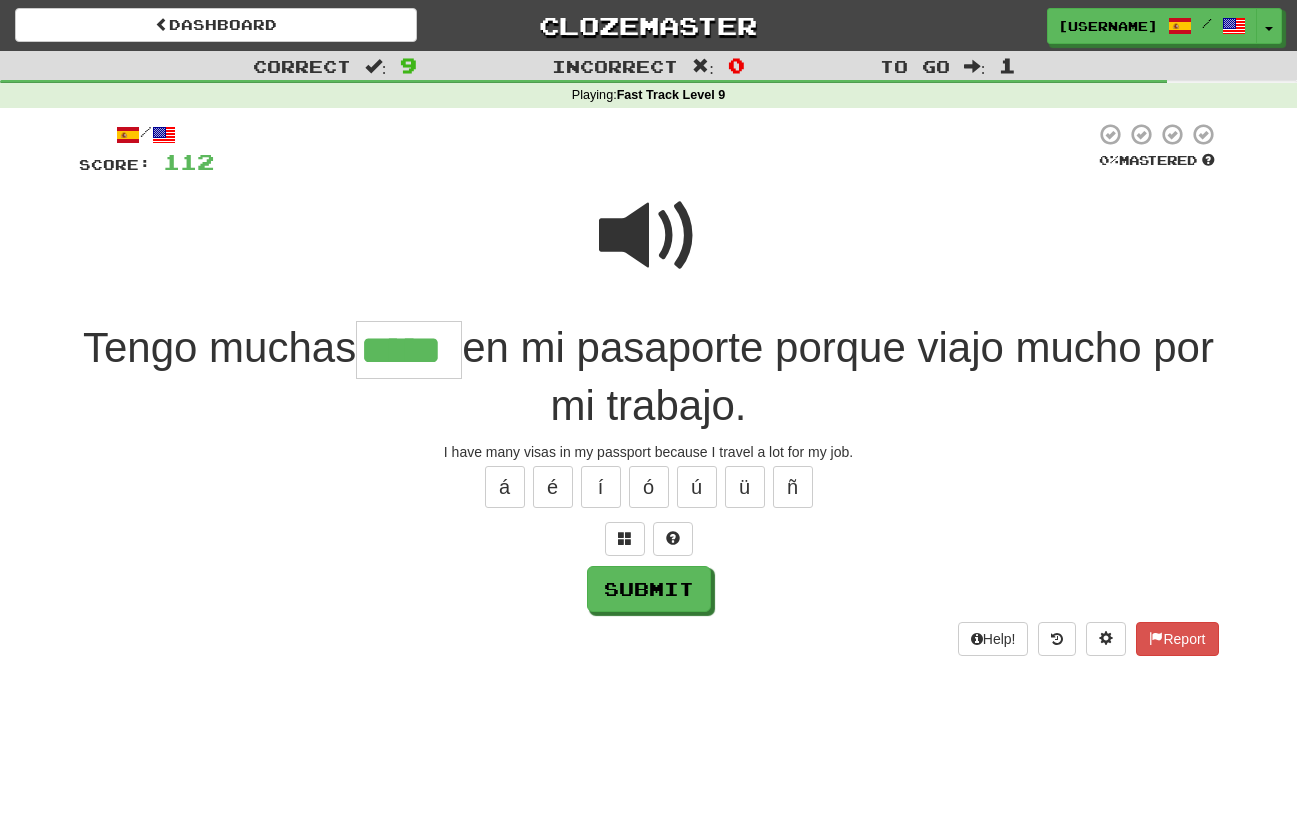 type on "*****" 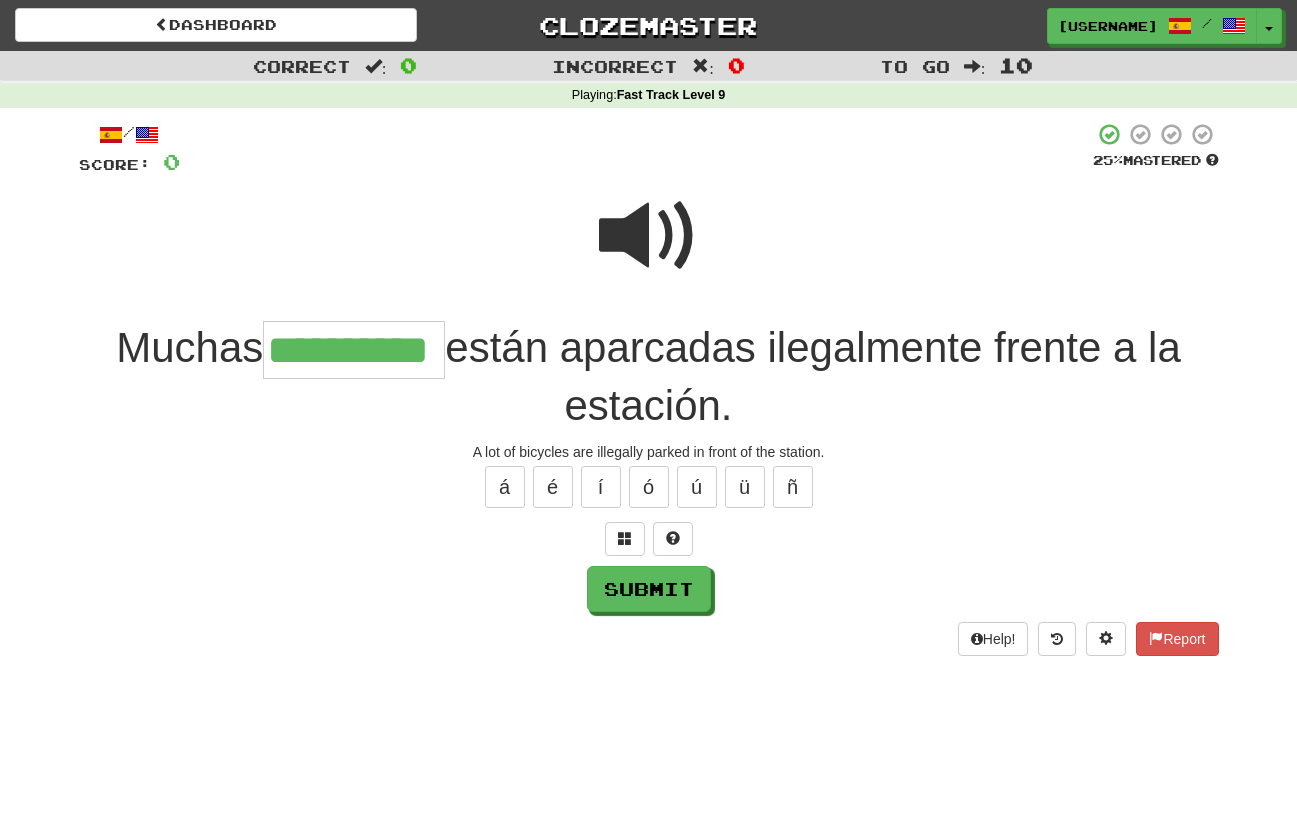 type on "**********" 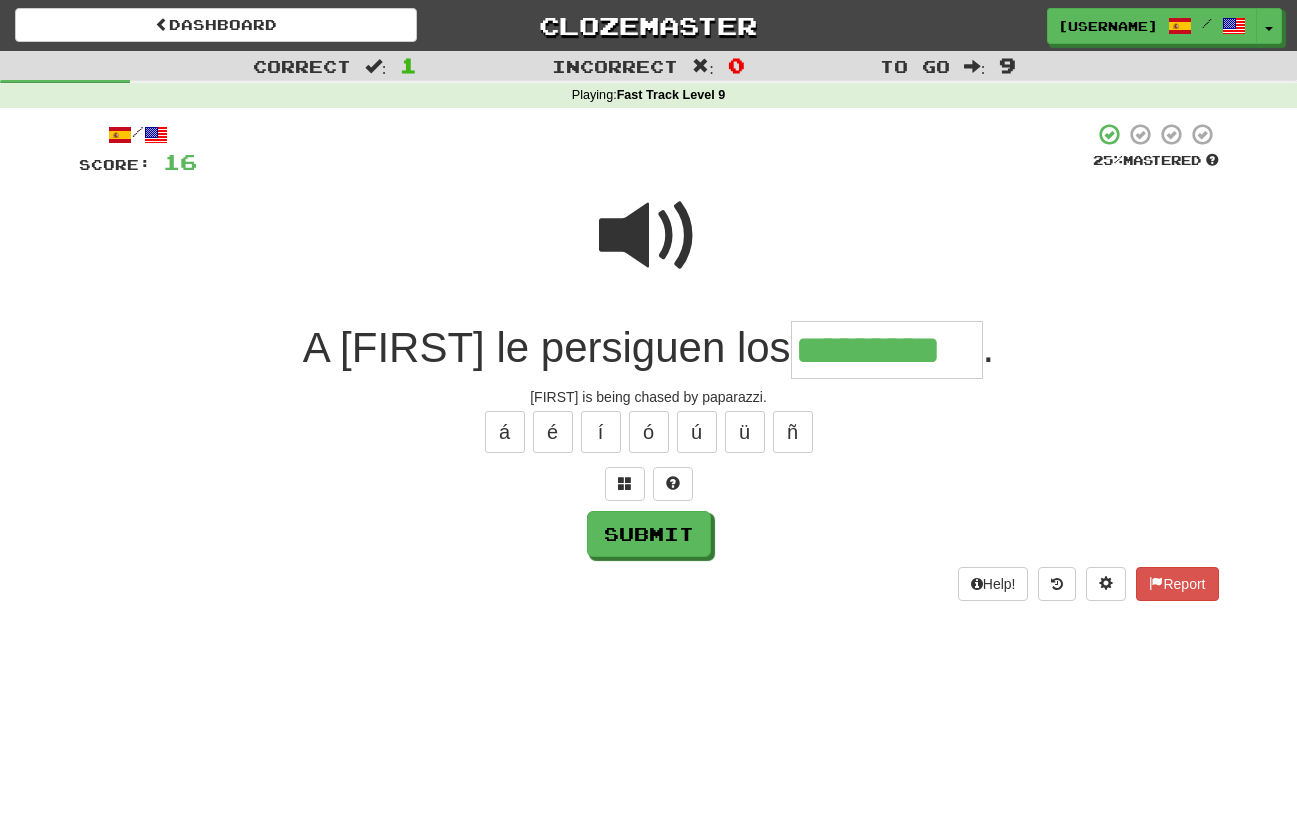 type on "*********" 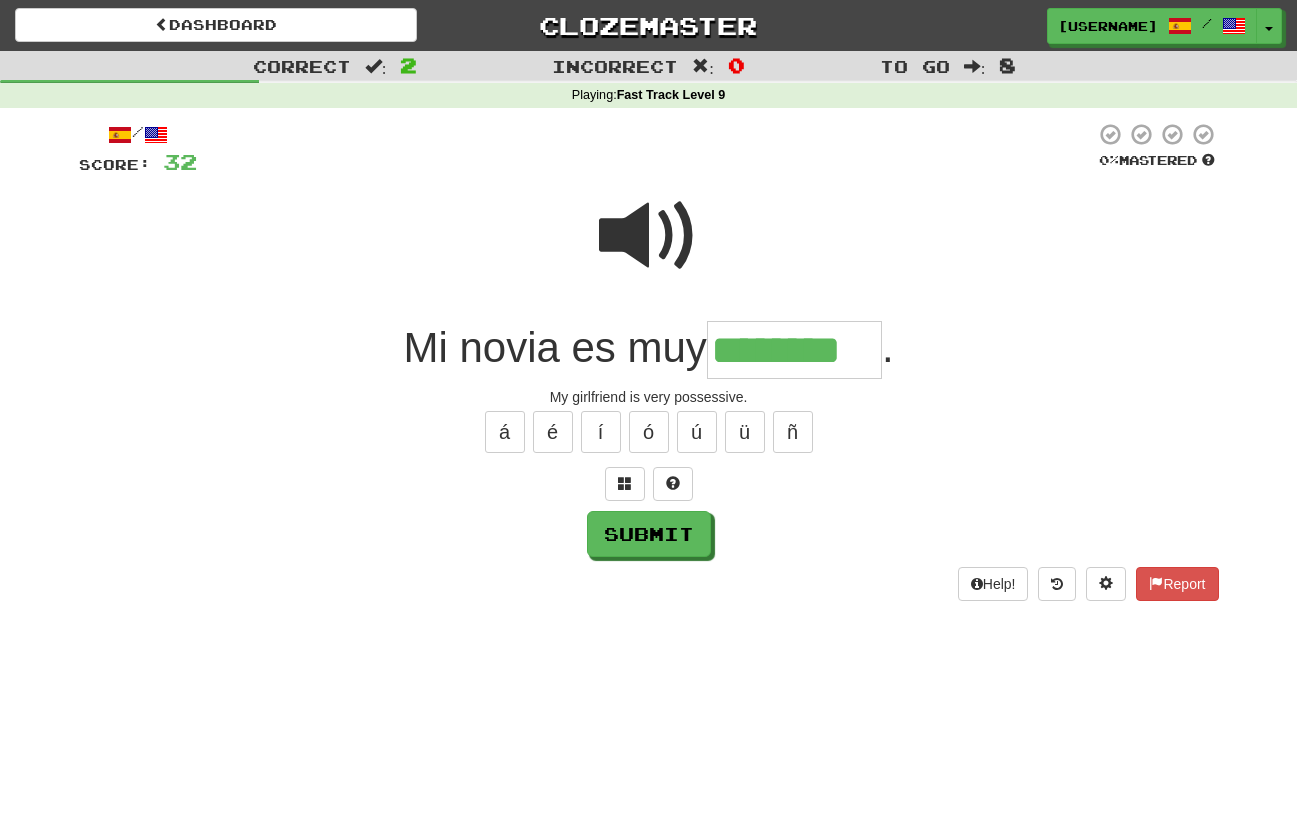 type on "********" 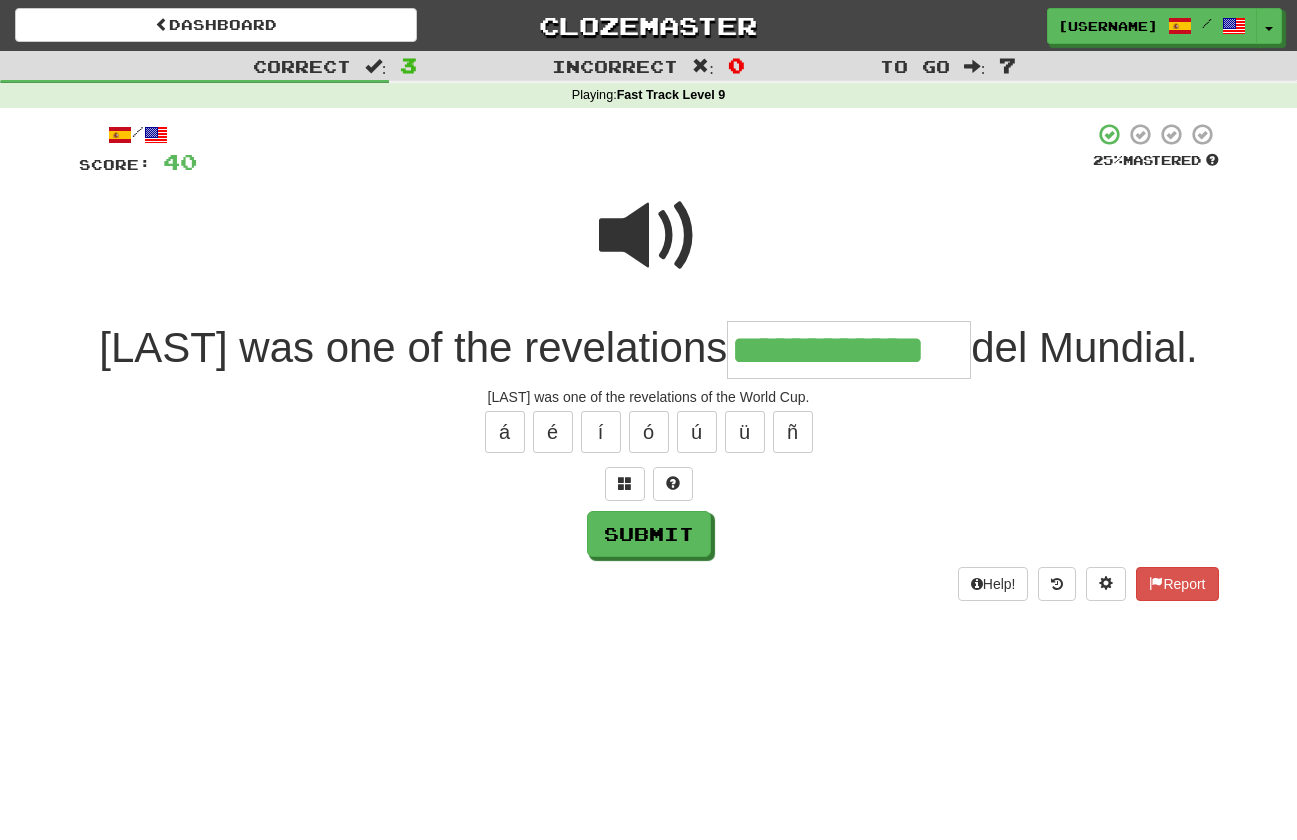 type on "**********" 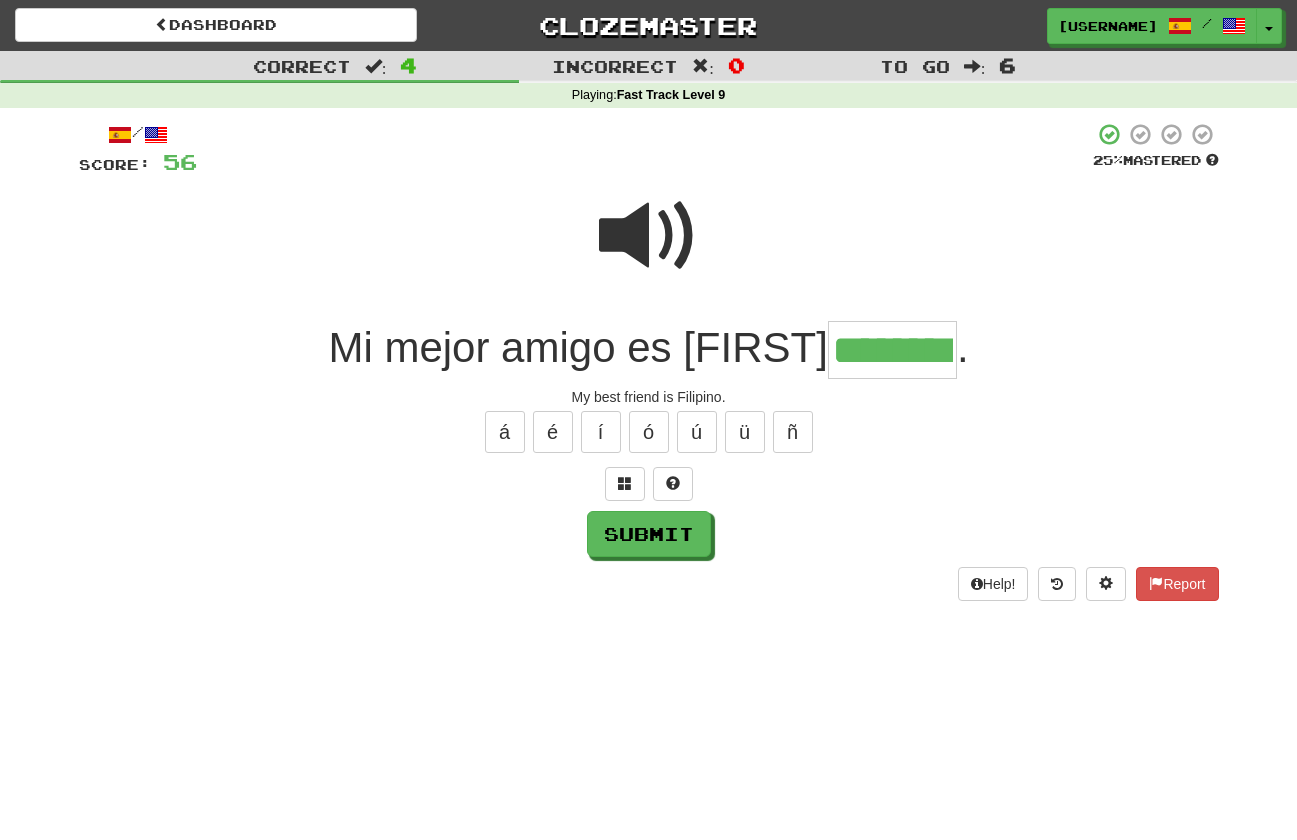 type on "********" 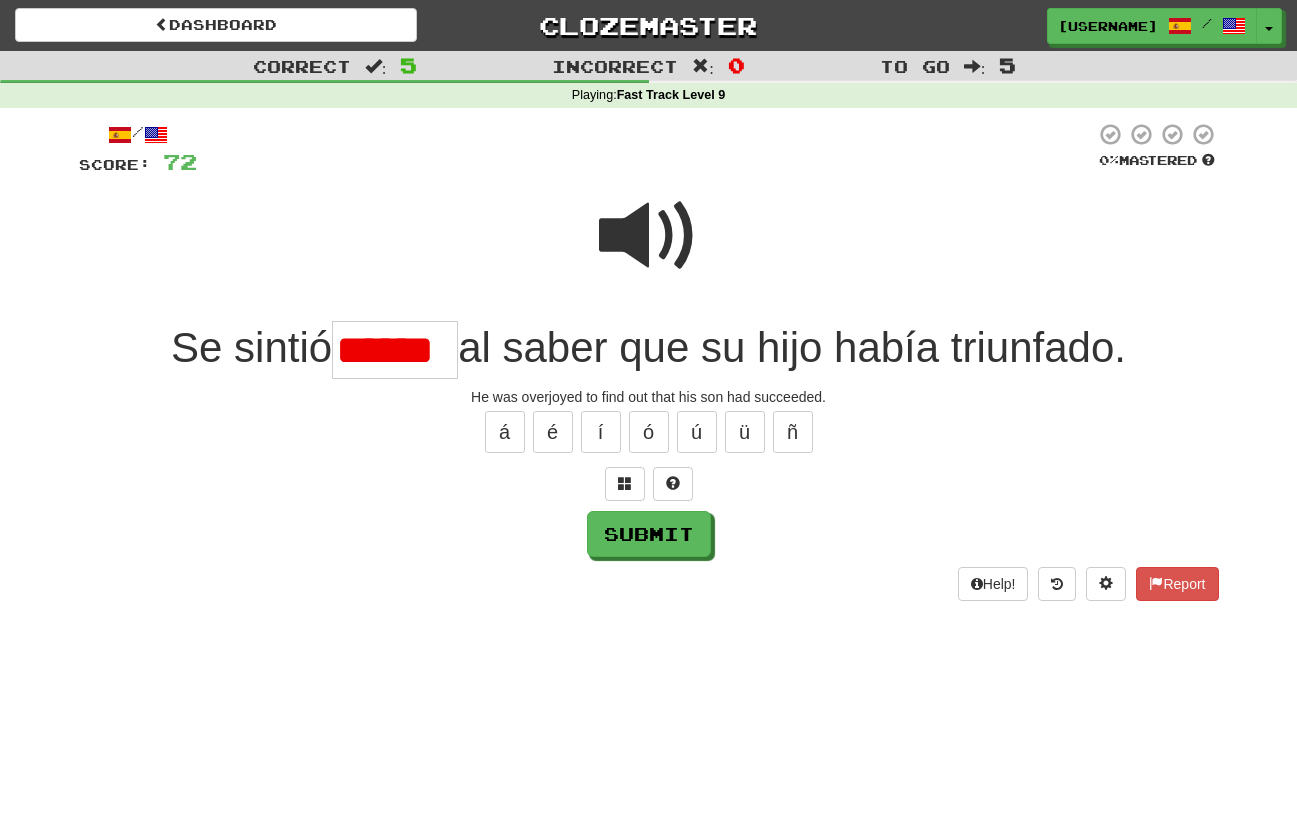scroll, scrollTop: 0, scrollLeft: 0, axis: both 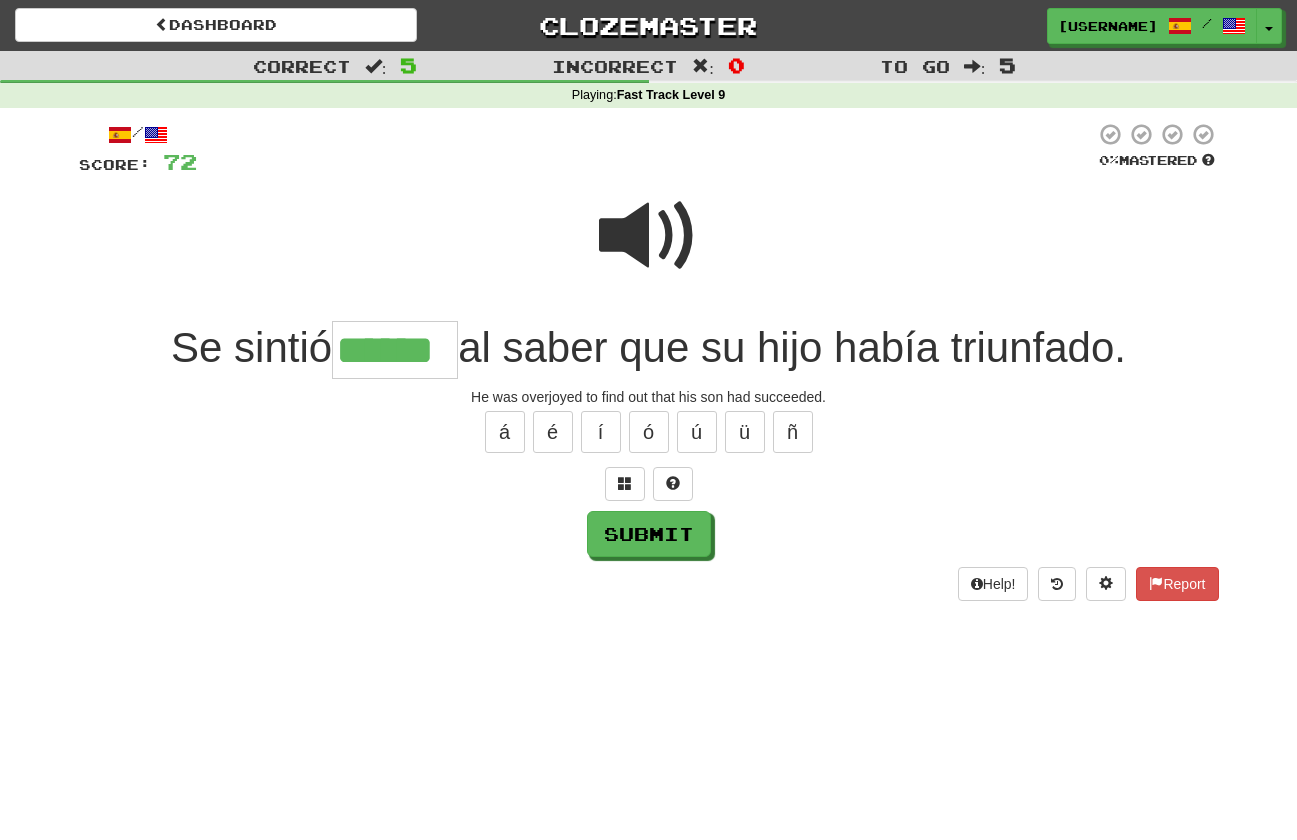 type on "******" 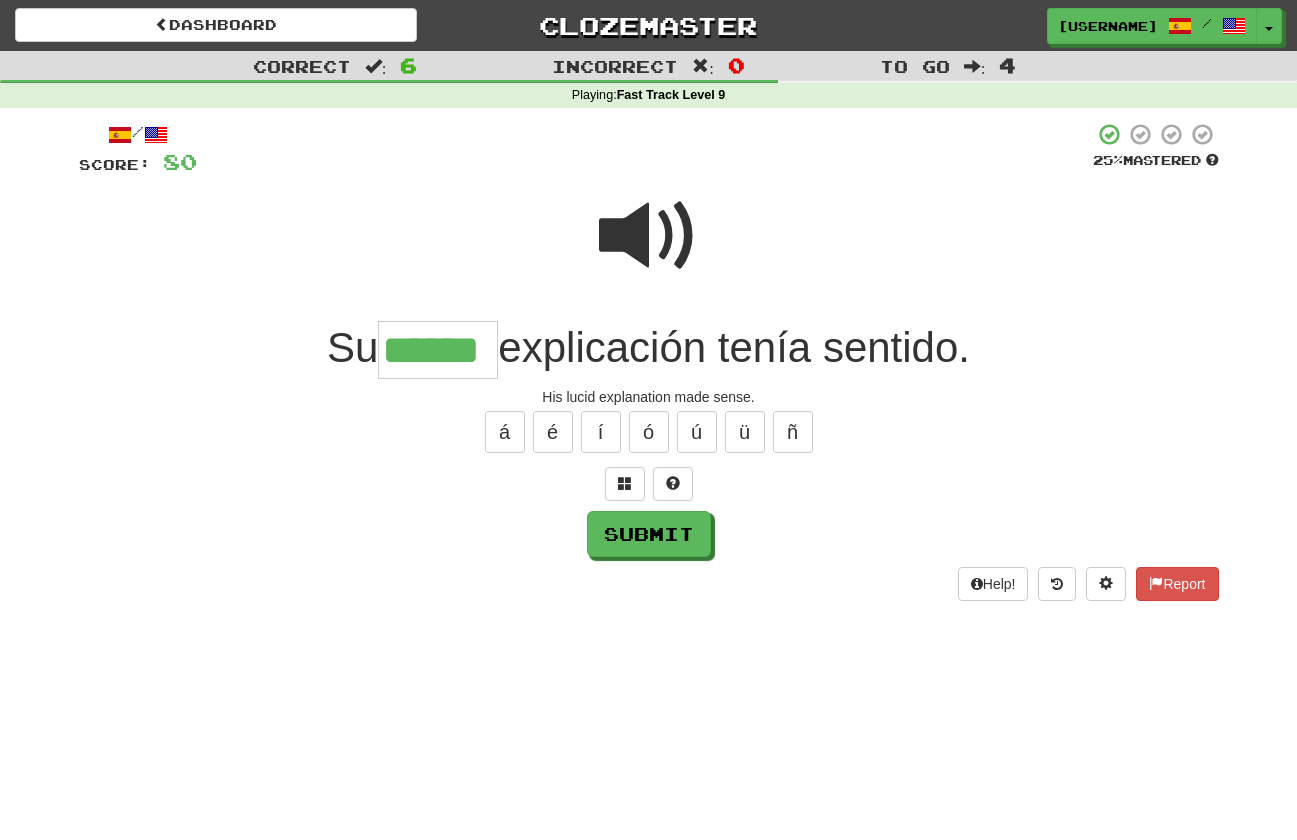 type on "******" 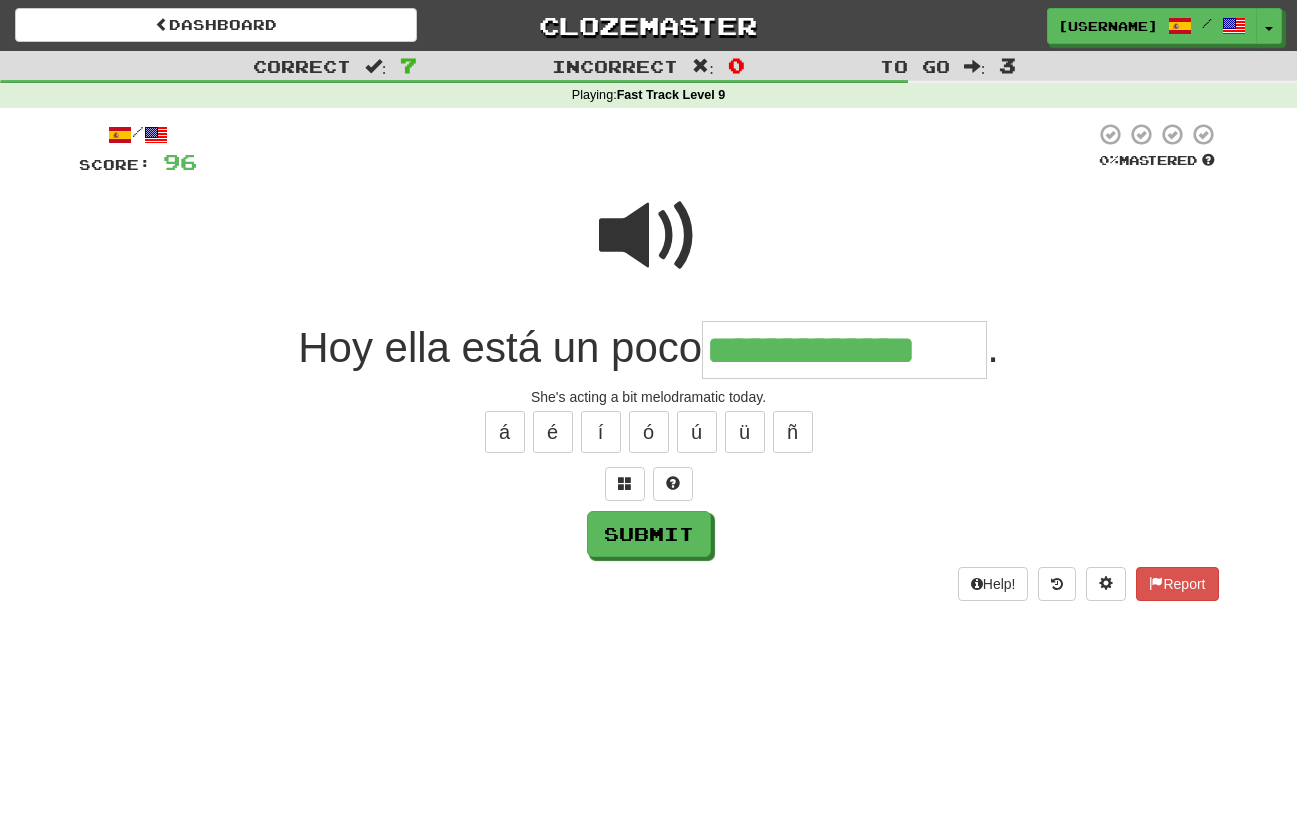 type on "**********" 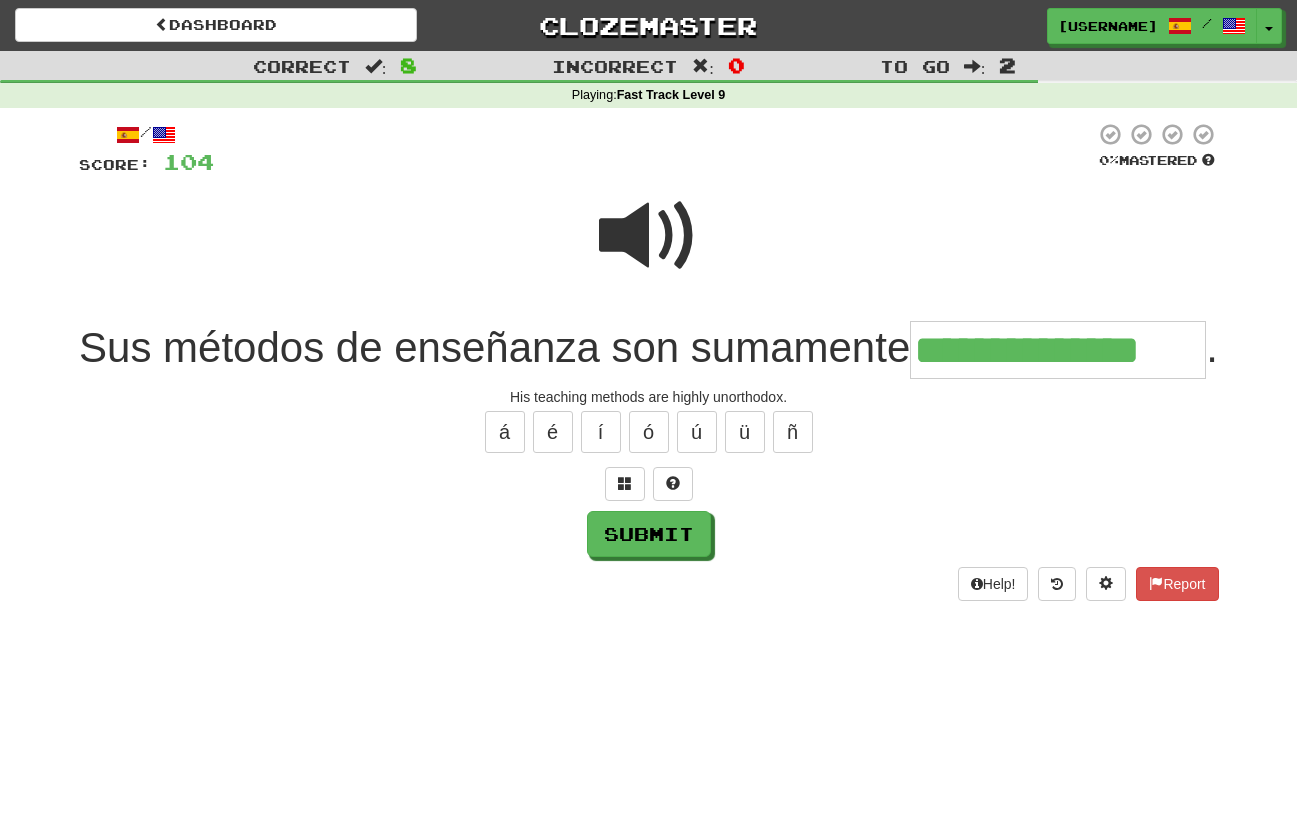 type on "**********" 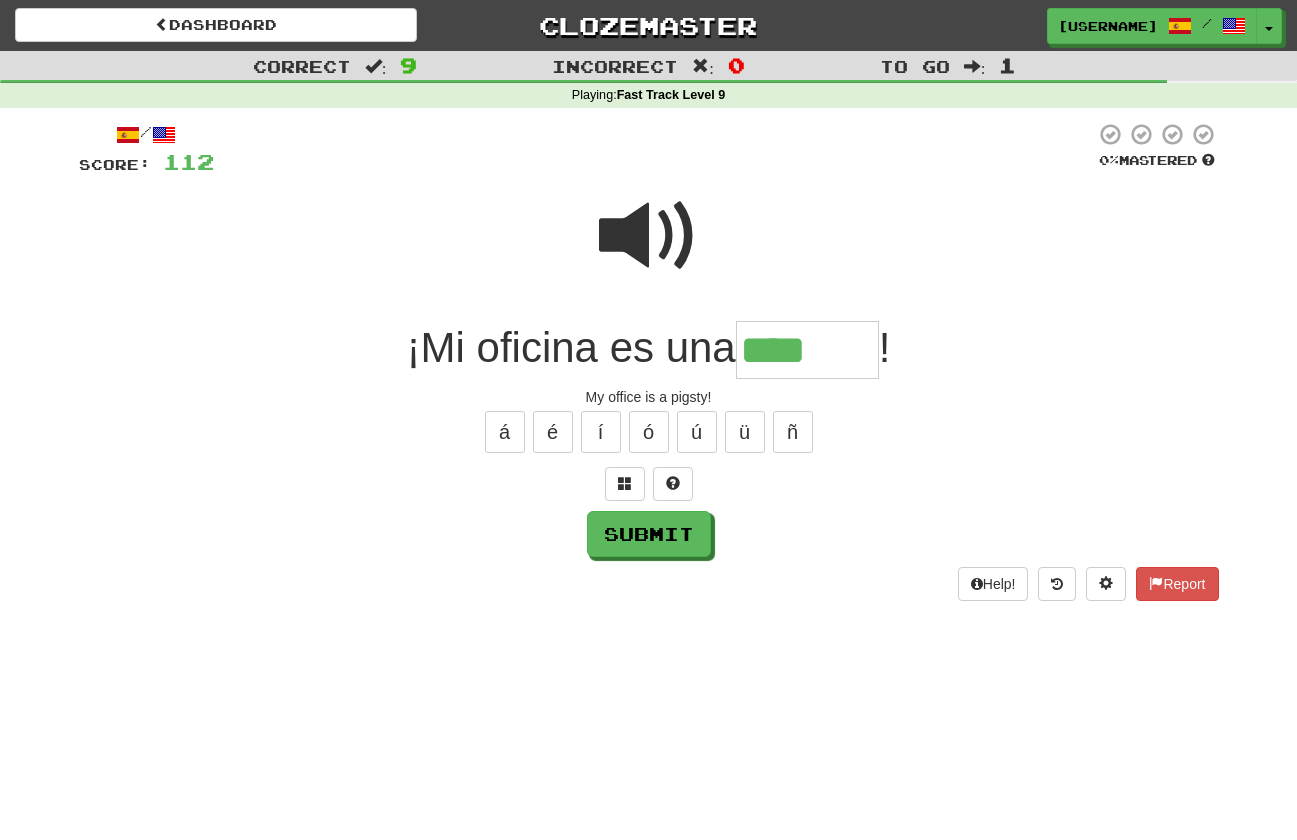 click at bounding box center (649, 236) 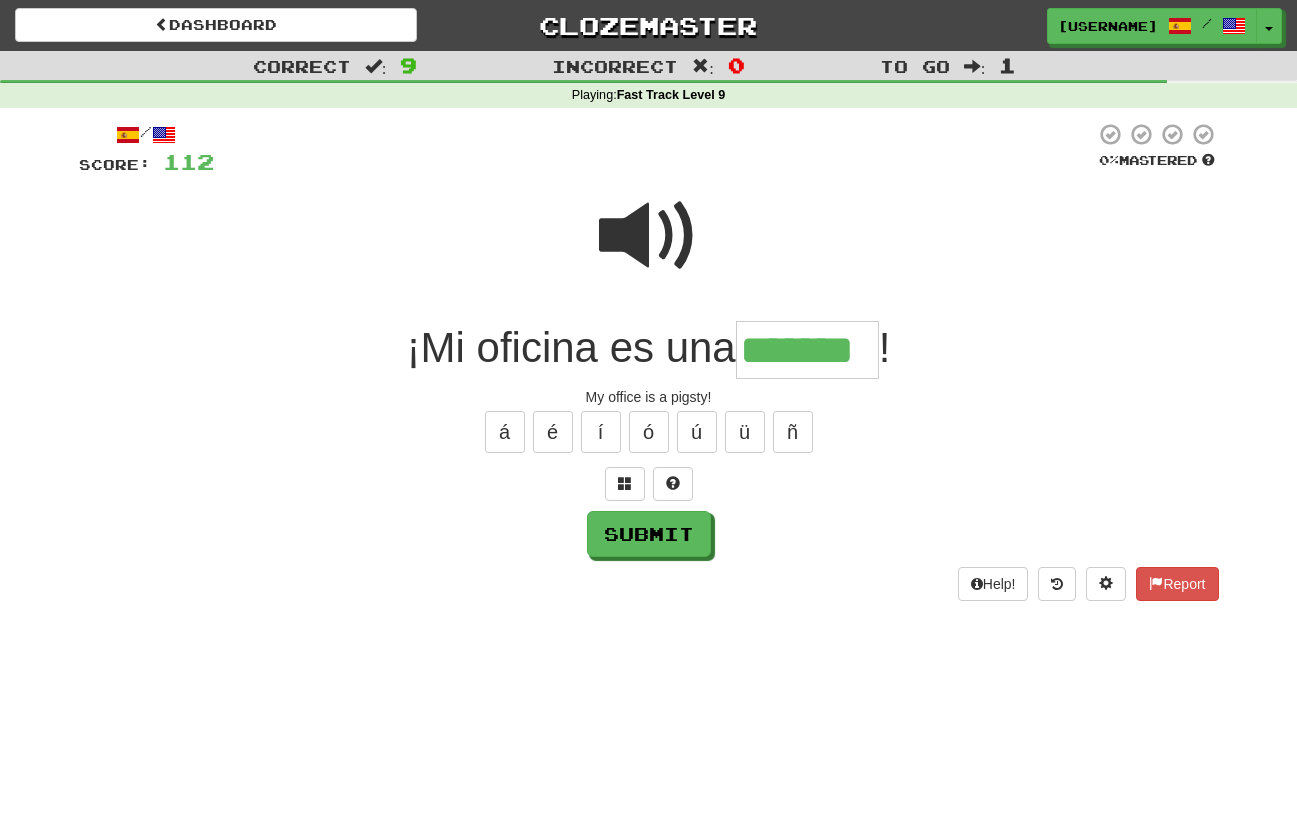 type on "*******" 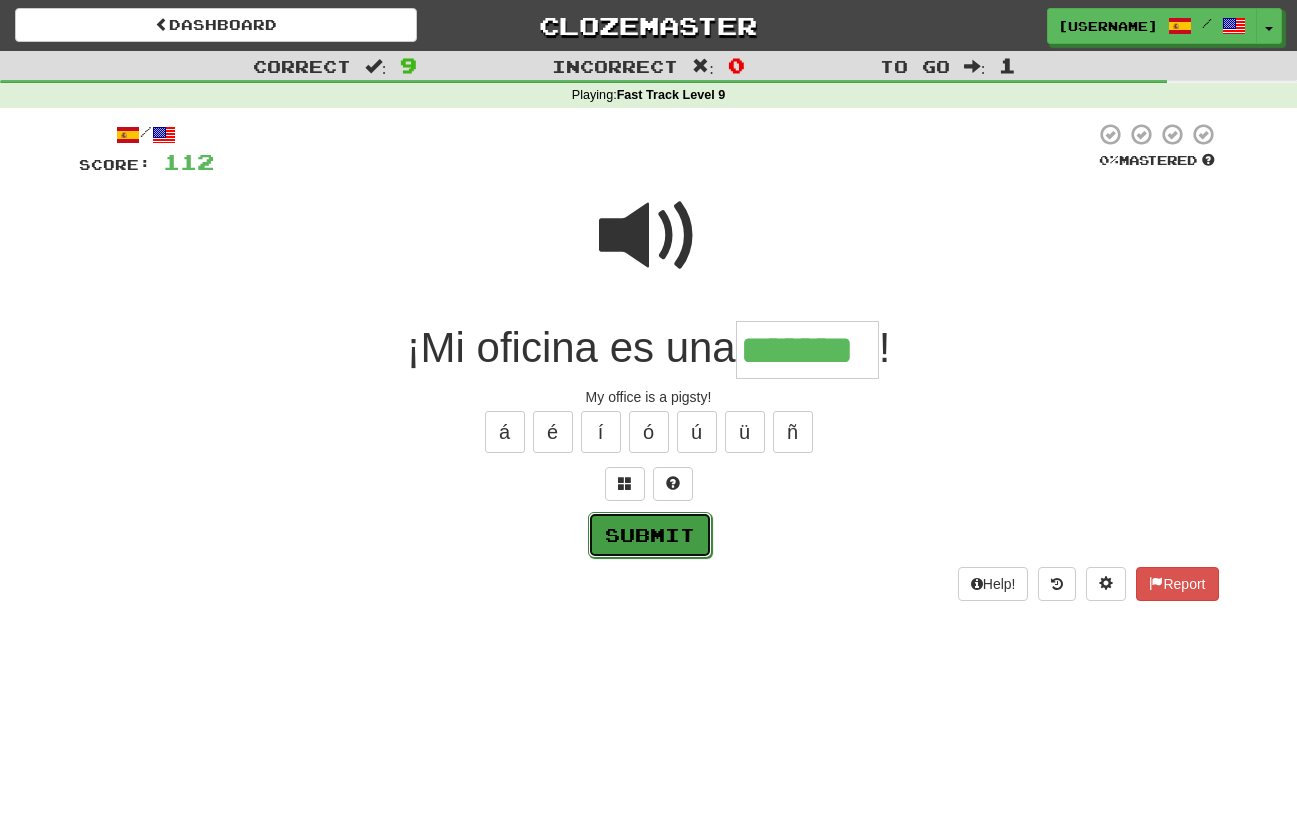 click on "Submit" at bounding box center [650, 535] 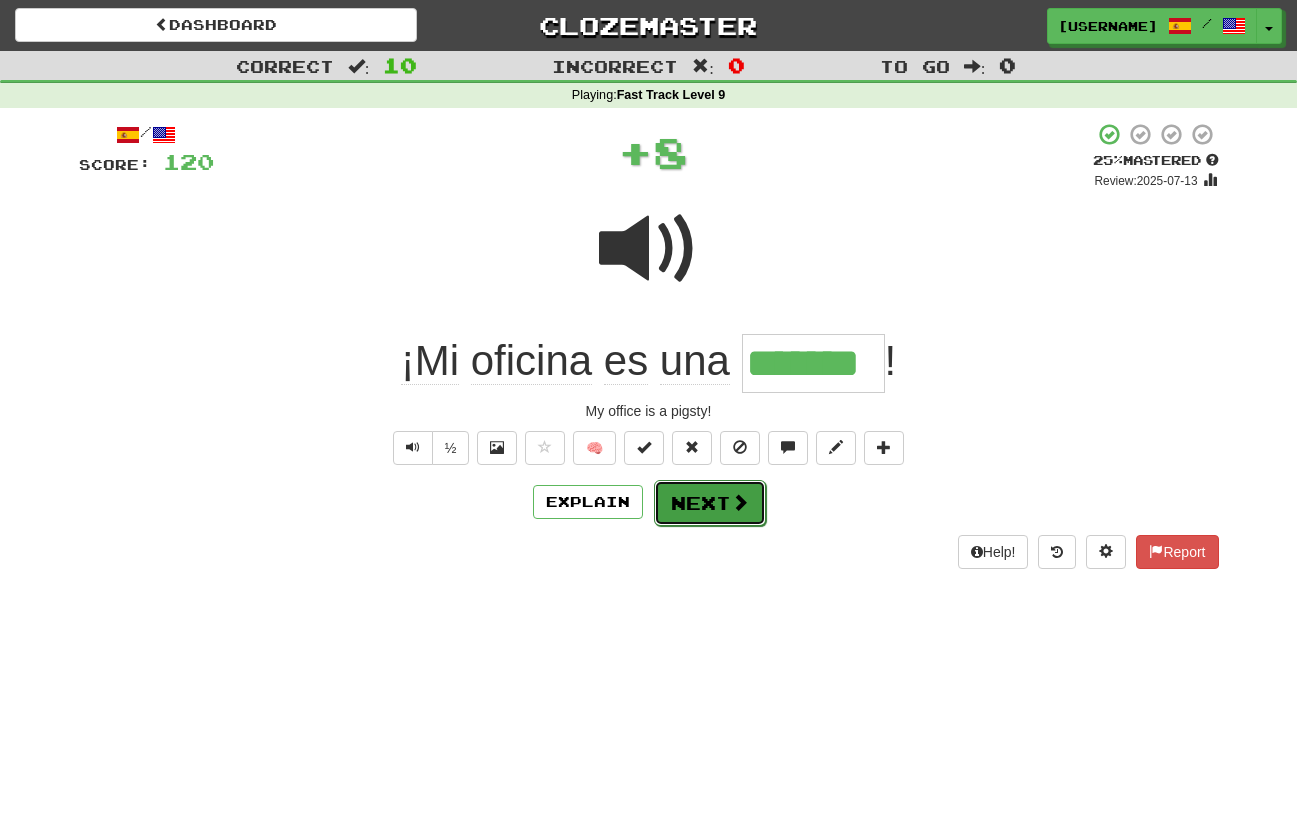 click on "Next" at bounding box center (710, 503) 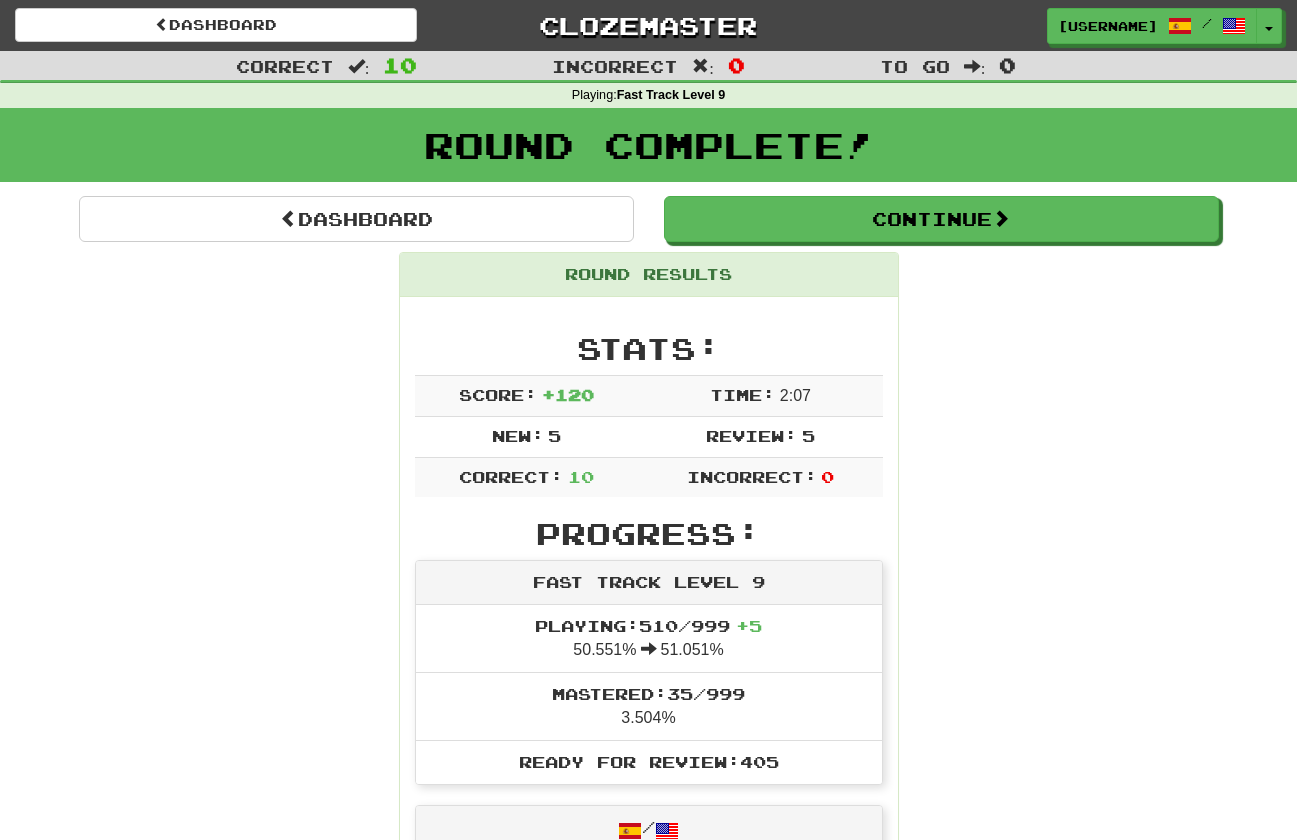 click on "Round Results Stats: Score: + 120 Time: 1 : 48 New: 5 Review: 5 Correct: 10 Incorrect: 0 Progress: Fast Track Level 9 Playing: 510 / 999 + 5 50.551% 51.051% Mastered: 35 / 999 3.504% Ready for Review: 405 / Level: 129 6,449 points to level 130 - keep going! Ranked: 1082 nd this week (4 points to 1081 st) Sentences: Report Muchas bicicletas están aparcadas ilegalmente frente a la estación. A lot of bicycles are illegally parked in front of the station. Report A [FIRST] le persiguen los paparazzi. [FIRST] is being chased by paparazzi. Report Mi novia es muy posesiva. My girlfriend is very possessive. Report [LAST] fue una de las revelaciones del Mundial. [LAST] was one of the revelations of the World Cup. Report Mi mejor amigo es filipino. My best friend is Filipino. Report Se sintió alegre al saber que su hijo había triunfado. He was overjoyed to find out that his son had succeeded. Report Su lúcida explicación tenía sentido. Report melodramática. ." at bounding box center (649, 1194) 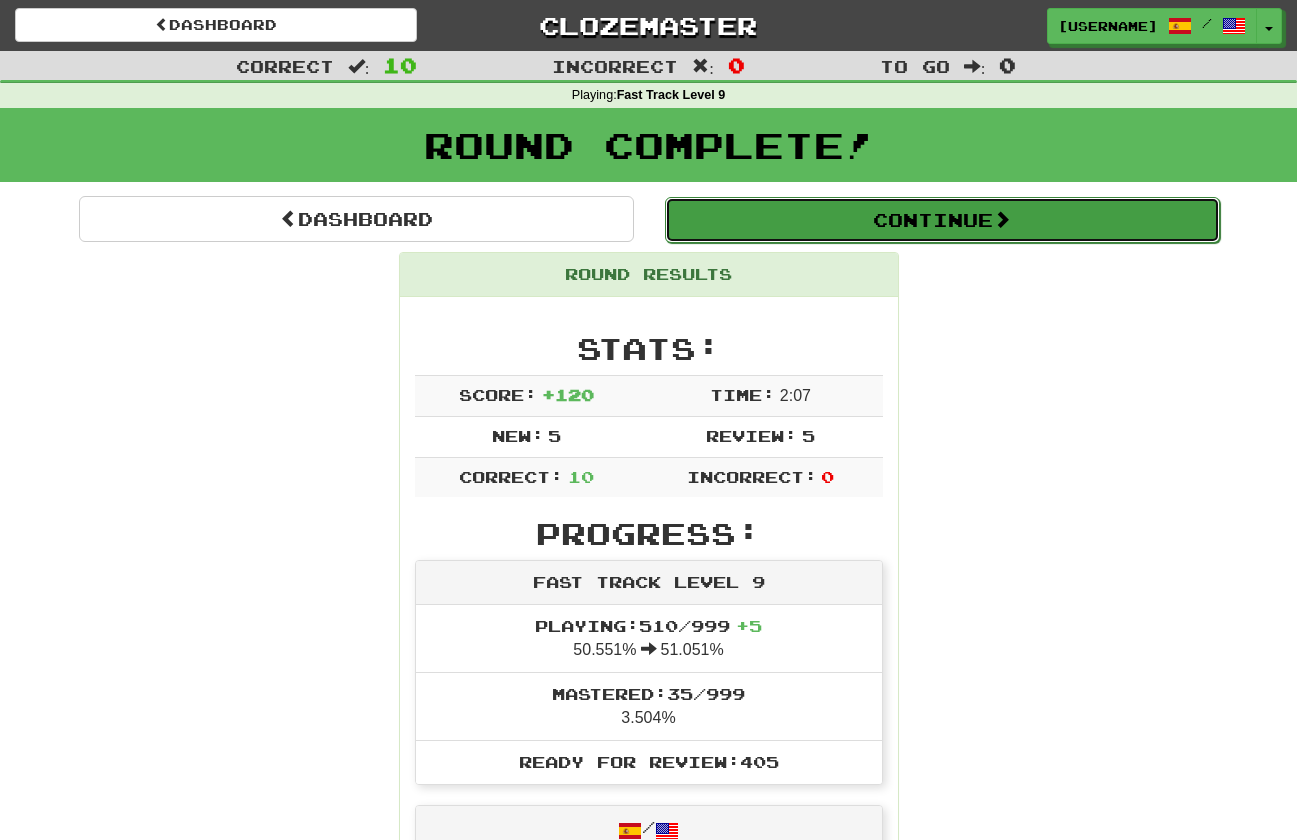 click on "Continue" at bounding box center [942, 220] 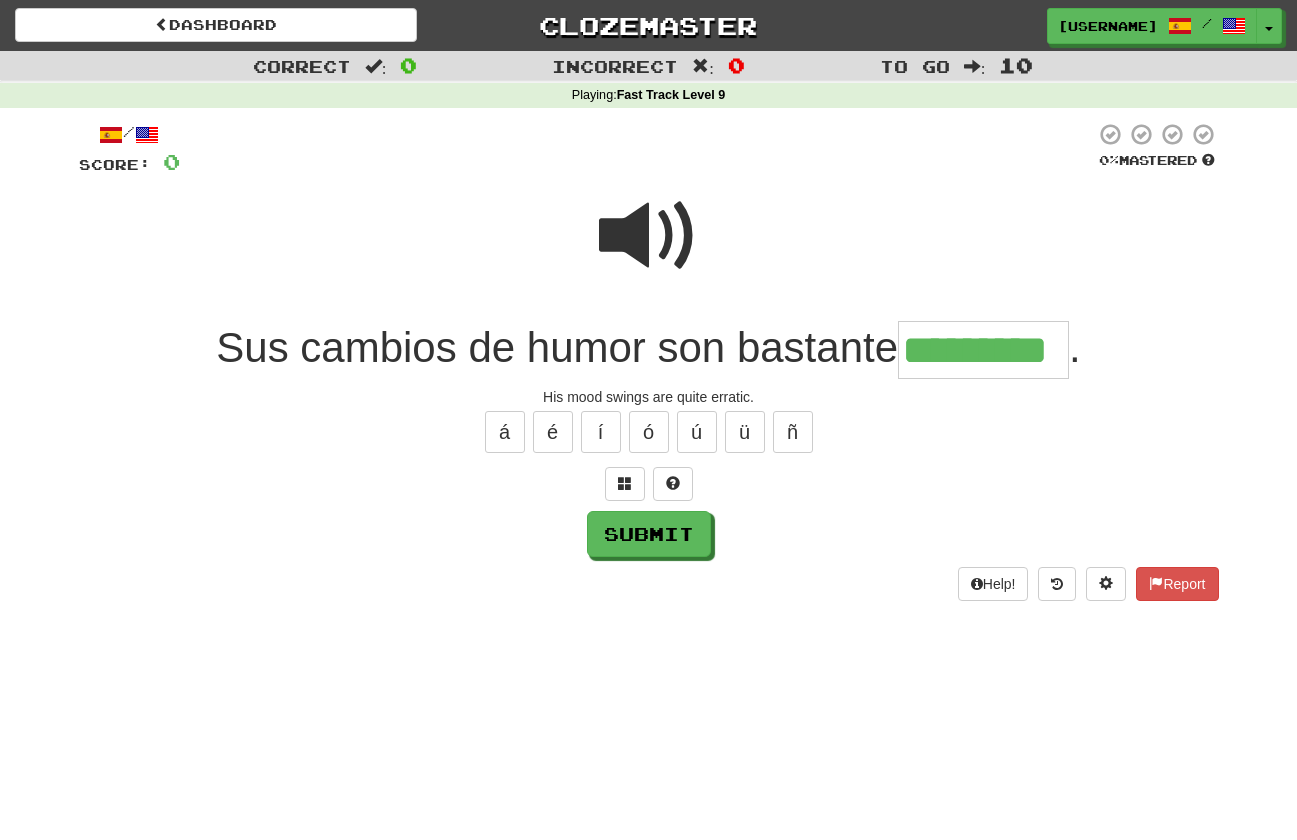 type on "*********" 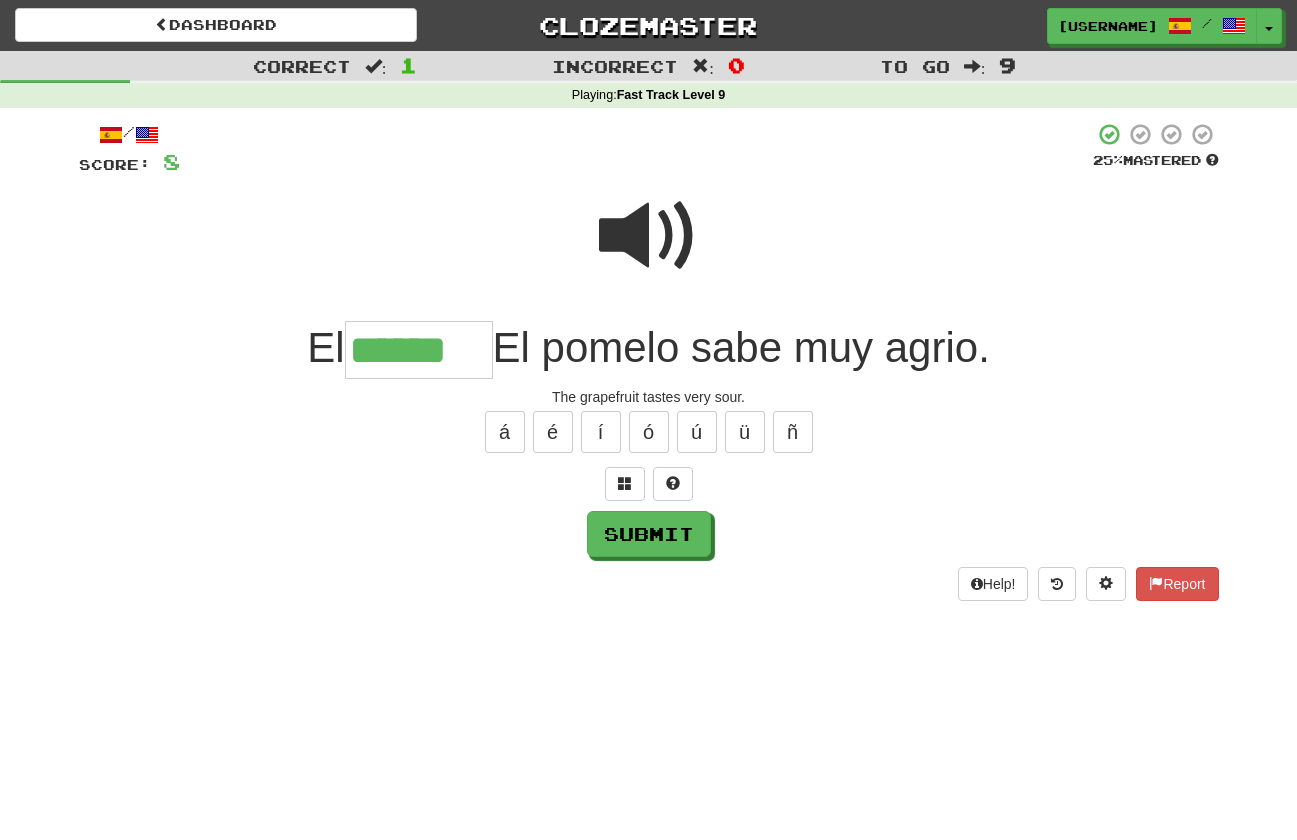 type on "******" 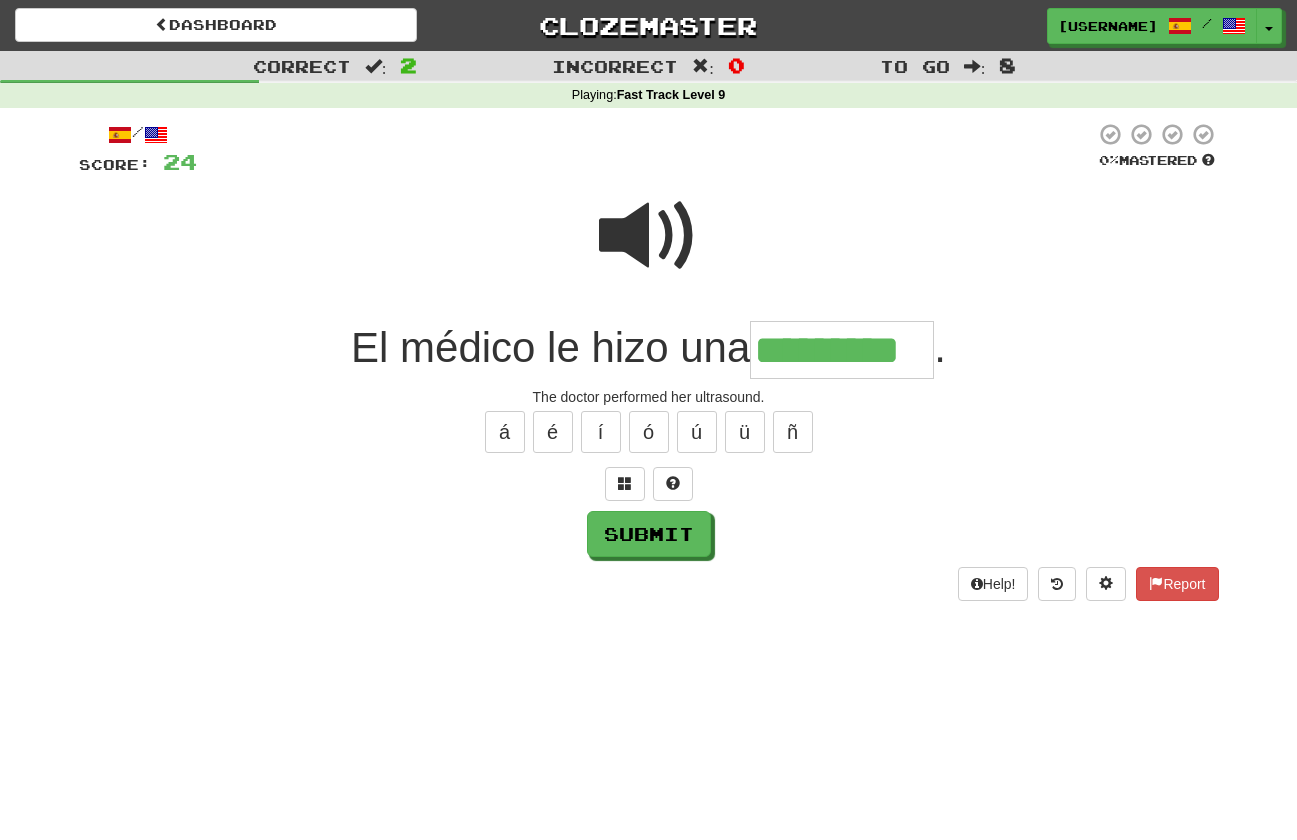 type on "*********" 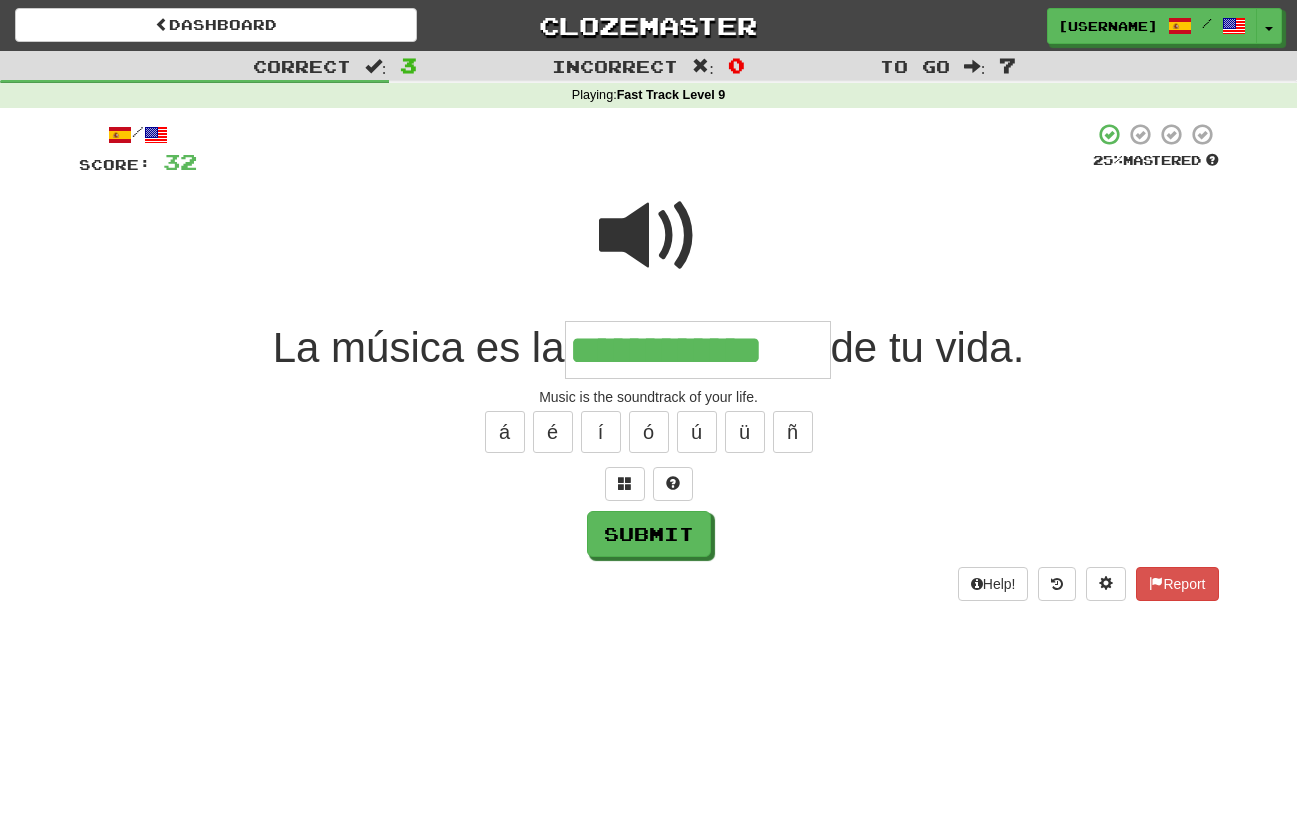 type on "**********" 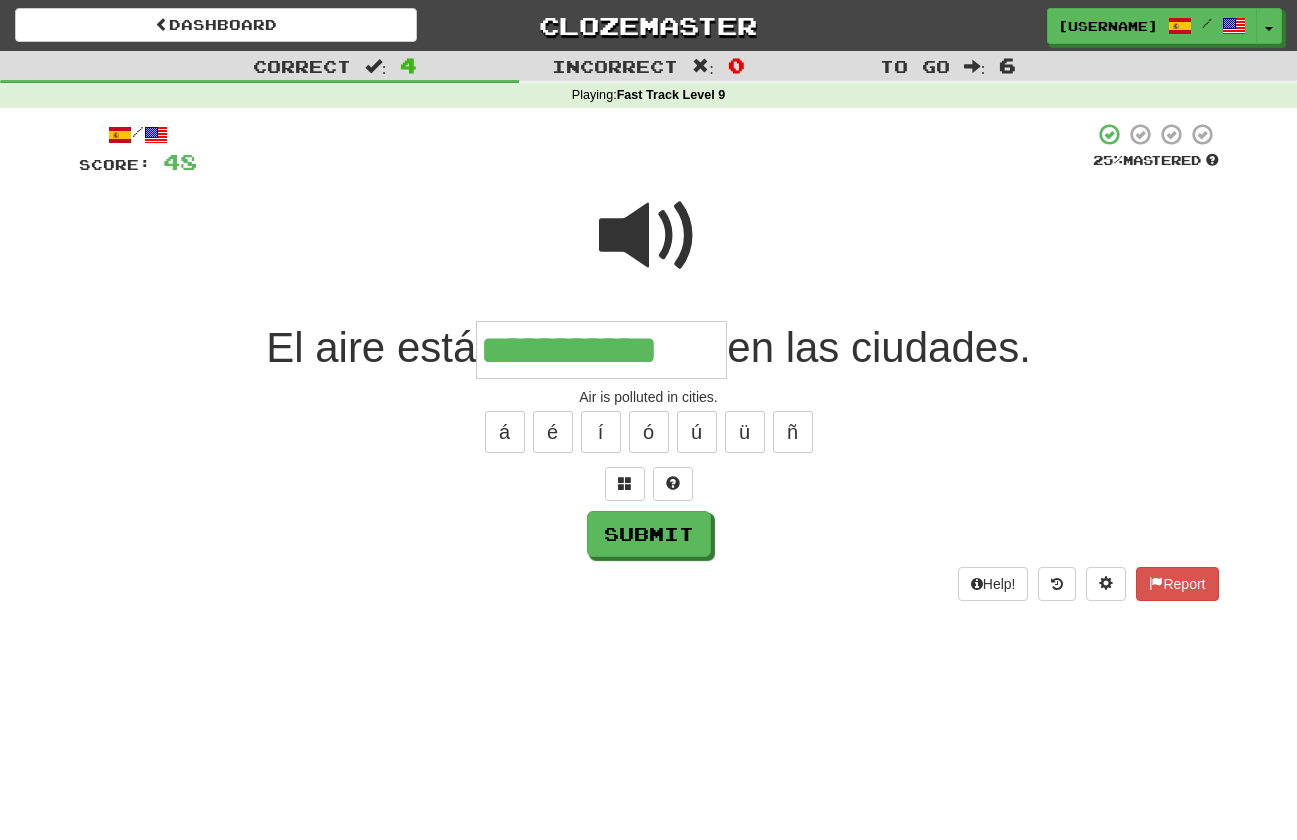 type on "**********" 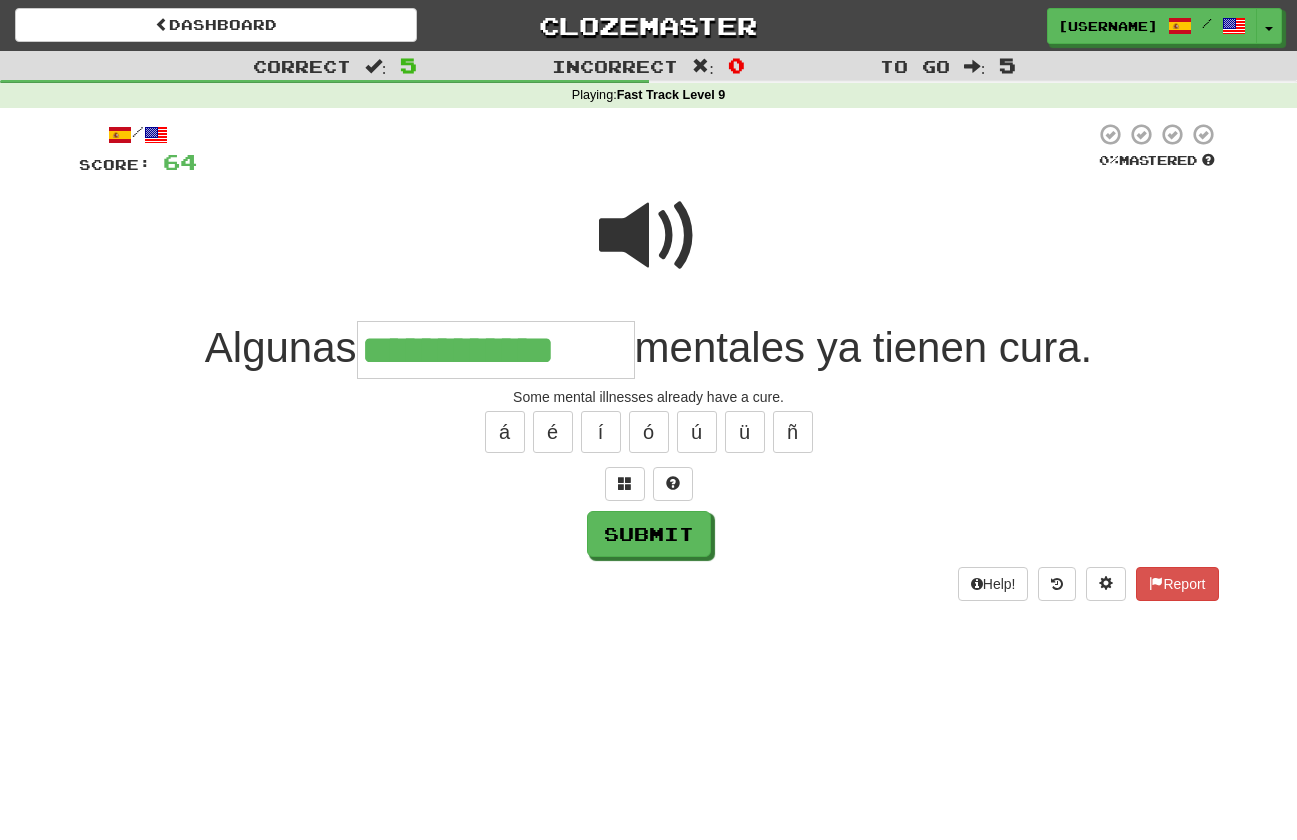 type on "**********" 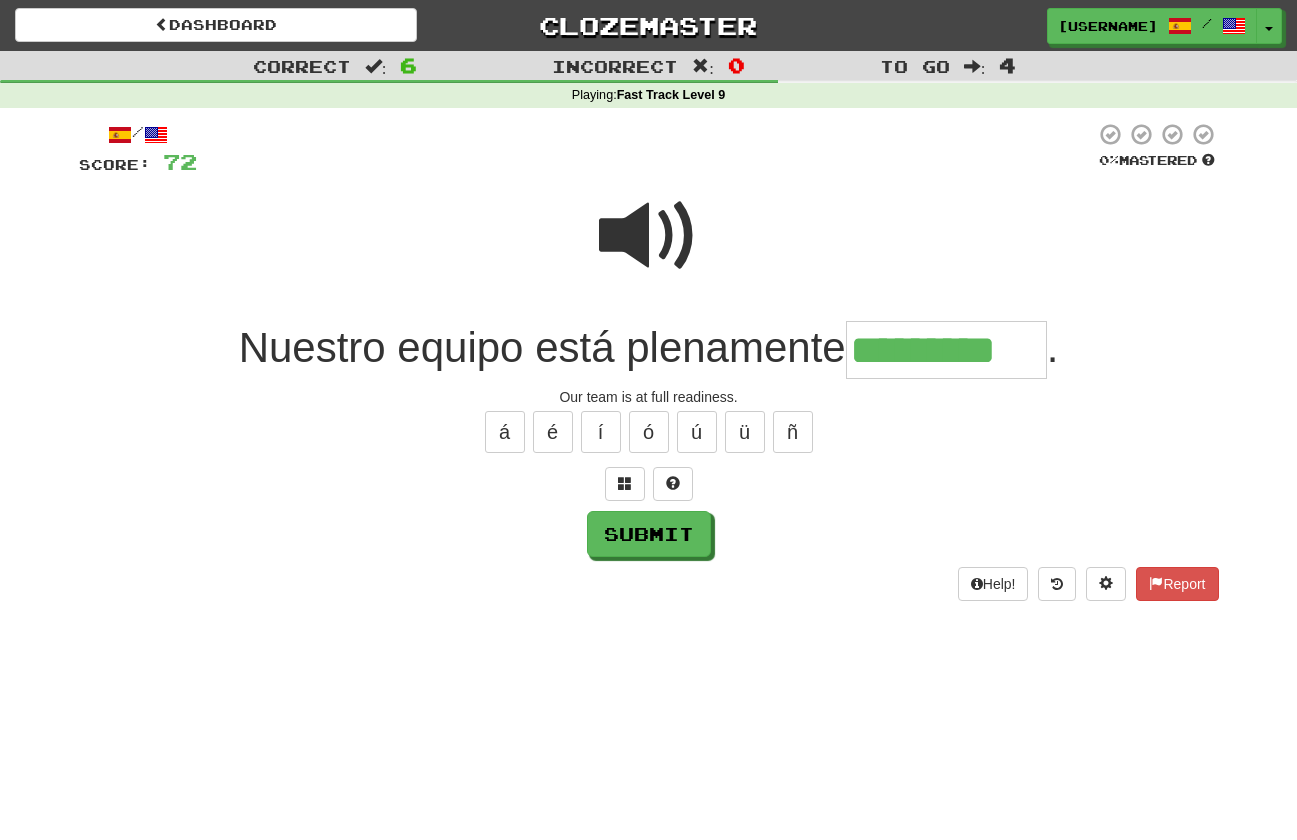 type on "*********" 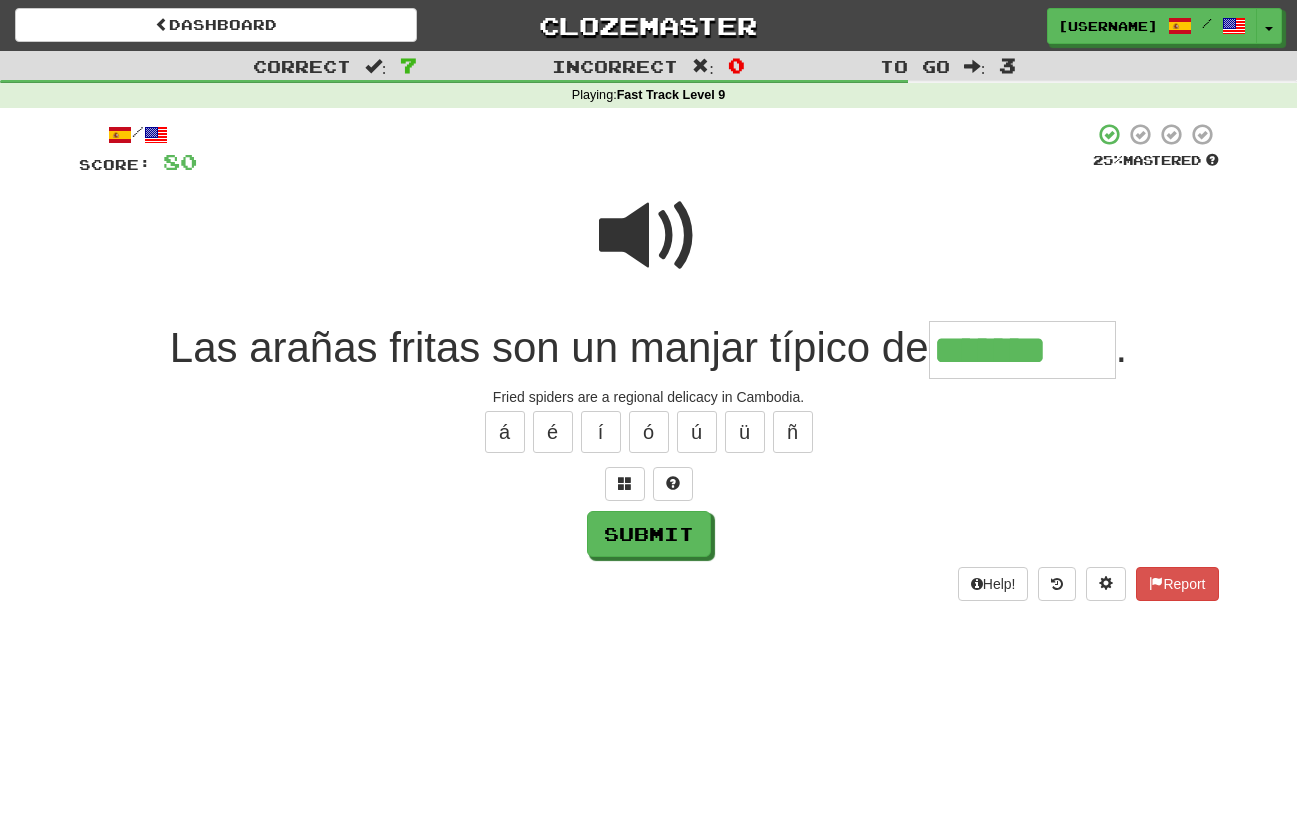 type on "*******" 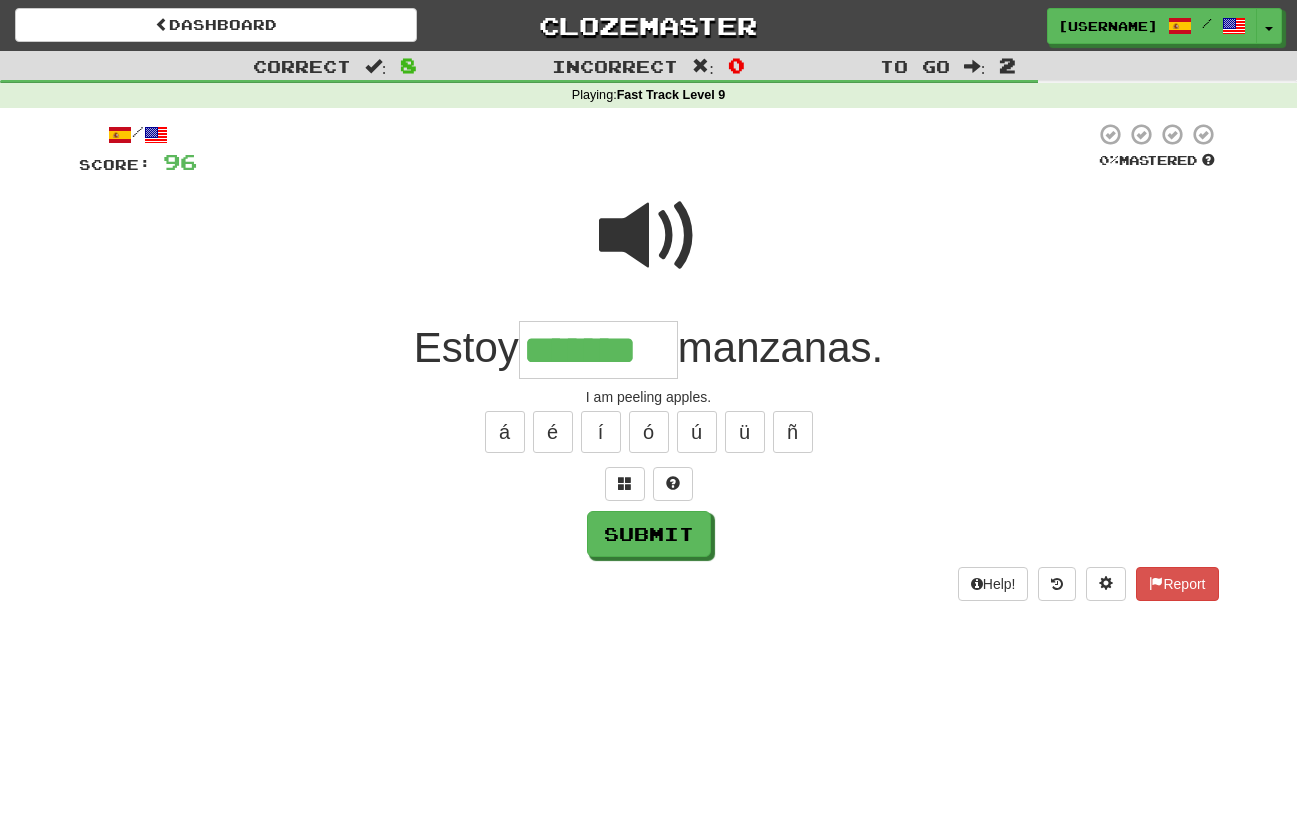 type on "*******" 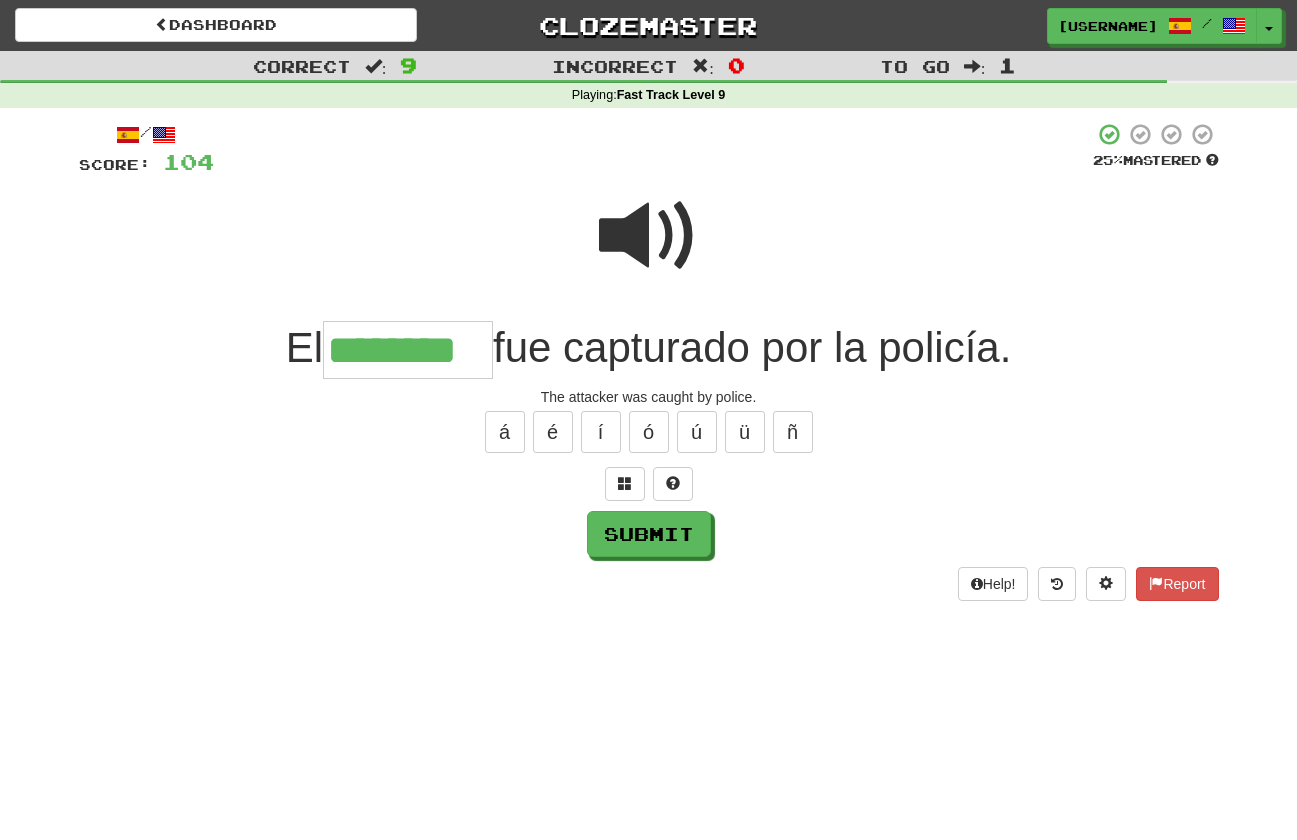 type on "********" 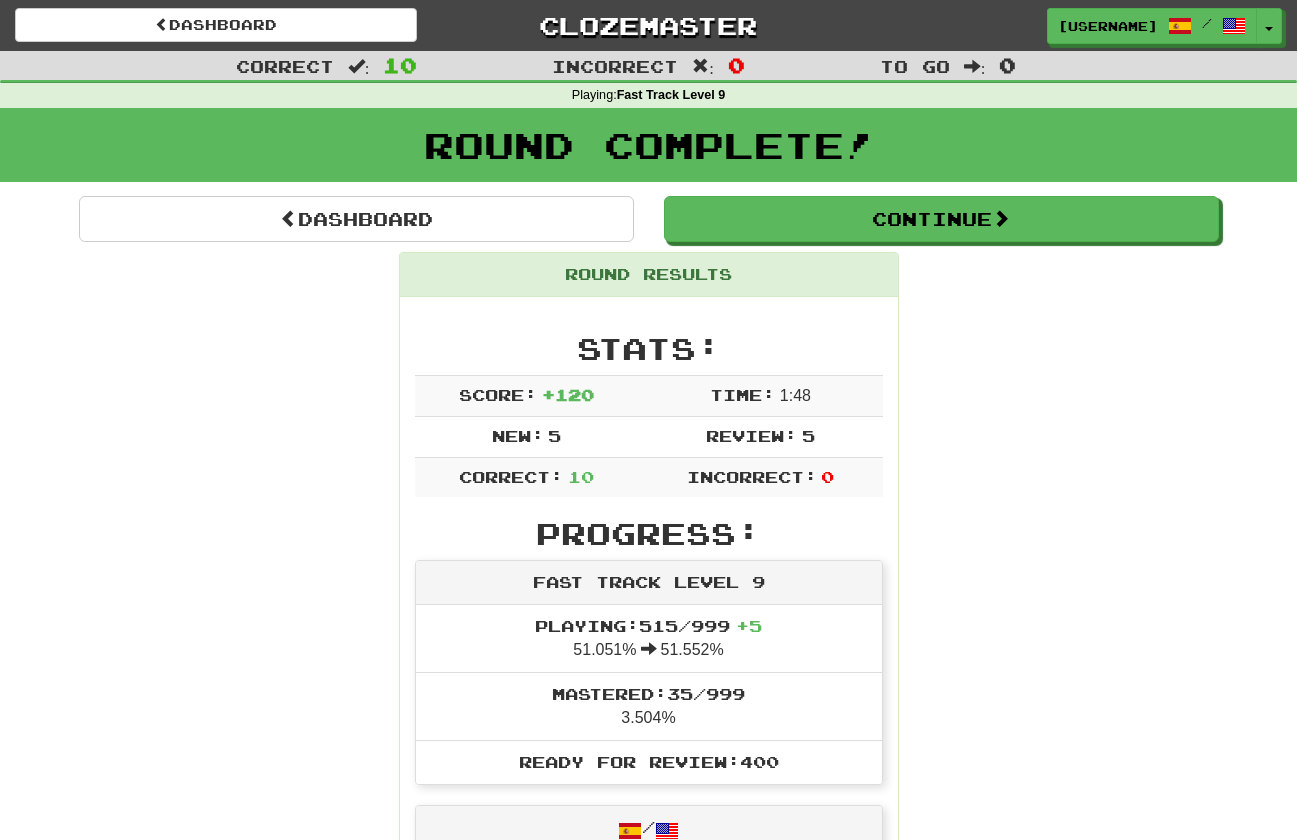 click on "Round Results Stats: Score: + 120 Time: 1 : 48 New: 5 Review: 5 Correct: 10 Incorrect: 0 Progress: Fast Track Level 9 Playing: 515 / 999 + 5 51.051% 51.552% Mastered: 35 / 999 3.504% Ready for Review: 400 / Level: 129 6,329 points to level 130 - keep going! Ranked: 968 th this week Sentences: Report Sus cambios de humor son bastante erráticos. His mood swings are quite erratic. Report El pomelo sabe muy agrio. The grapefruit tastes very sour. Report El médico le hizo una ecografía. The doctor performed her ultrasound. Report La música es la banda sonora de tu vida. Music is the soundtrack of your life. Report El aire está contaminado en las ciudades. Air is polluted in cities. Report Algunas enfermedades mentales ya tienen cura. Some mental illnesses already have a cure. Report Nuestro equipo está plenamente preparado. Our team is at full readiness. Report Las arañas fritas son un manjar típico de Camboya. Report Estoy pelando manzanas. Report El" at bounding box center [649, 1142] 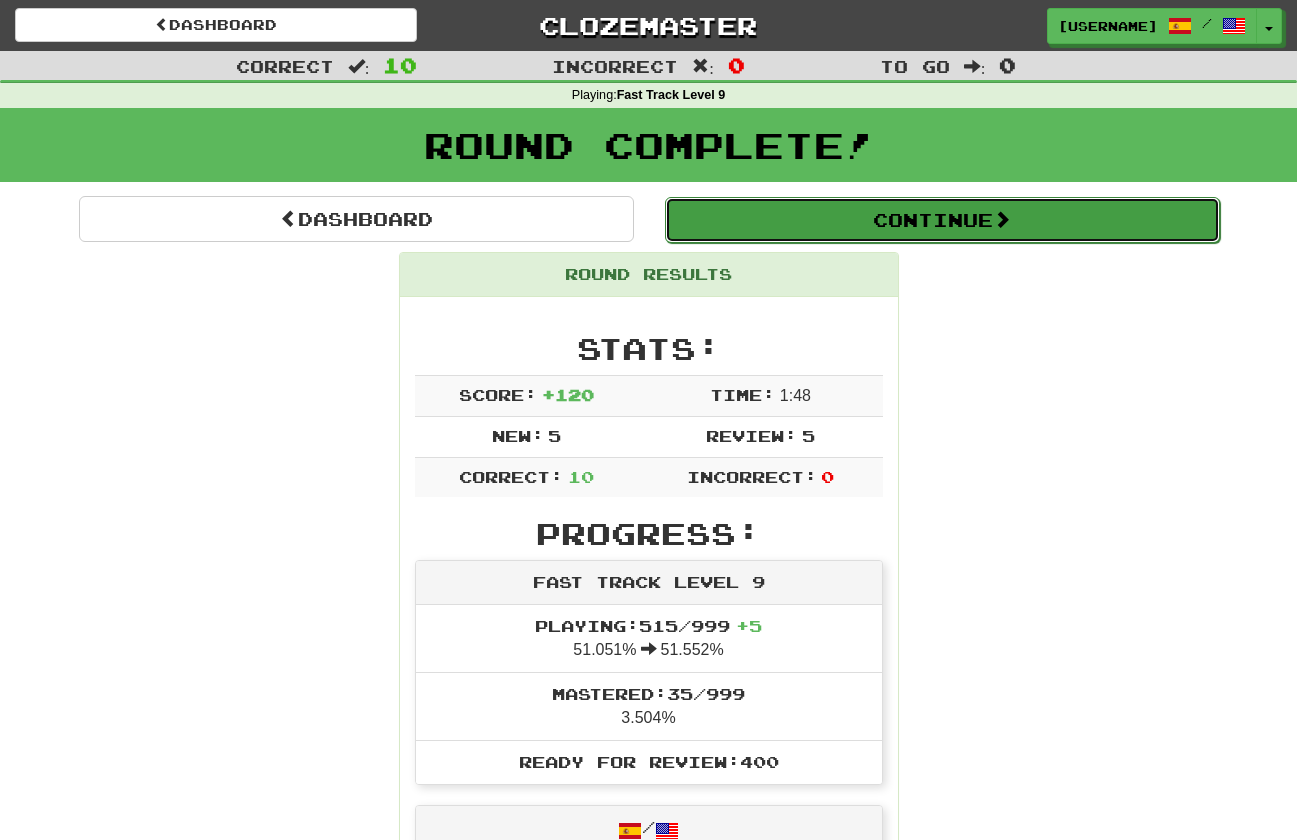 click on "Continue" at bounding box center (942, 220) 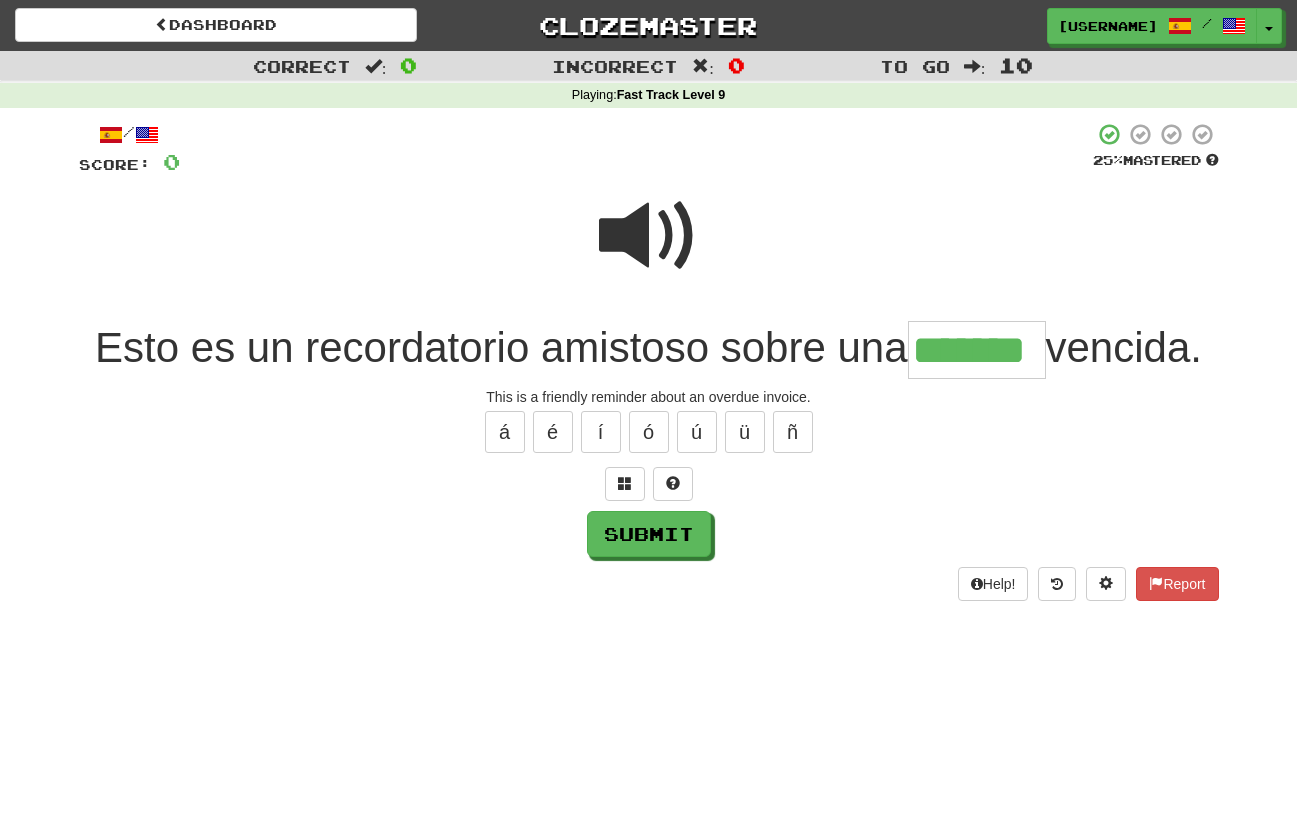 type on "*******" 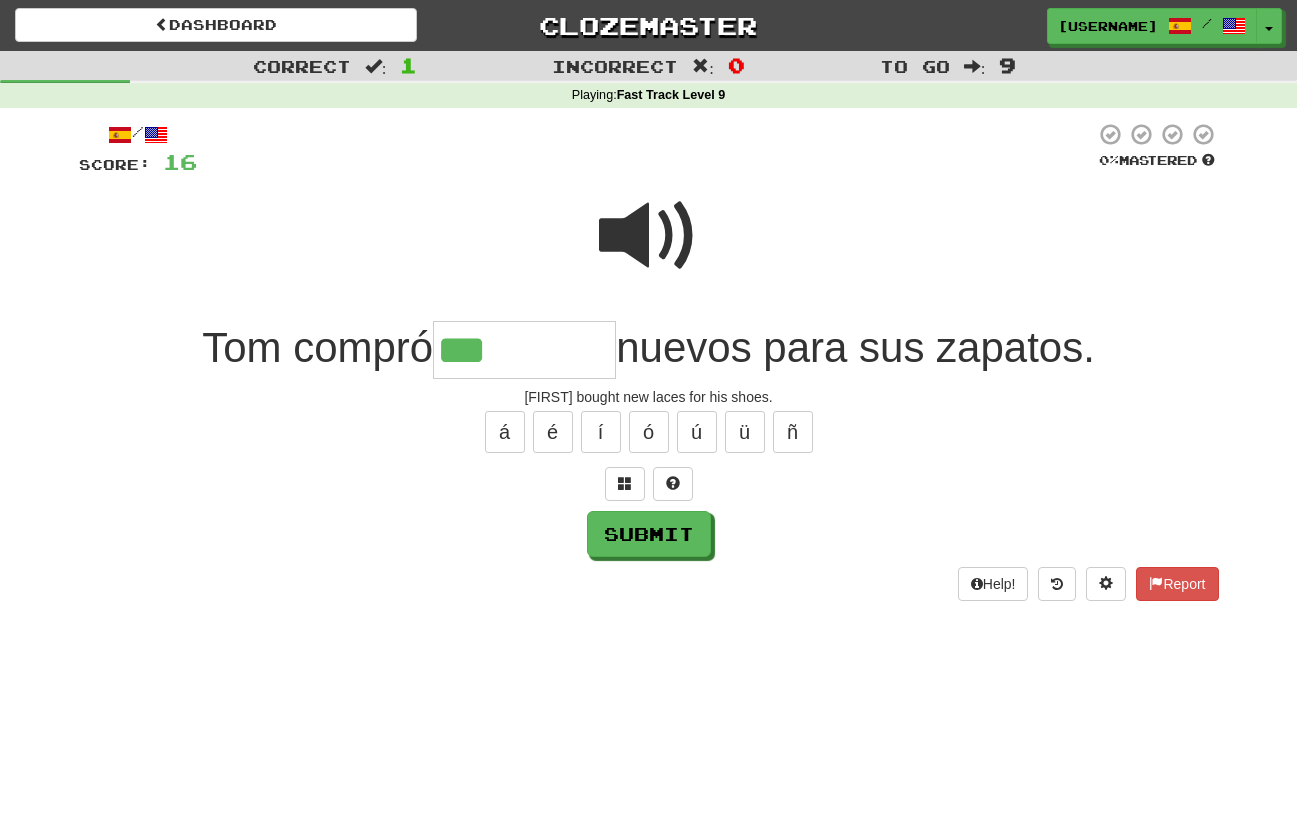 click at bounding box center [649, 236] 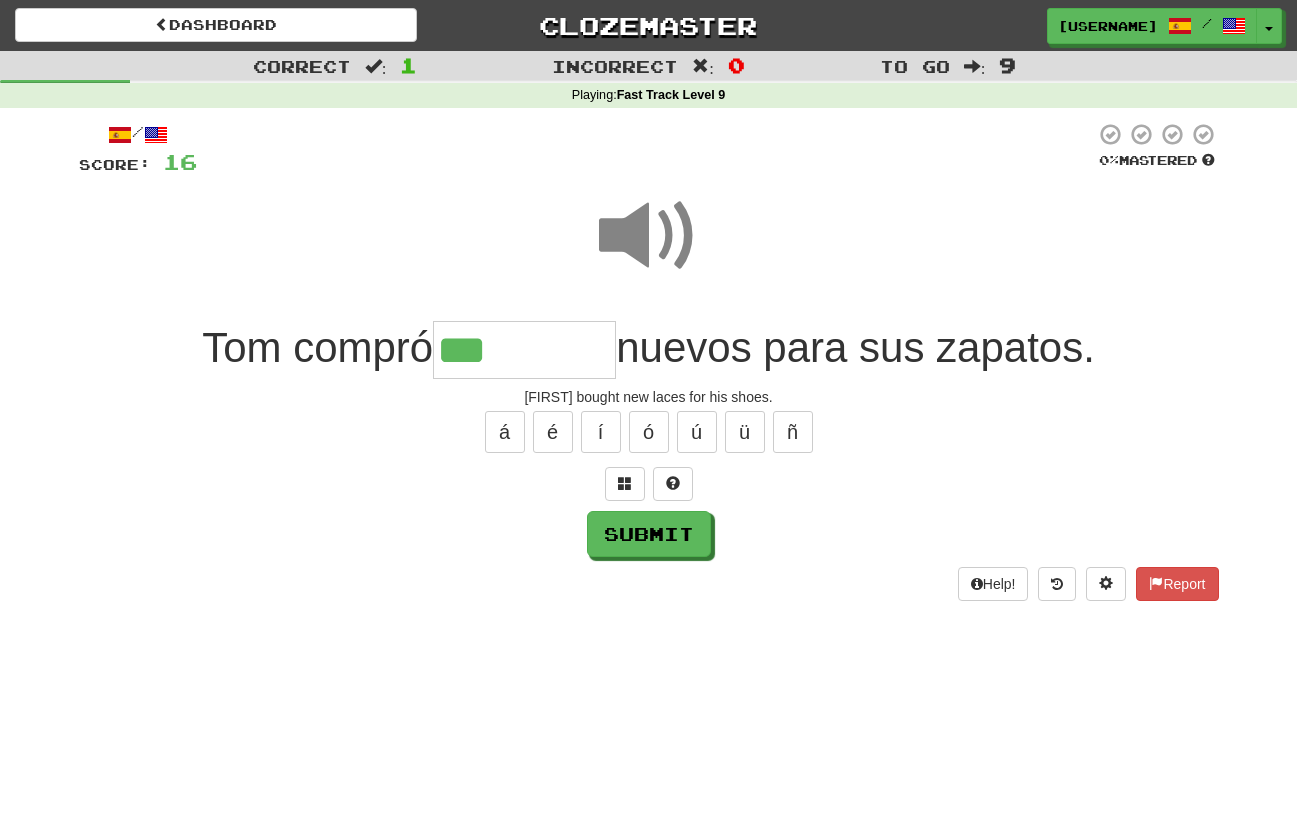 click on "***" at bounding box center [524, 350] 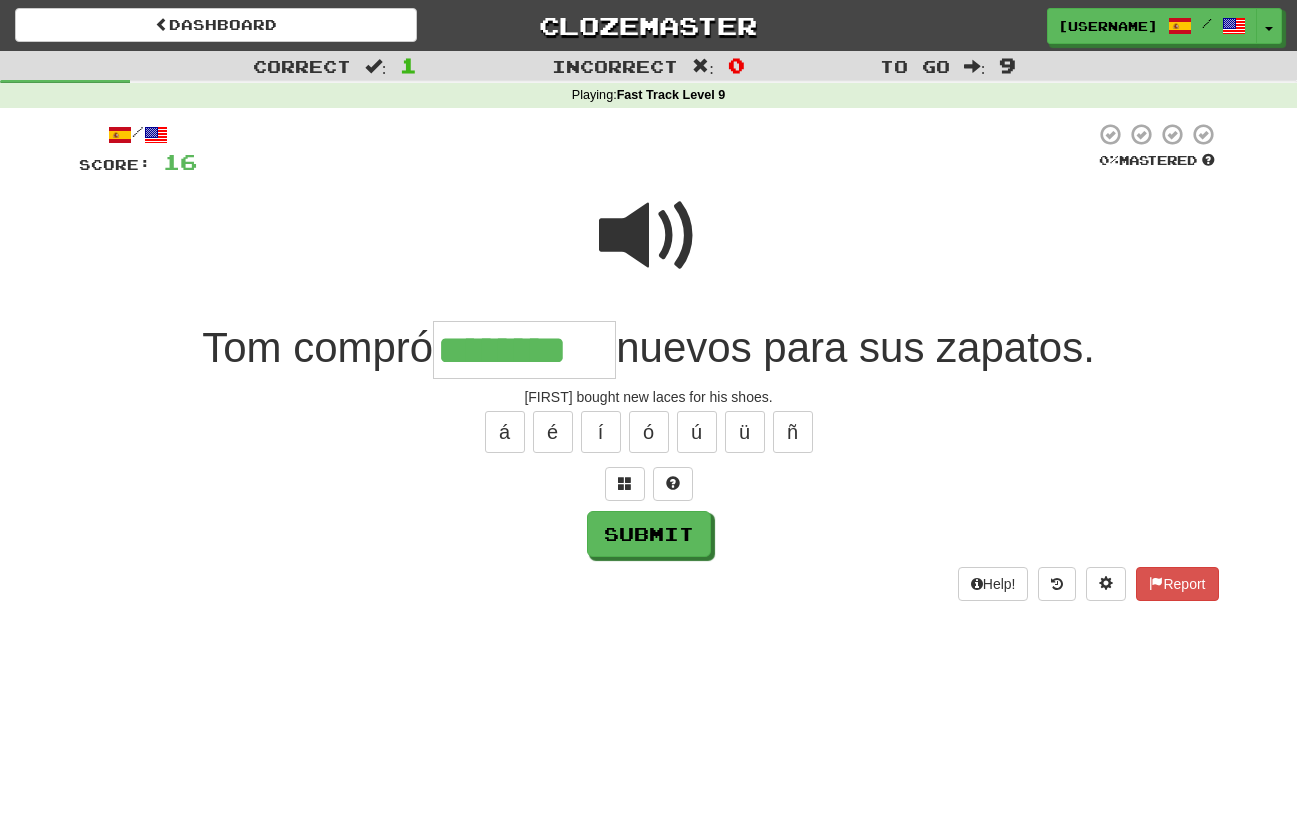 type on "********" 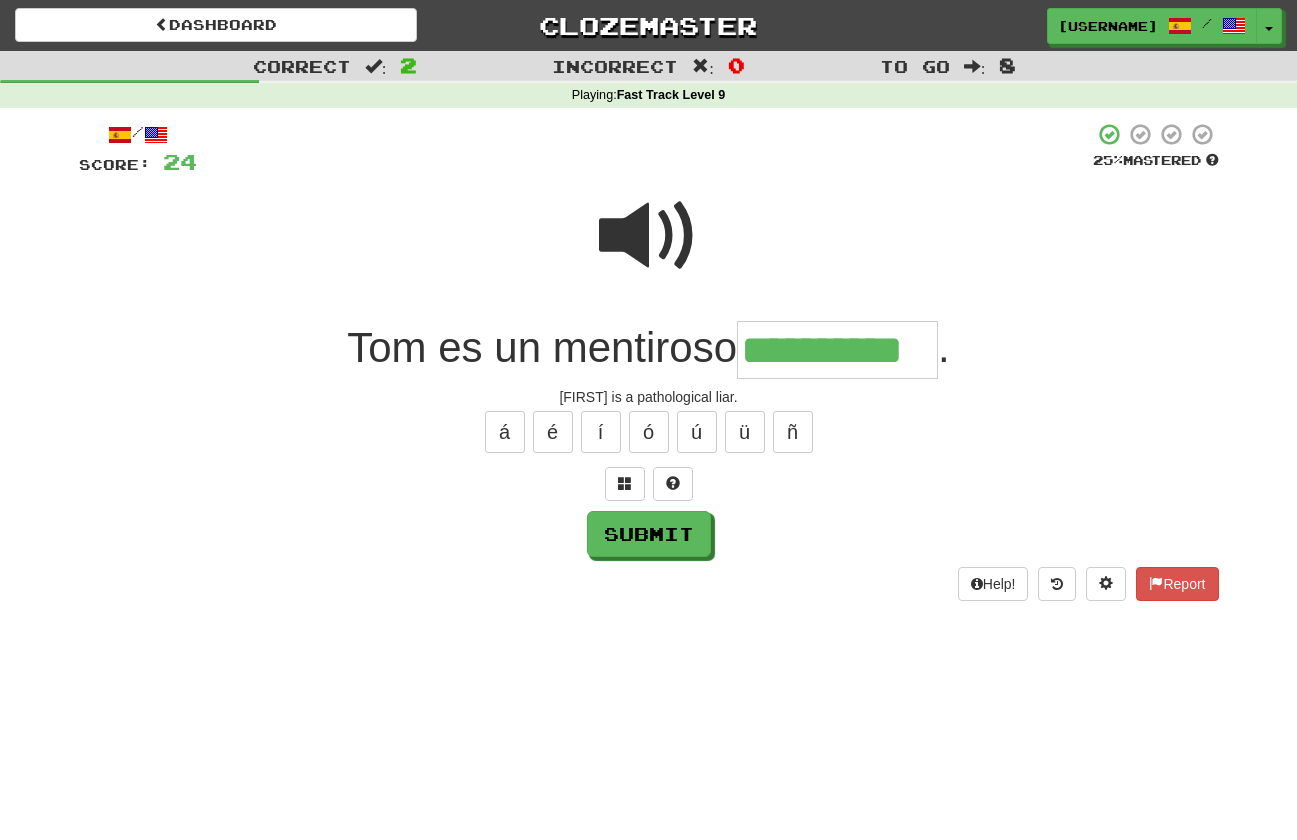 type on "**********" 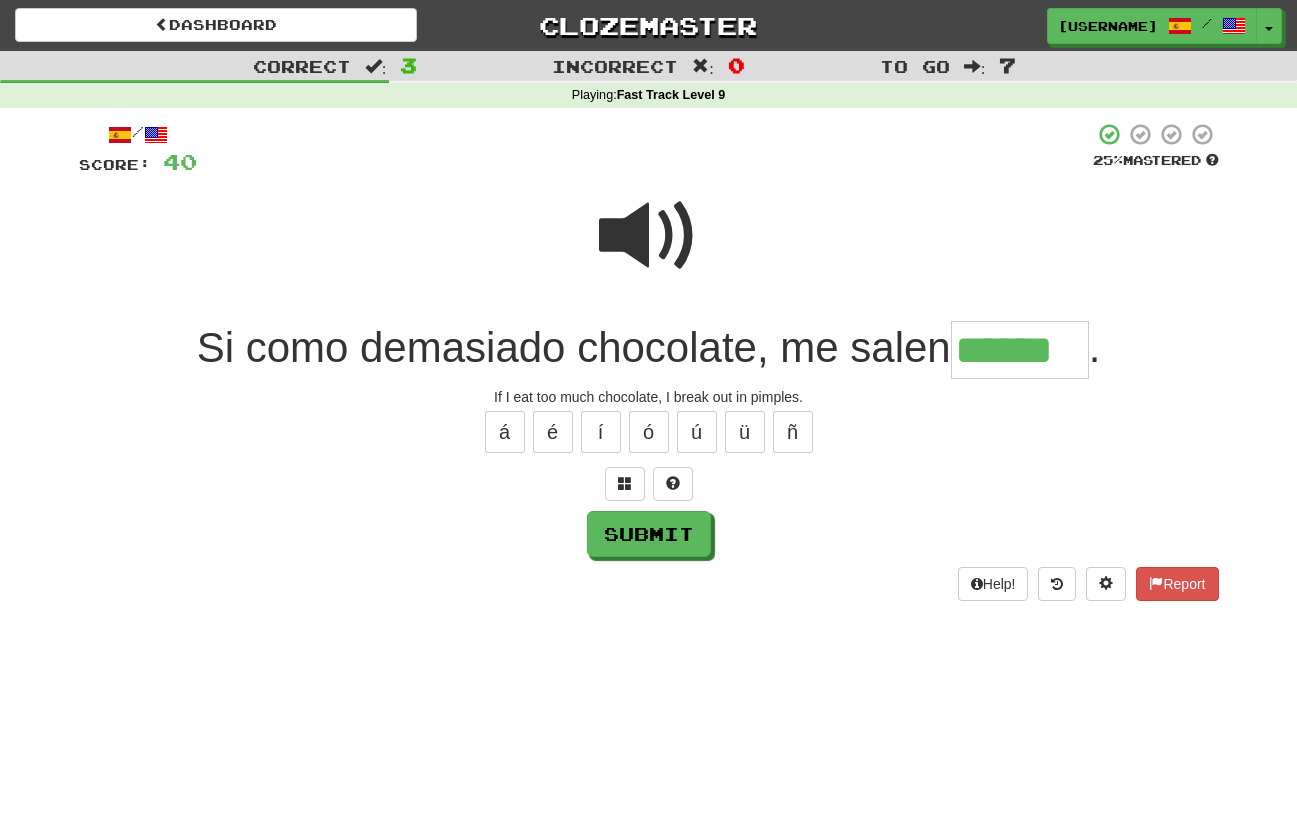 type on "******" 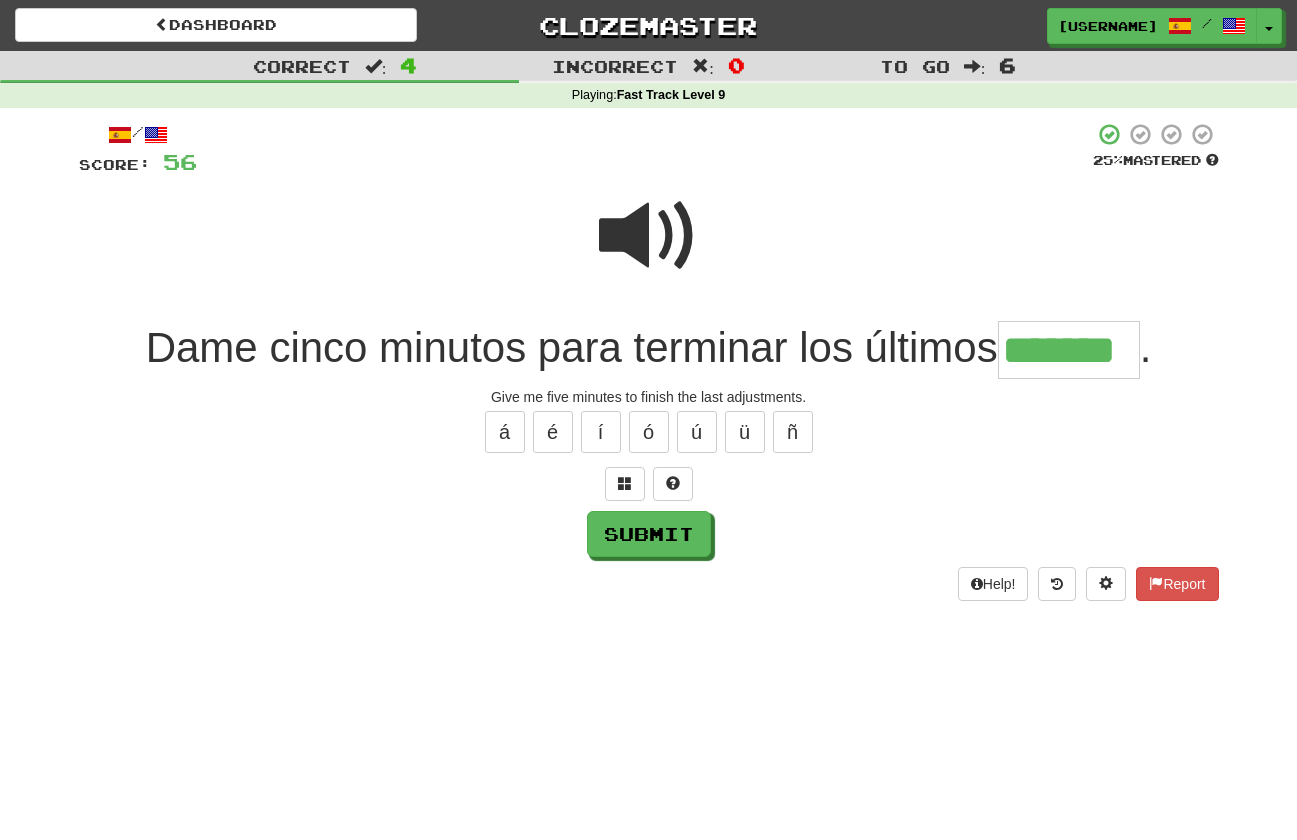 type on "*******" 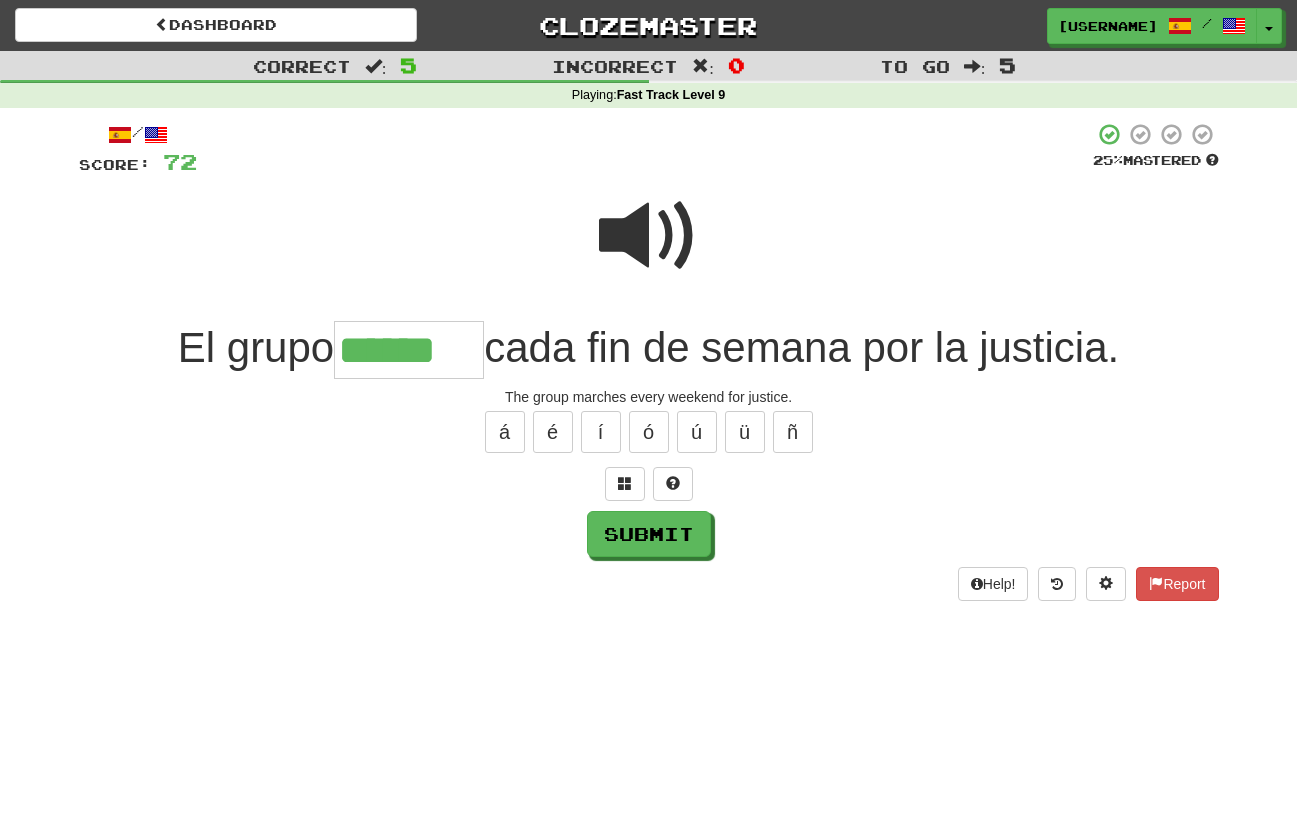 type on "******" 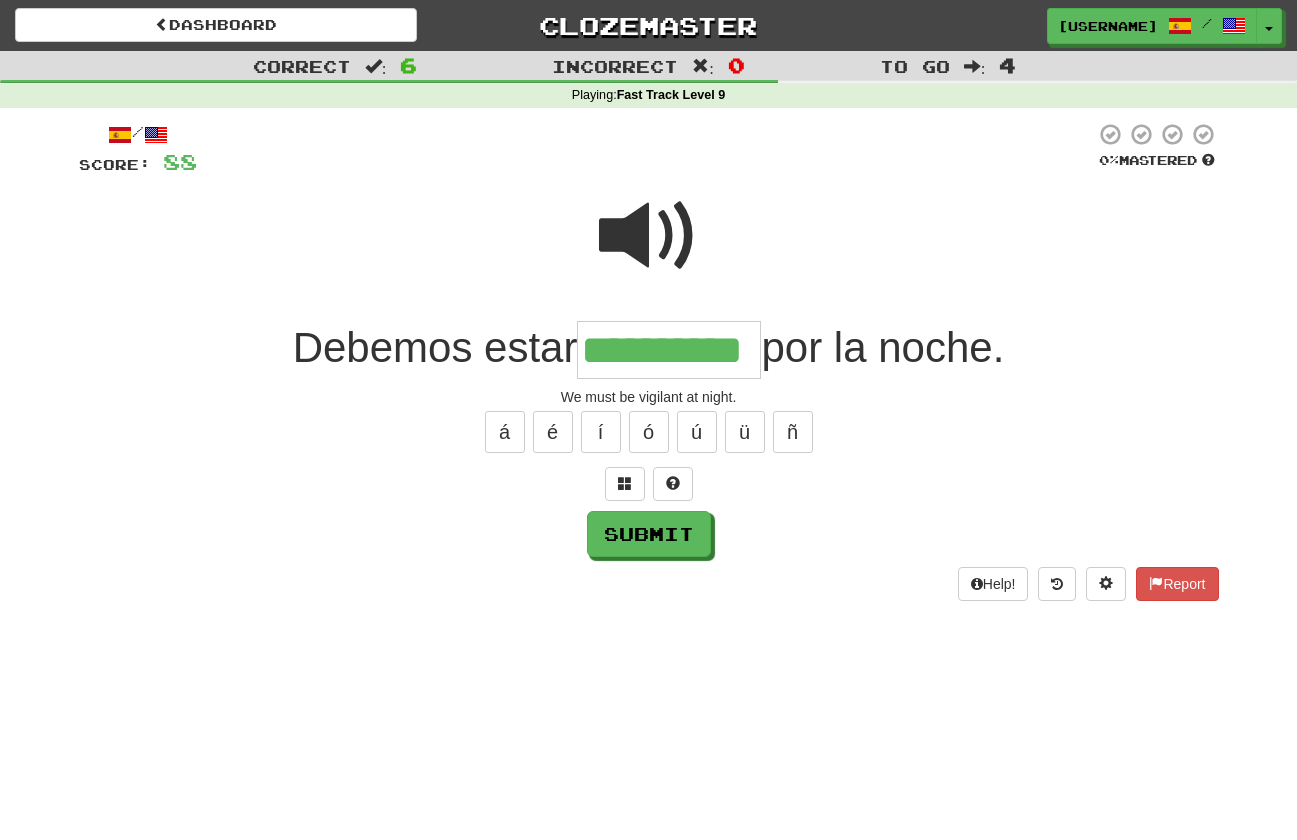 type on "**********" 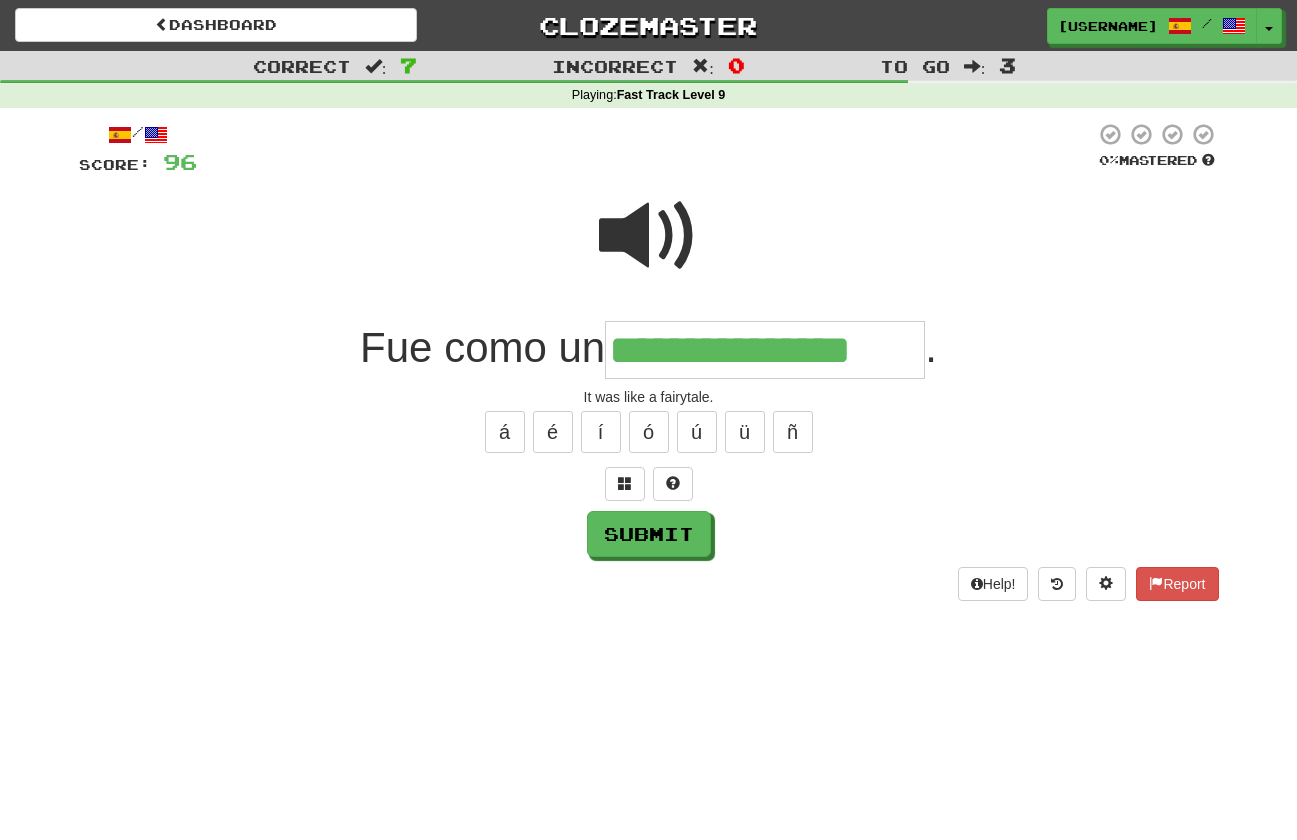 type on "**********" 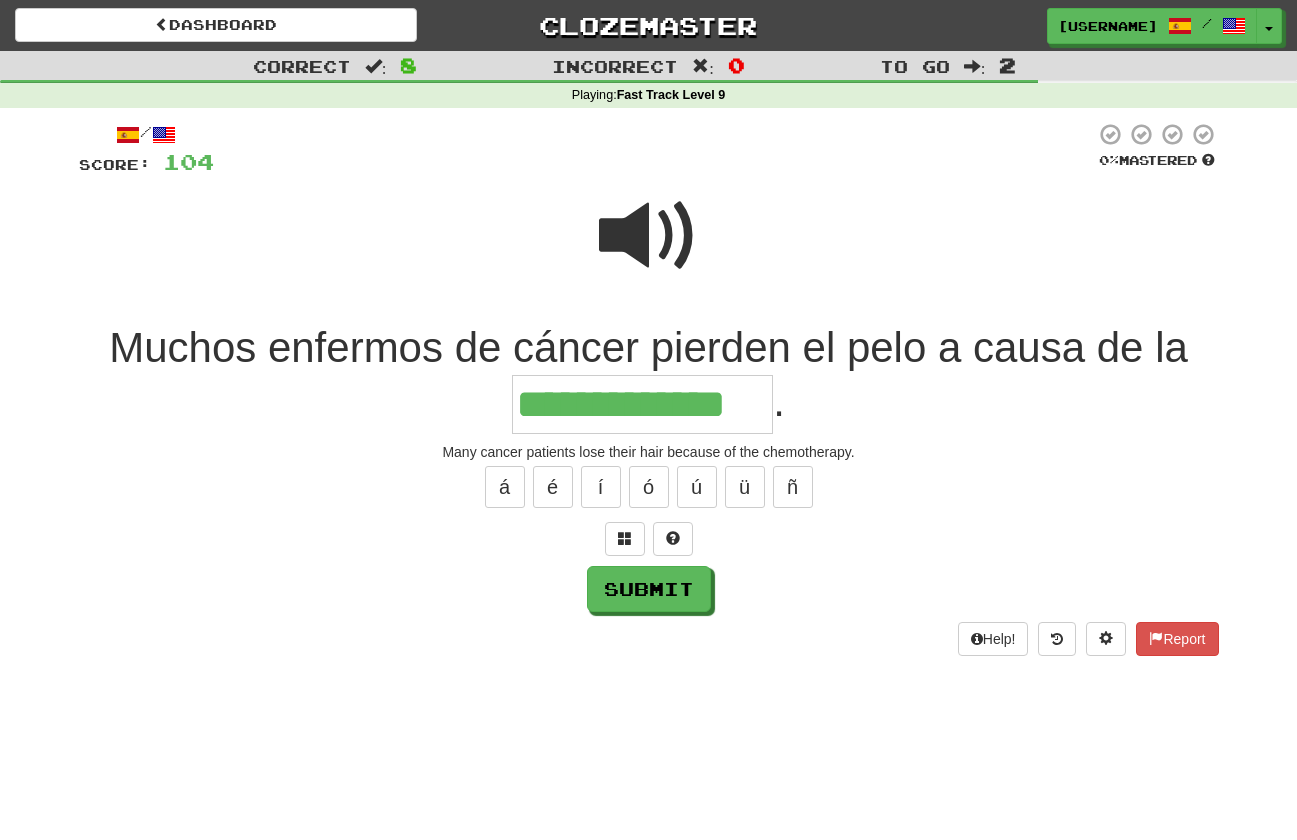 type on "**********" 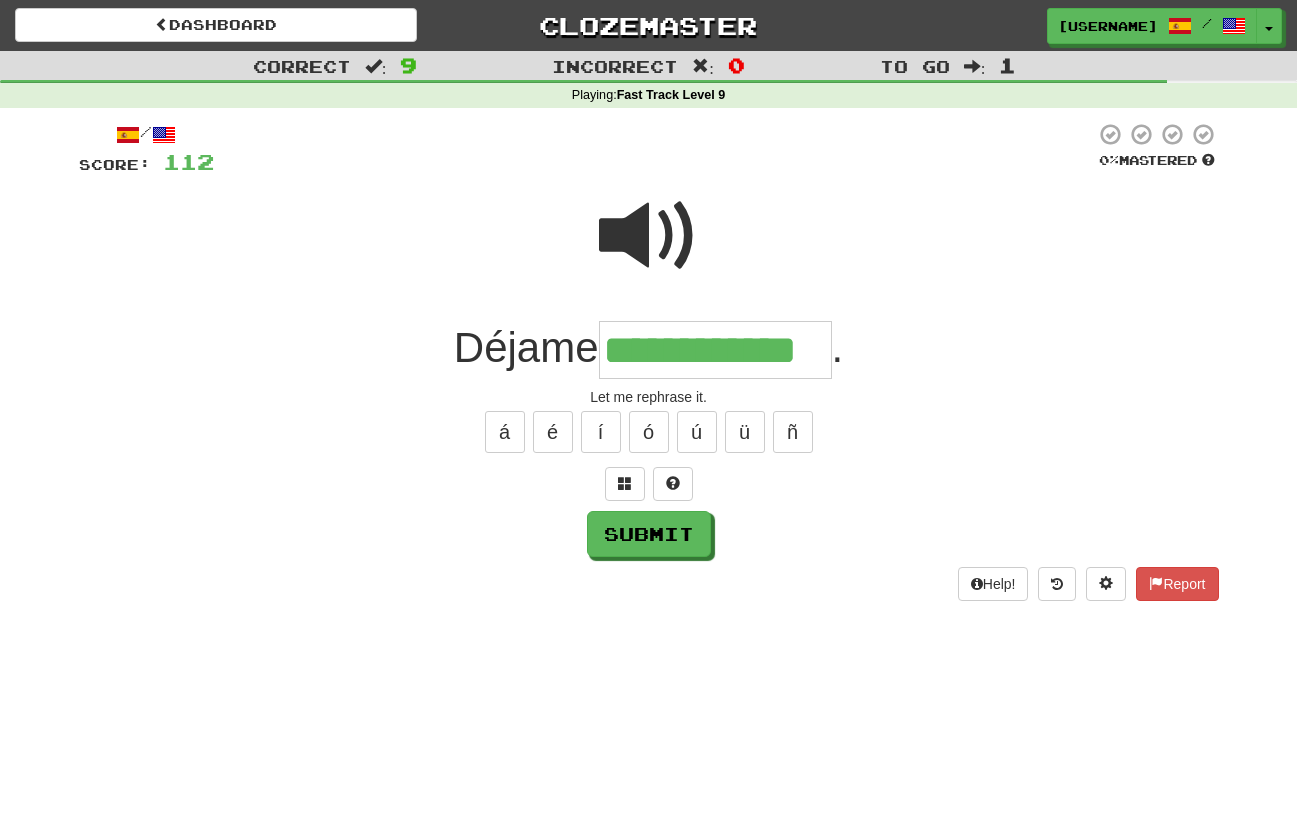 type on "**********" 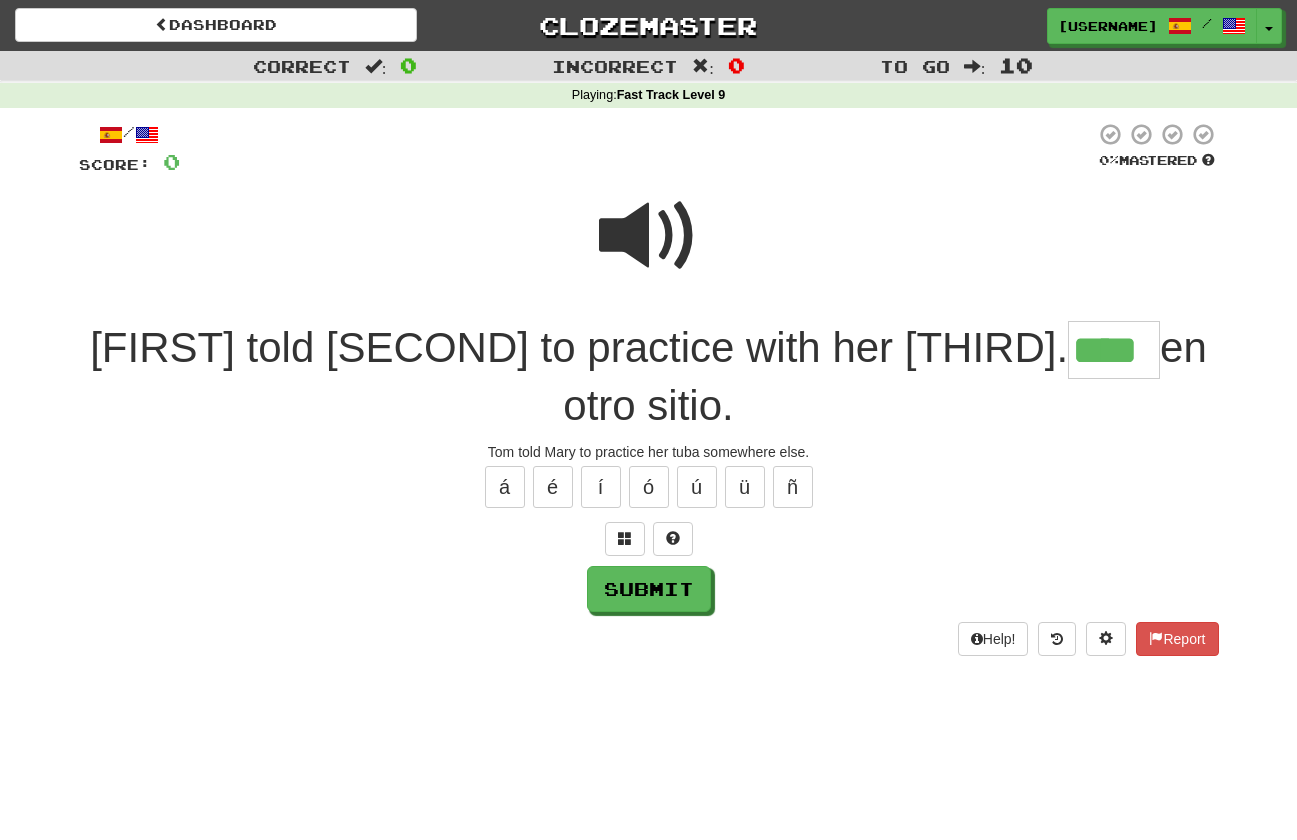 type on "****" 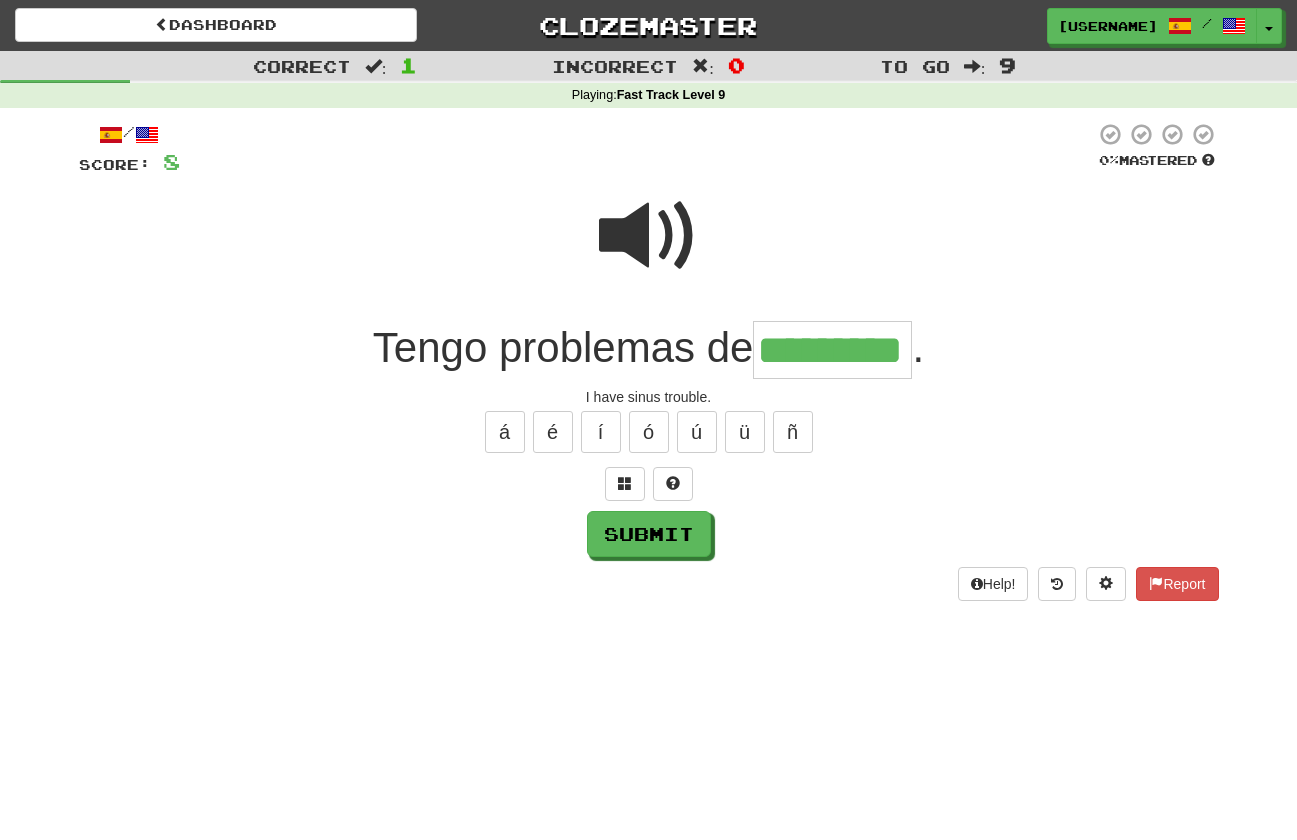 type on "*********" 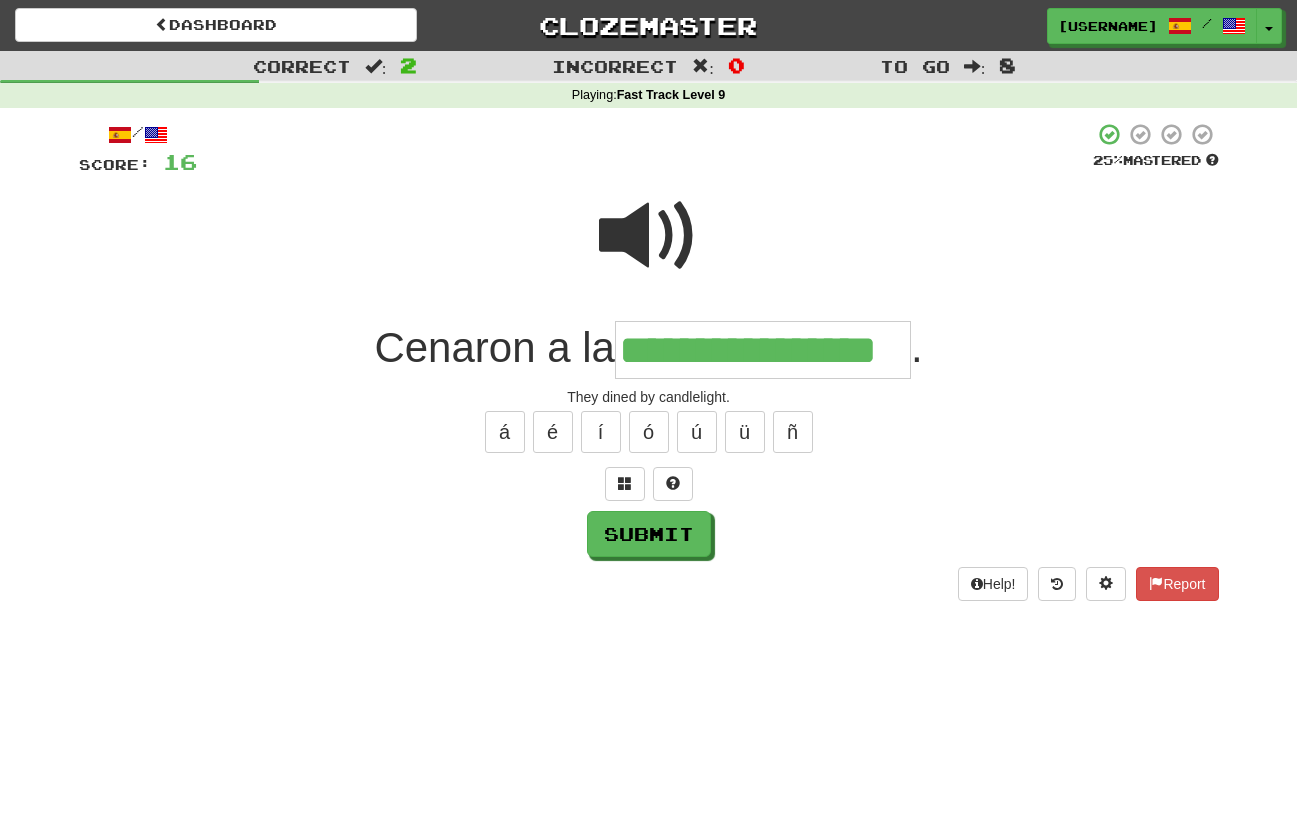 type on "**********" 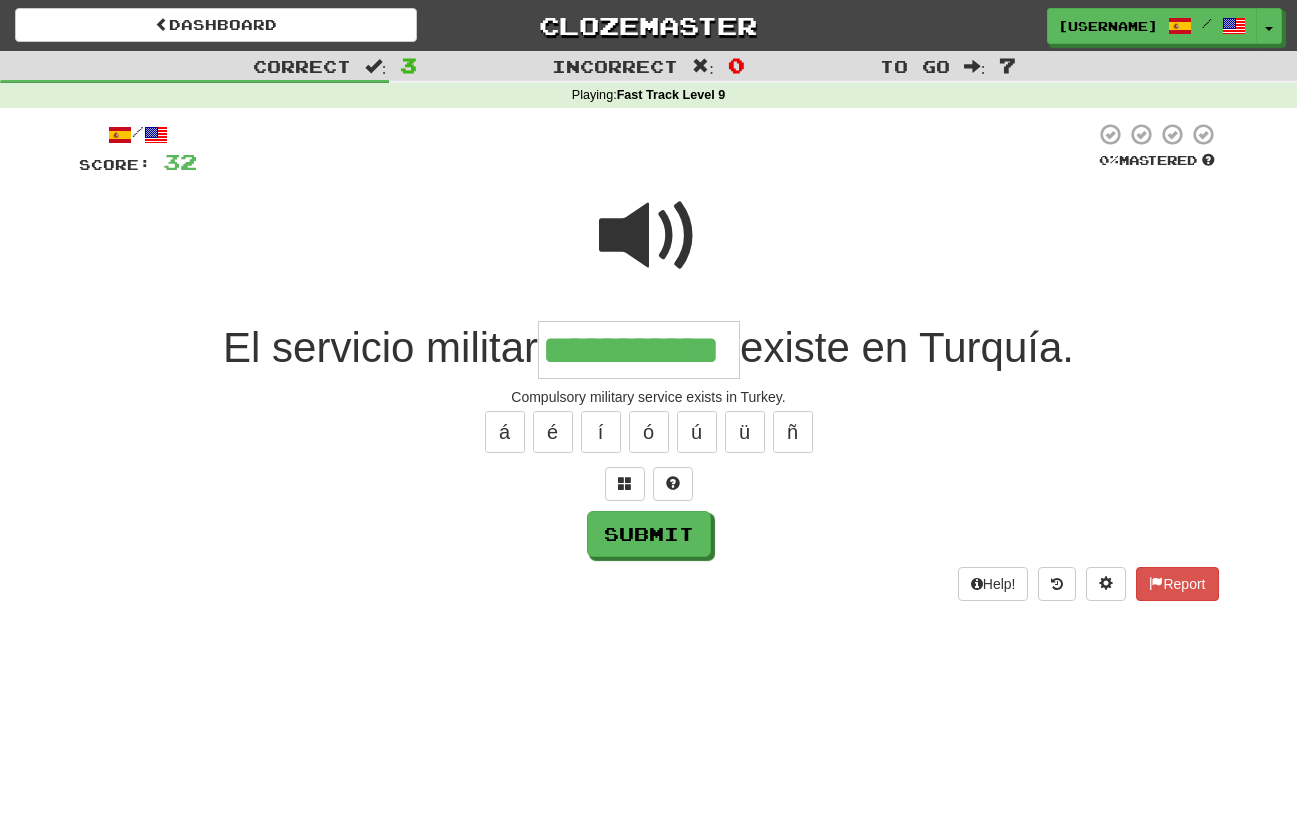 type on "**********" 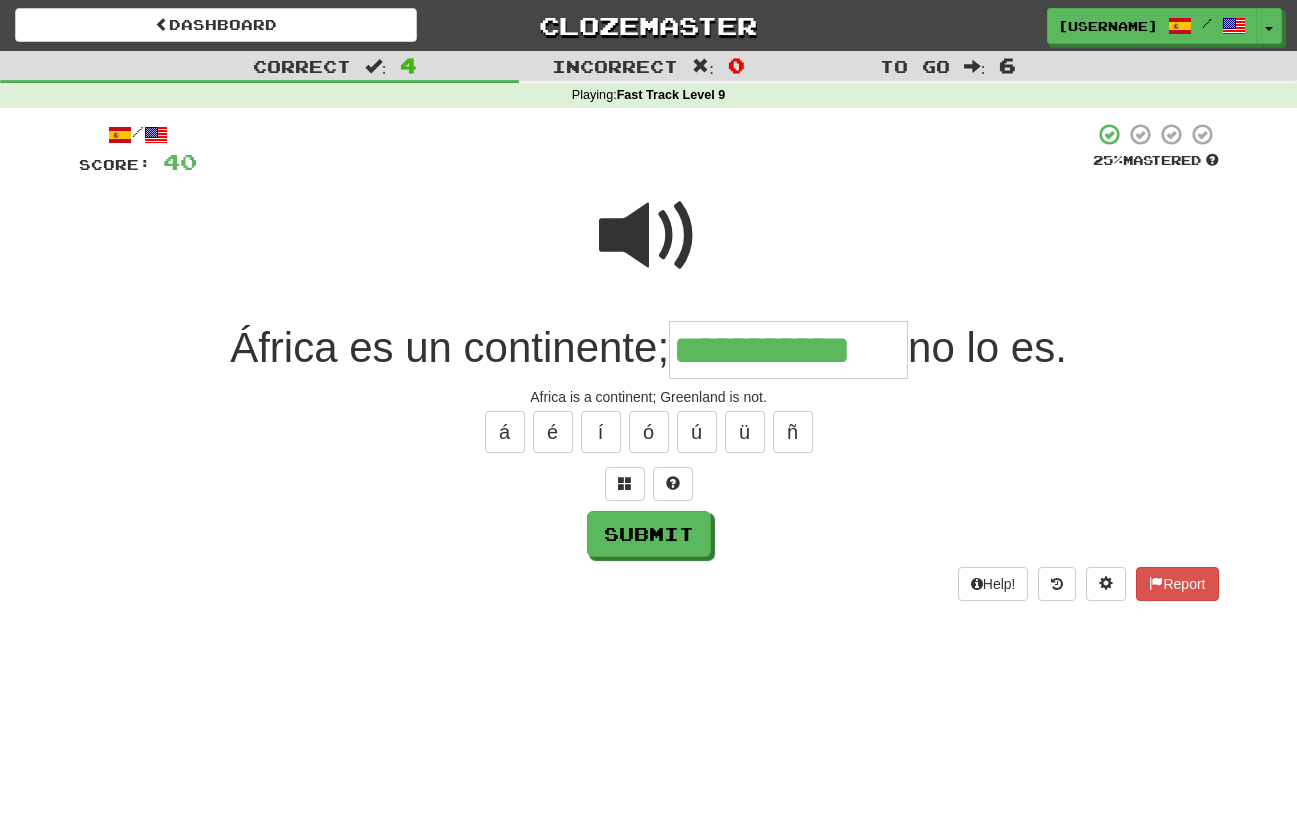 type on "**********" 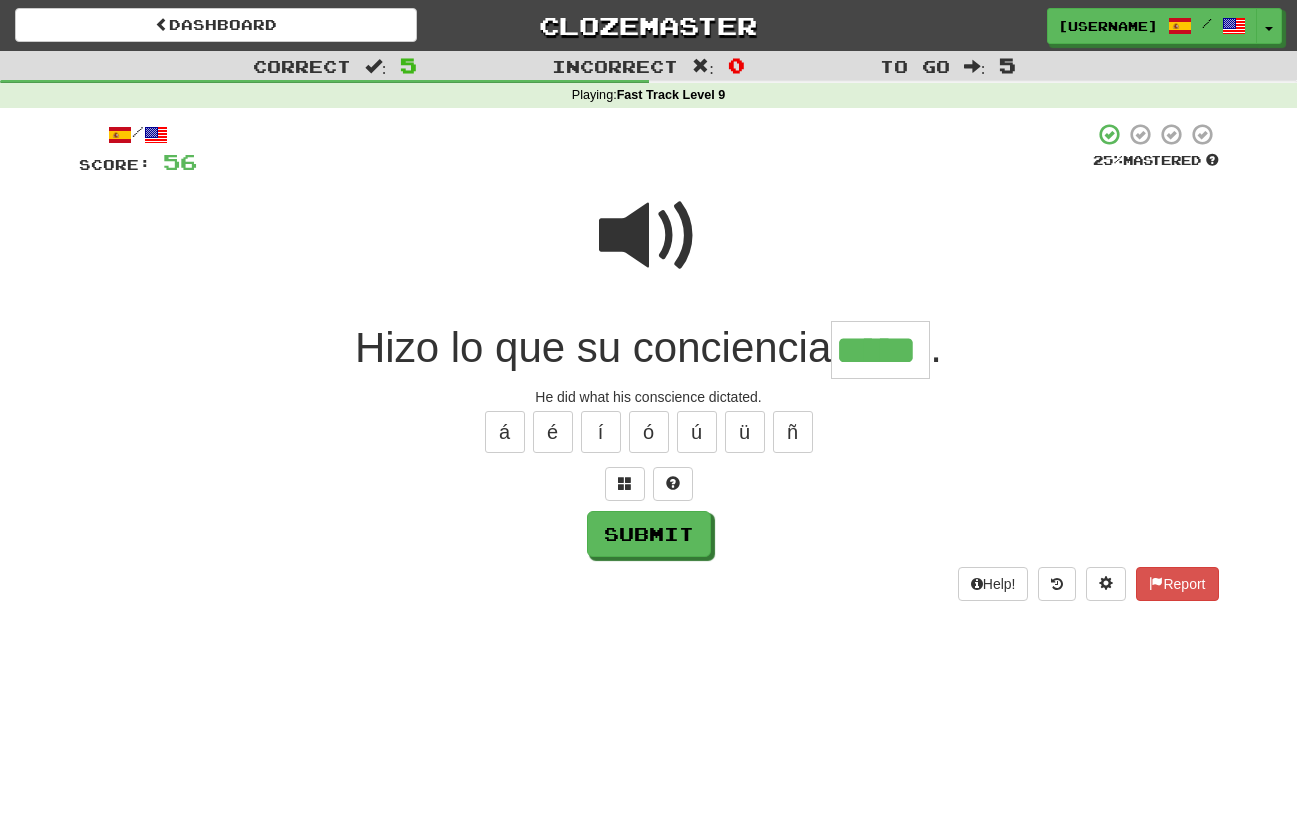 type on "*****" 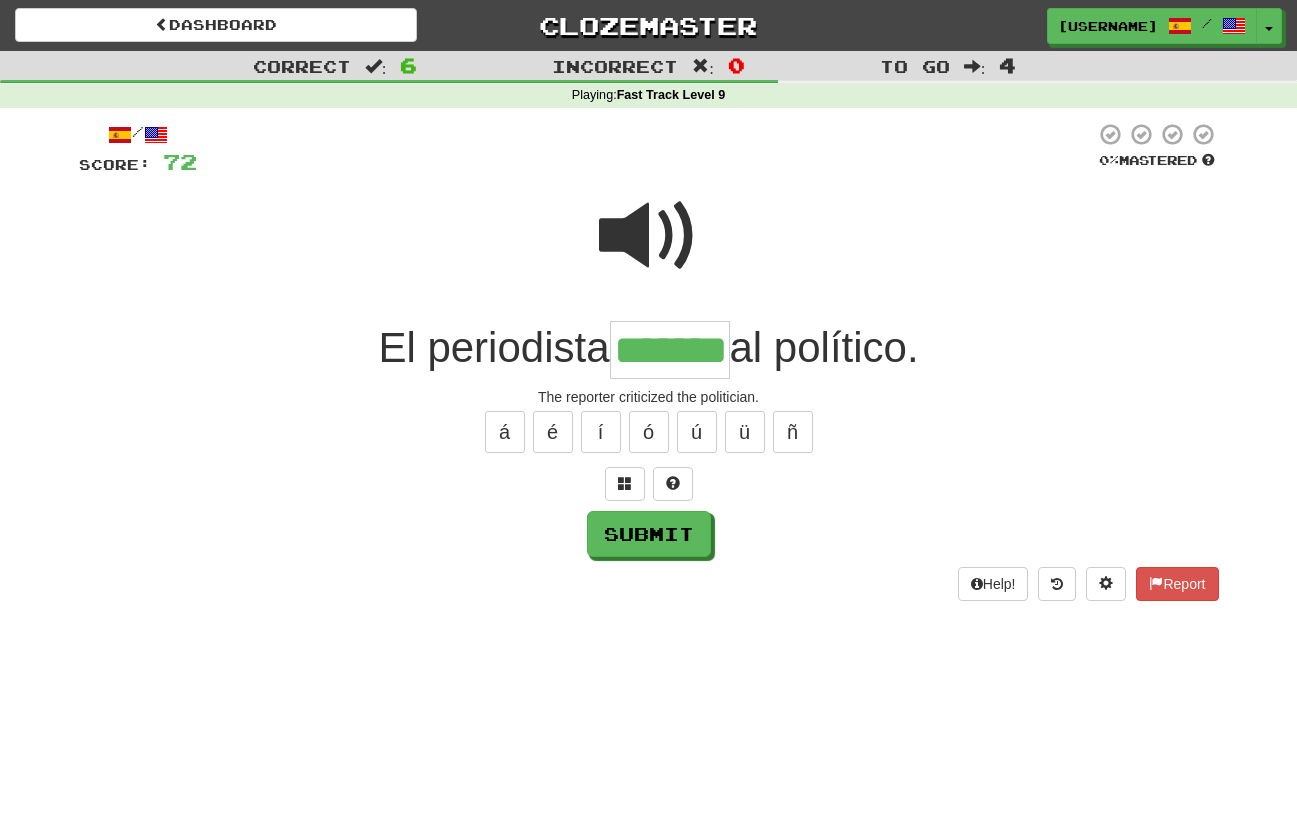 type on "*******" 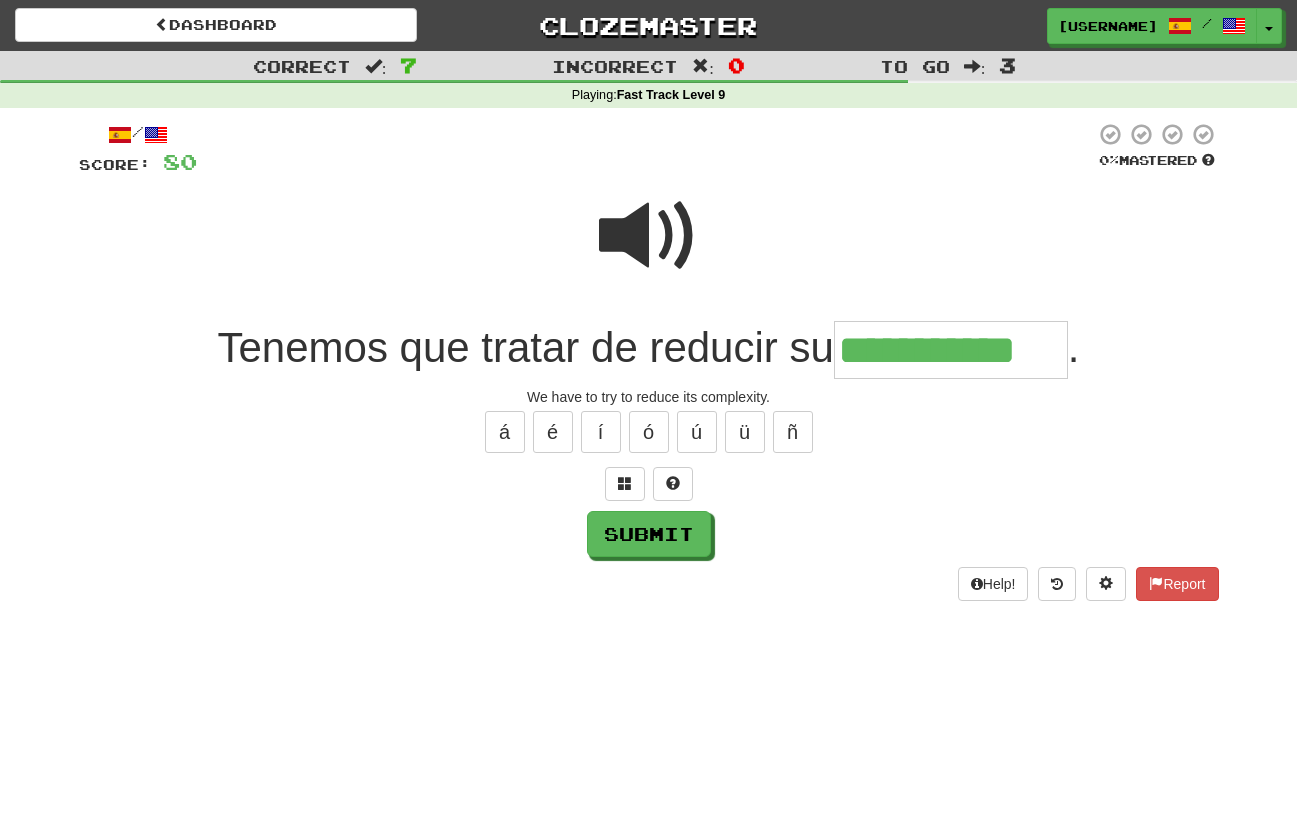 type on "**********" 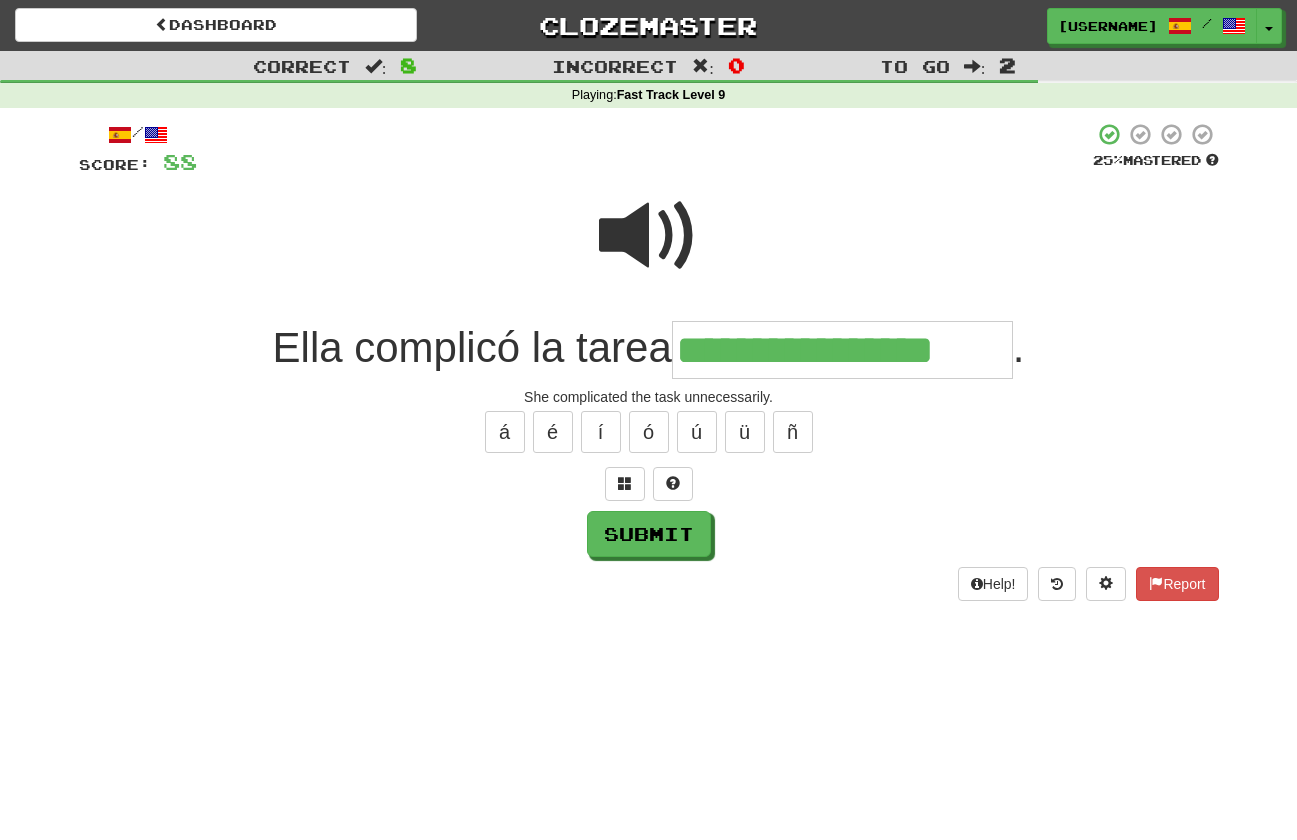 type on "**********" 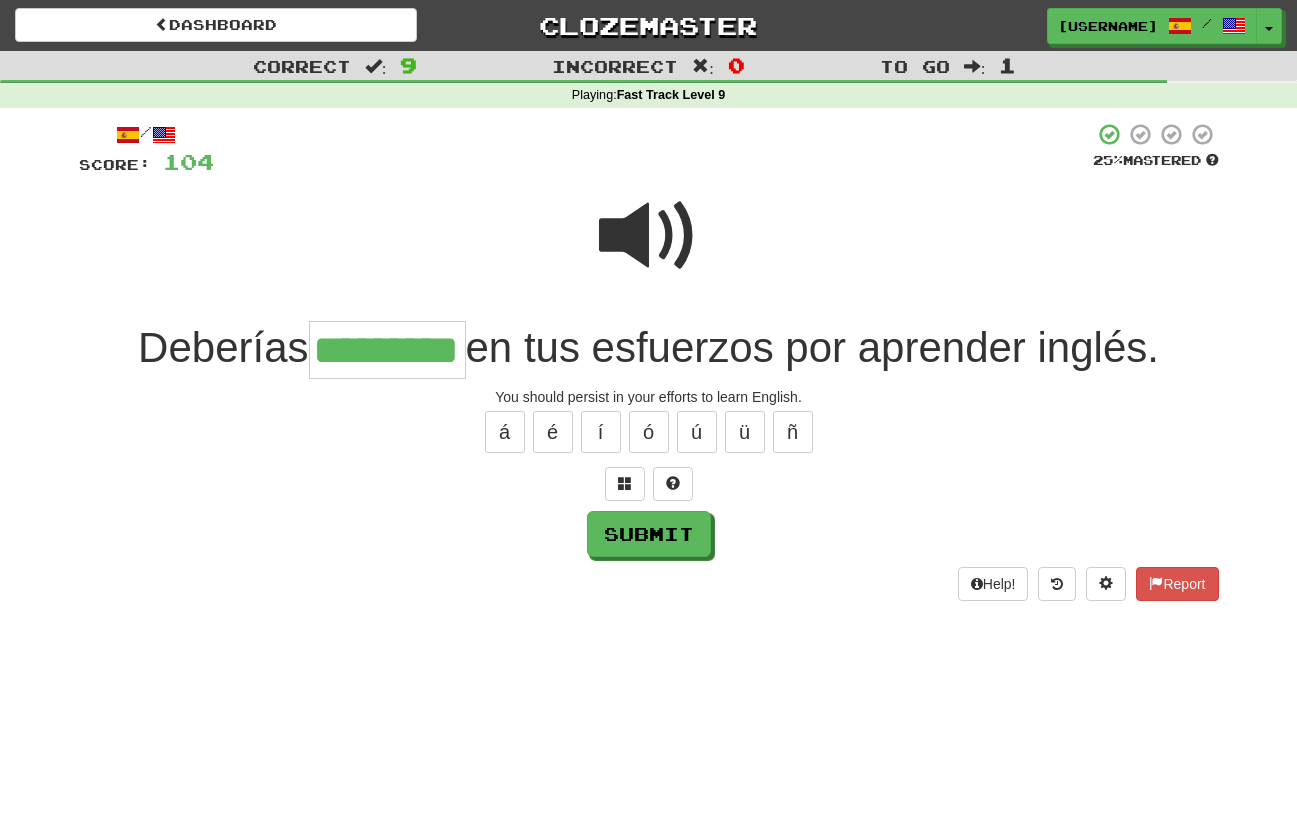 type on "*********" 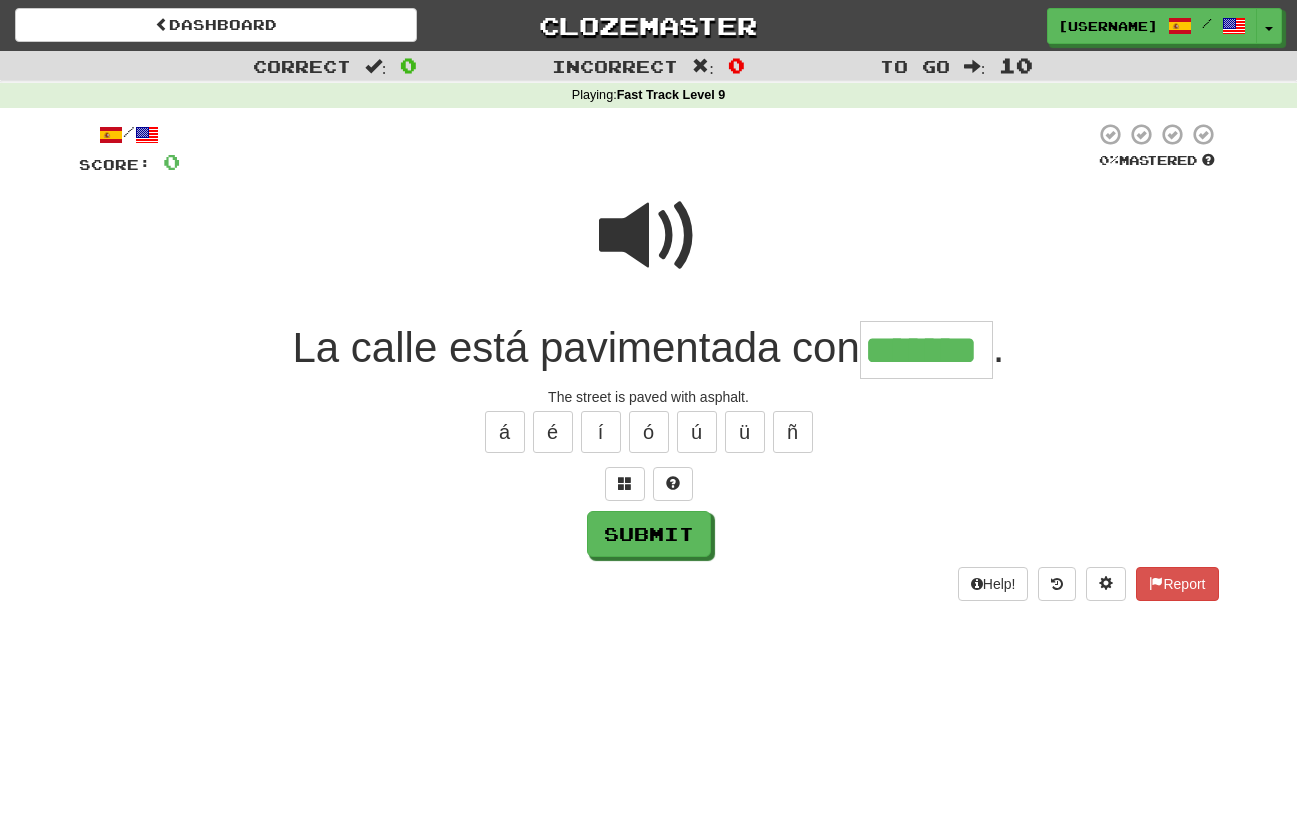 type on "*******" 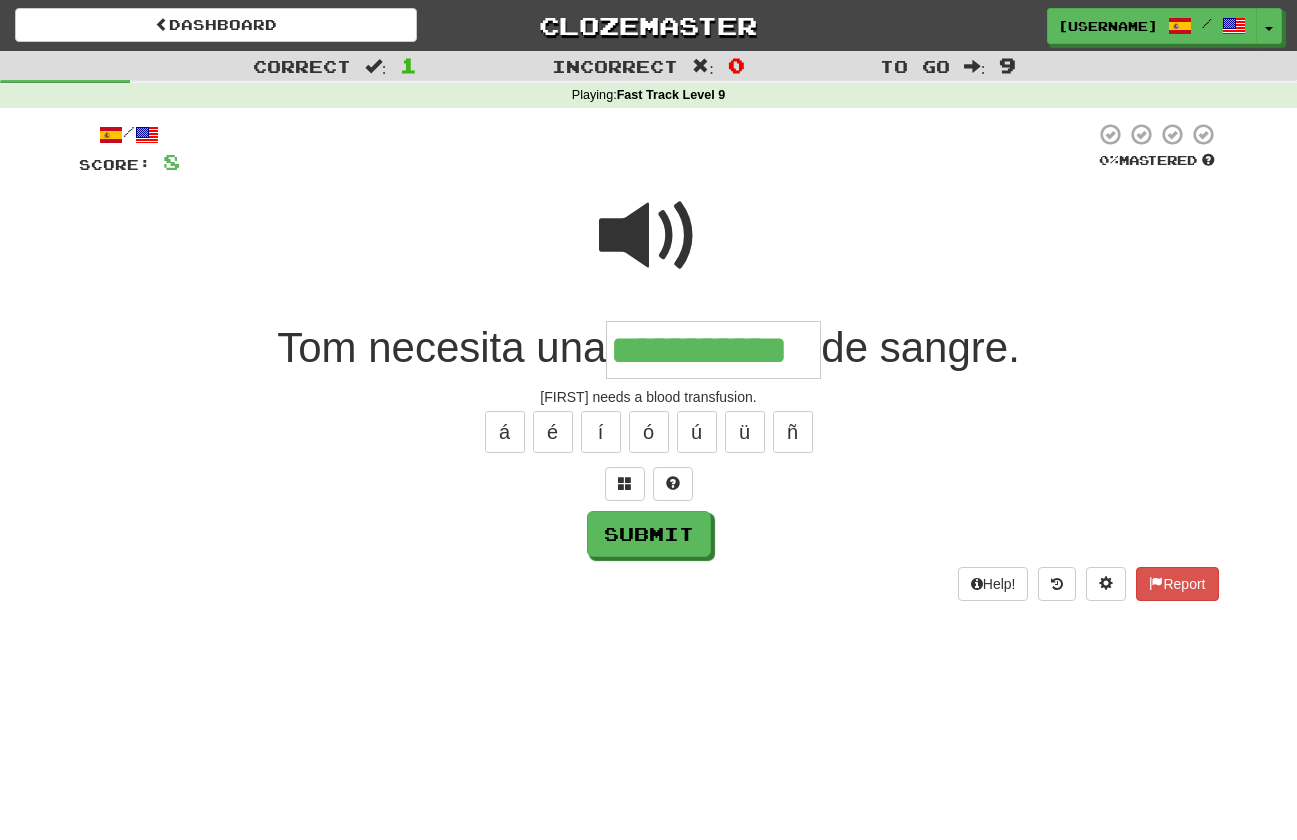 type on "**********" 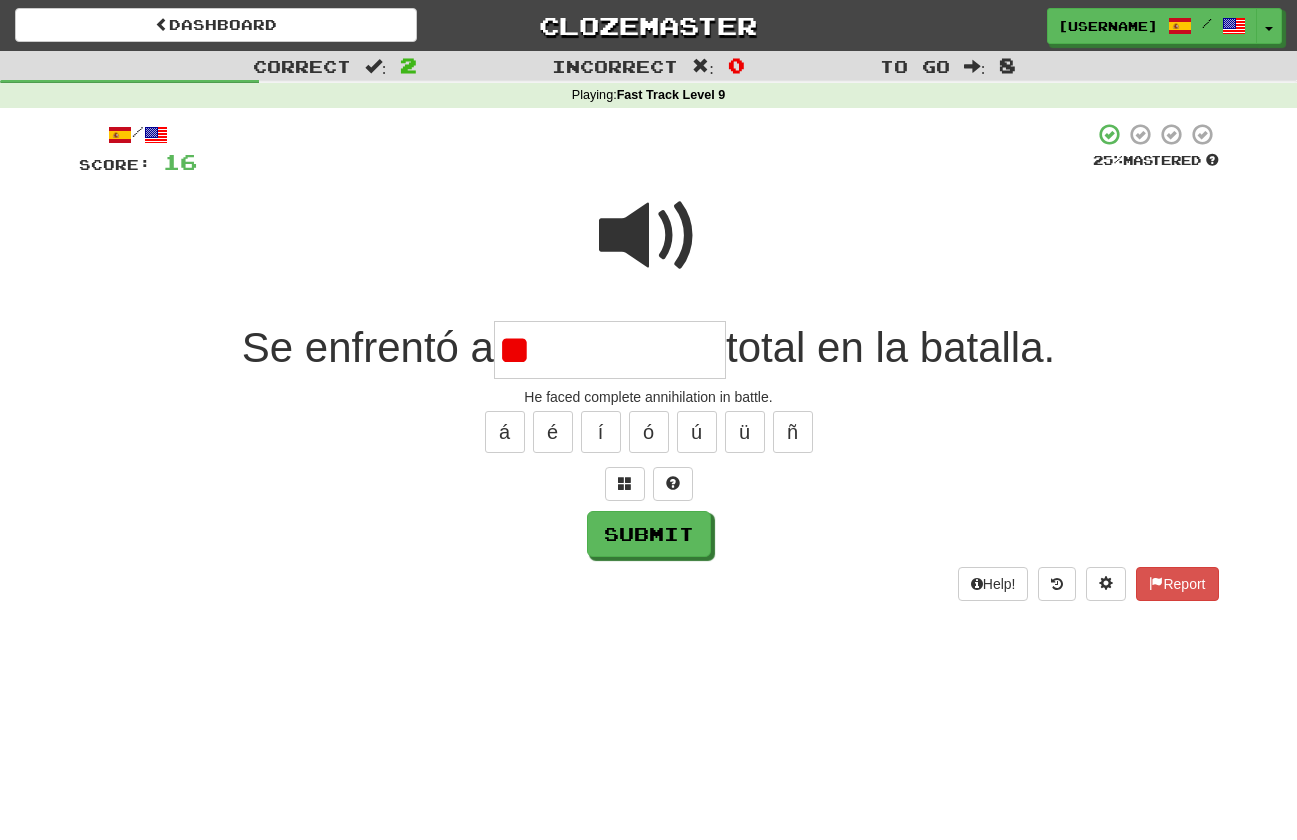 type on "*" 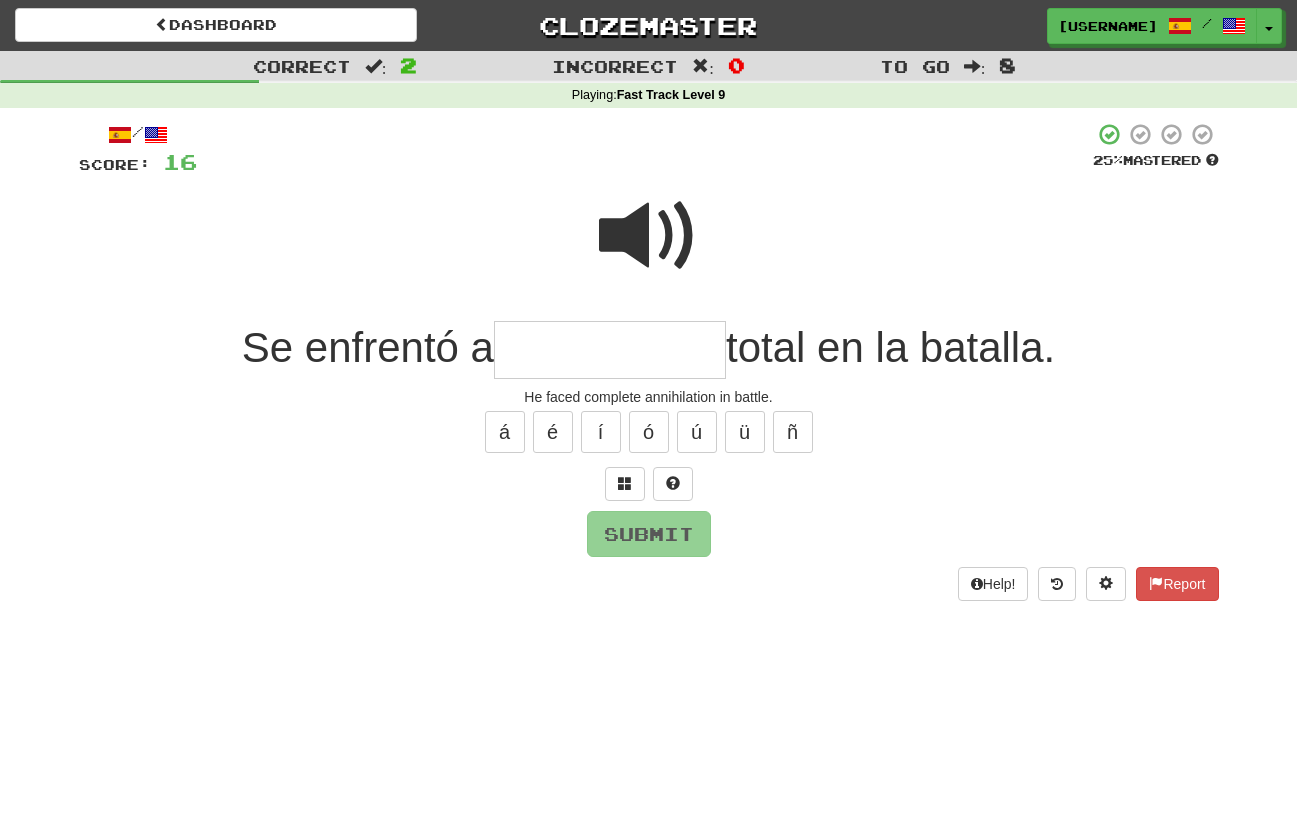 type on "*" 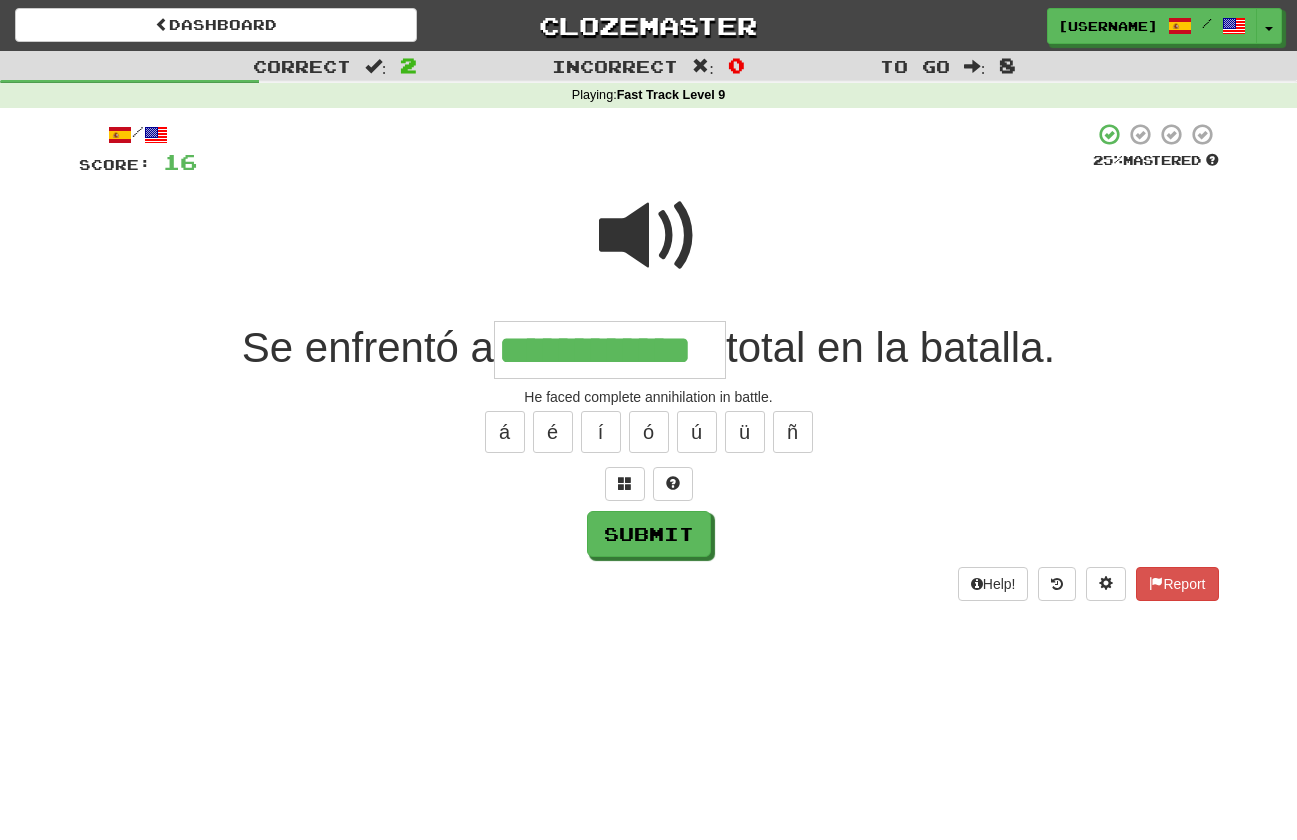type on "**********" 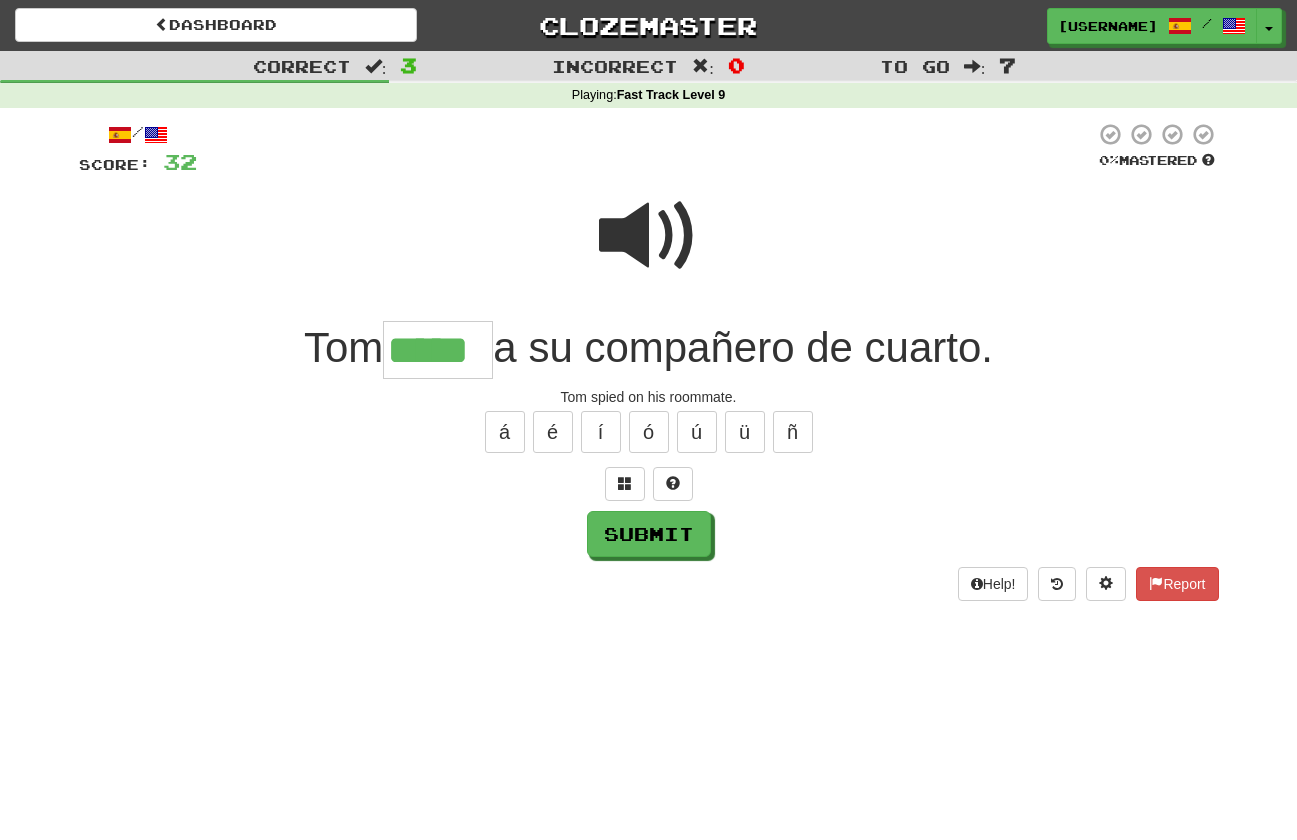 type on "*****" 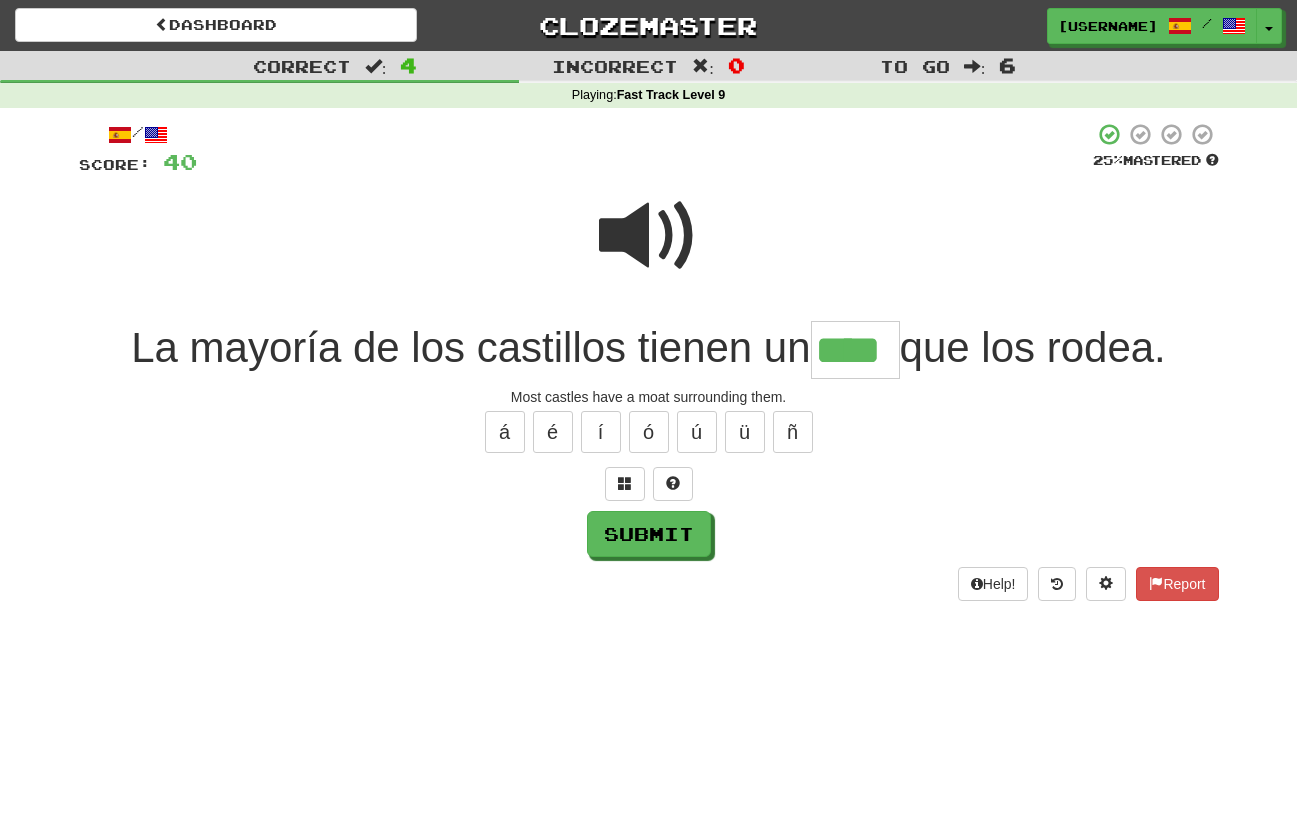 scroll, scrollTop: 0, scrollLeft: 0, axis: both 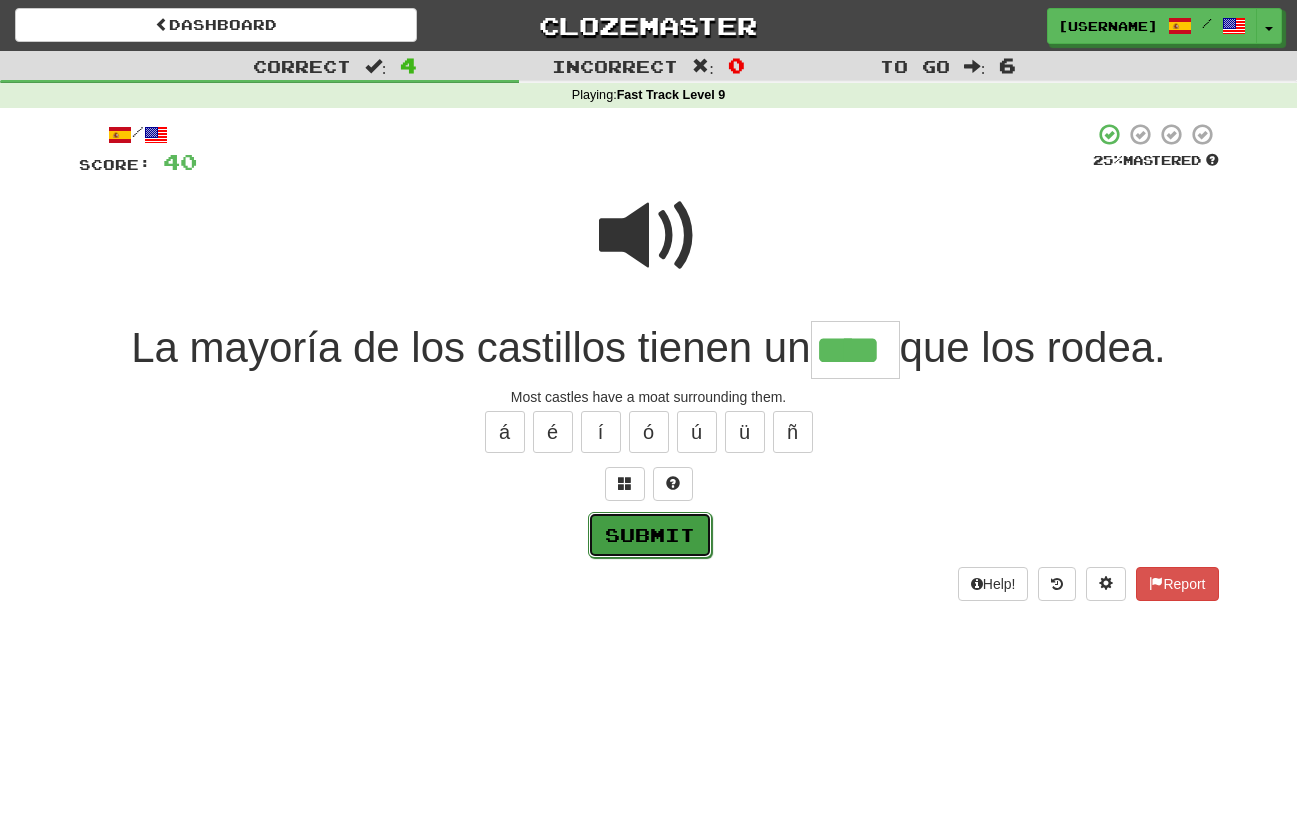 click on "Submit" at bounding box center (650, 535) 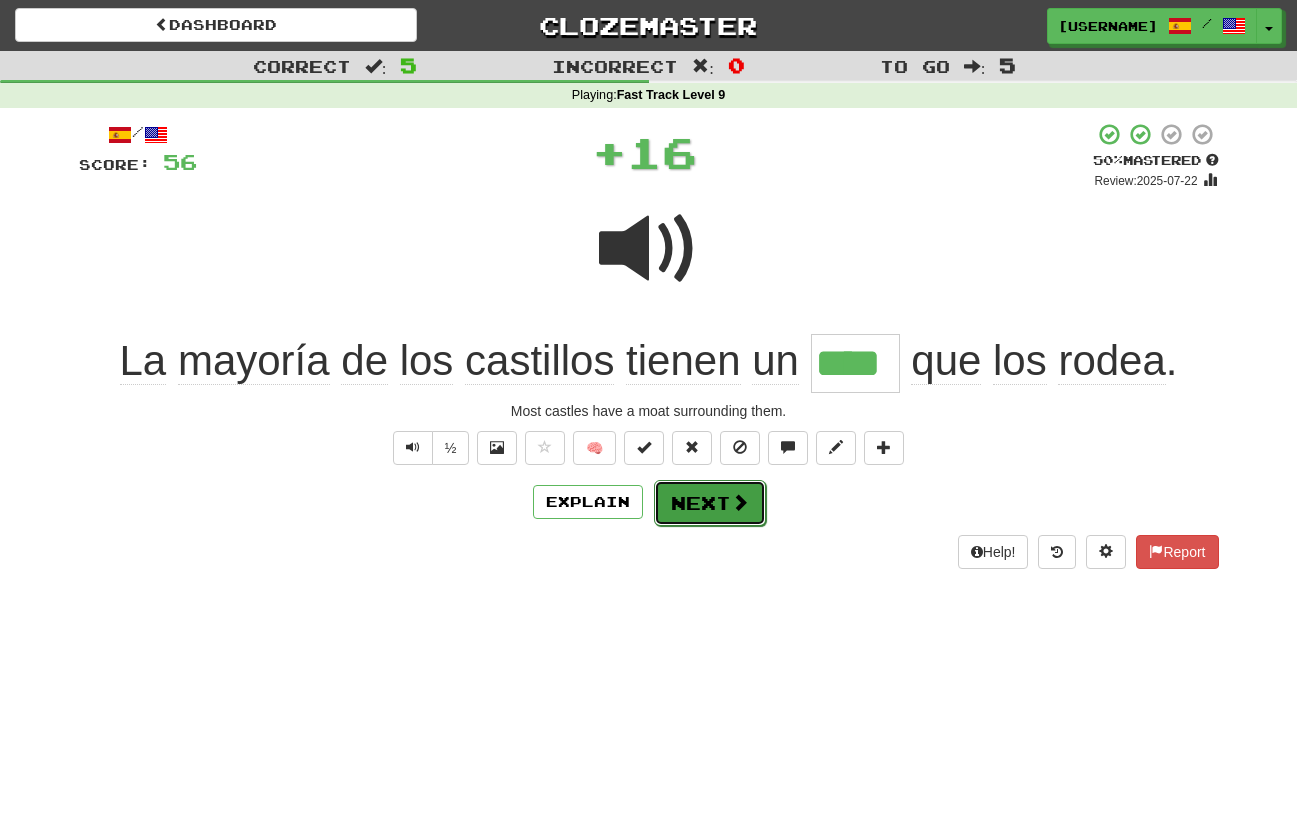 click on "Next" at bounding box center (710, 503) 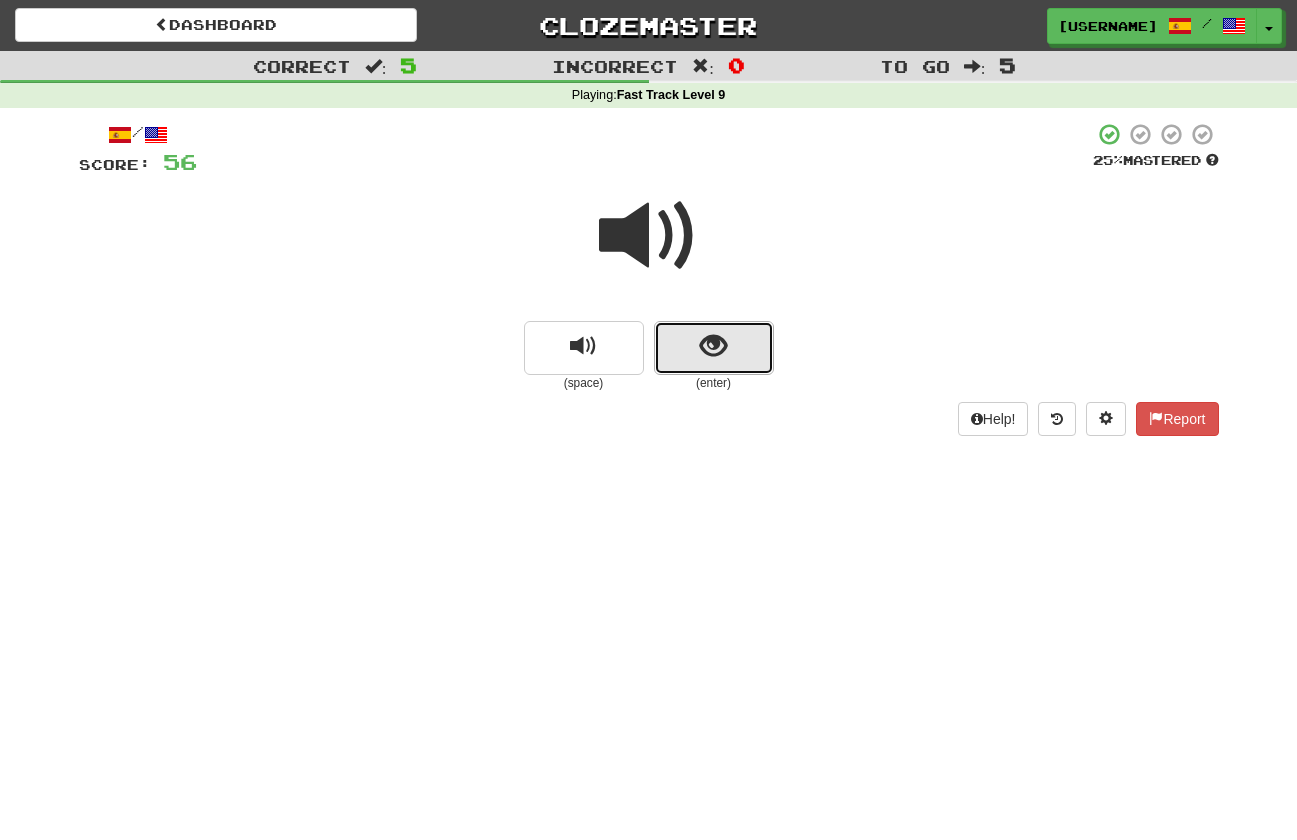 click at bounding box center [714, 348] 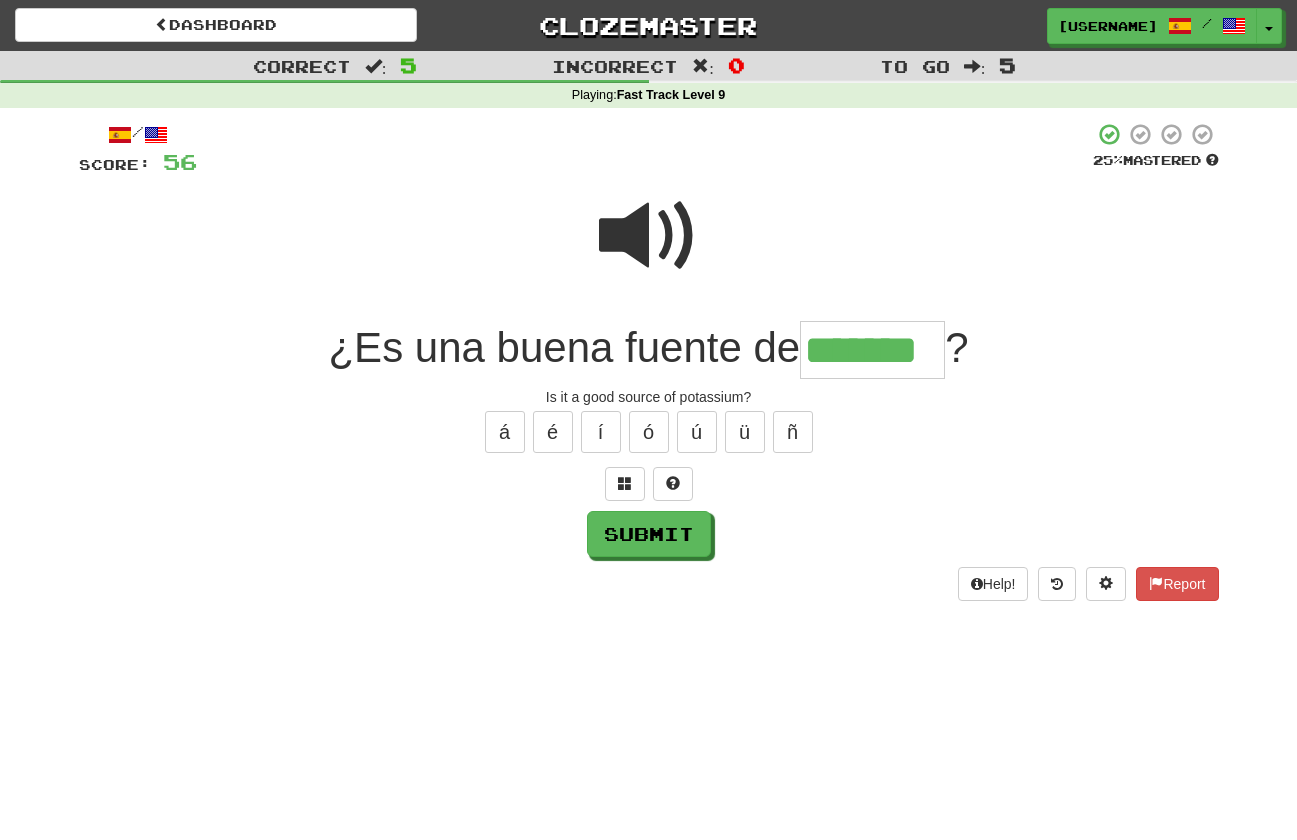 type on "*******" 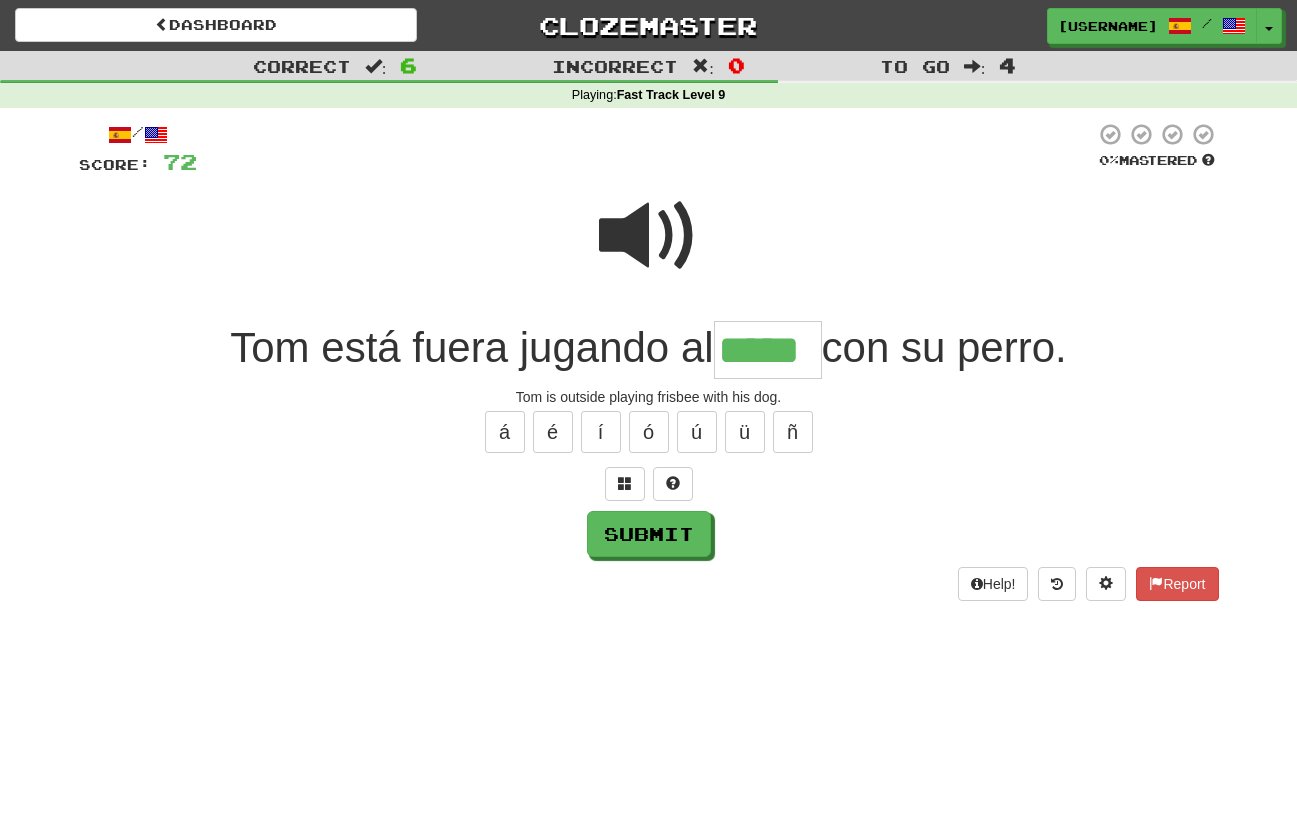 type on "*****" 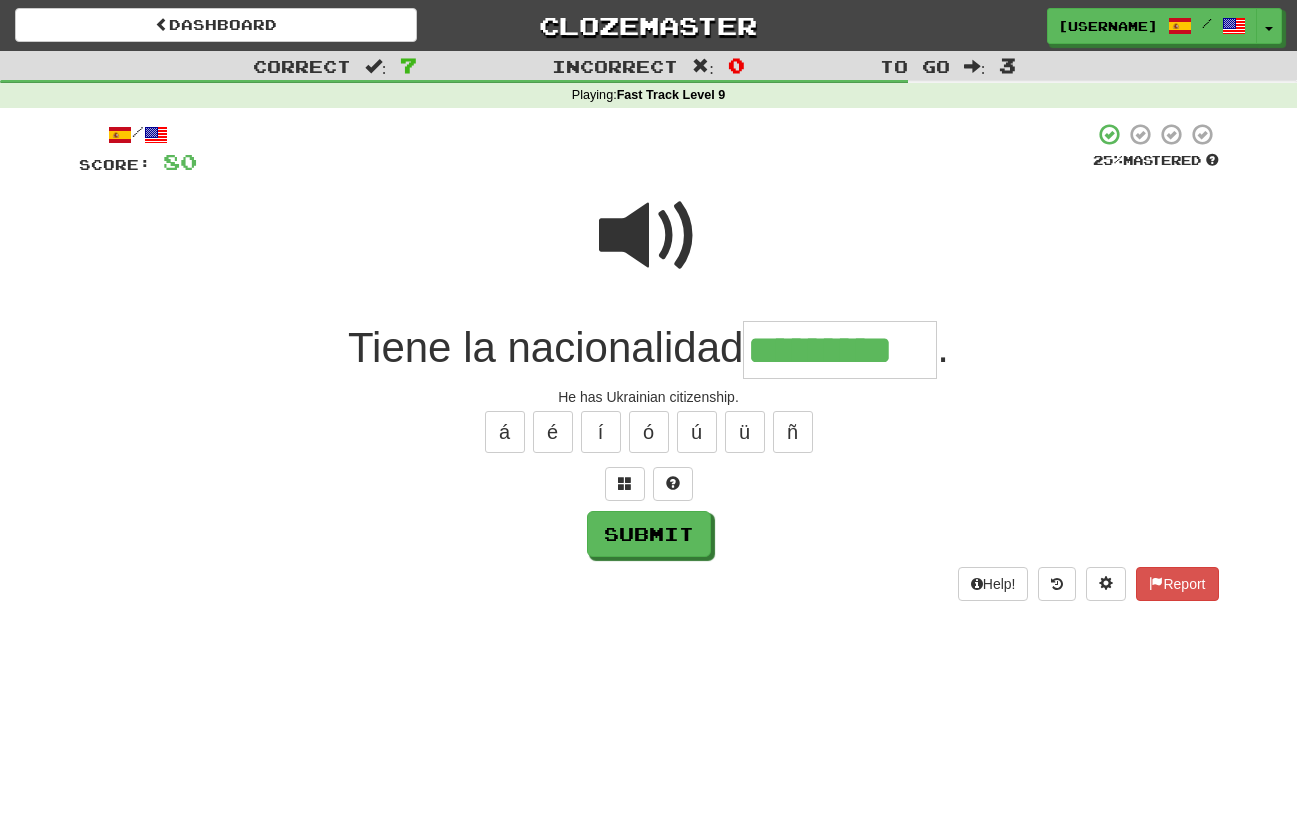type on "*********" 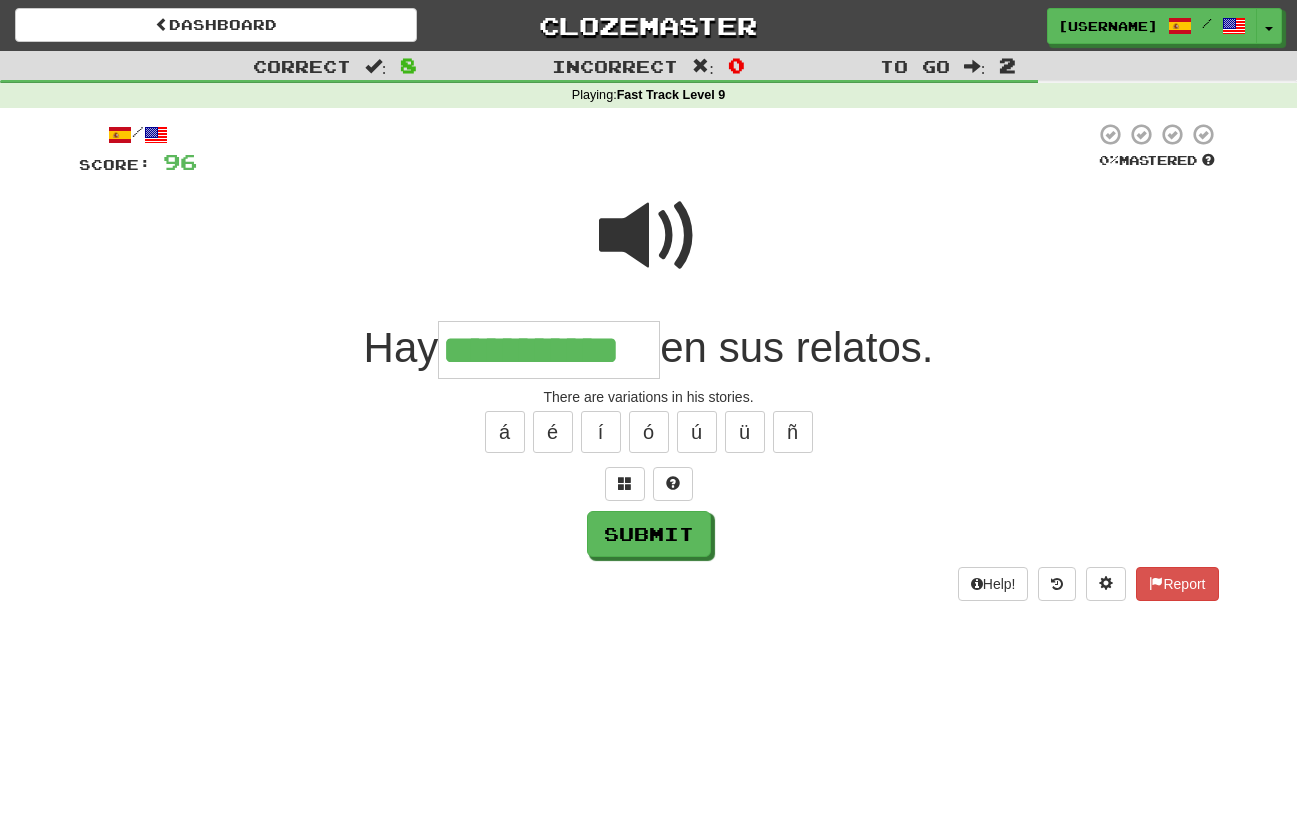 type on "**********" 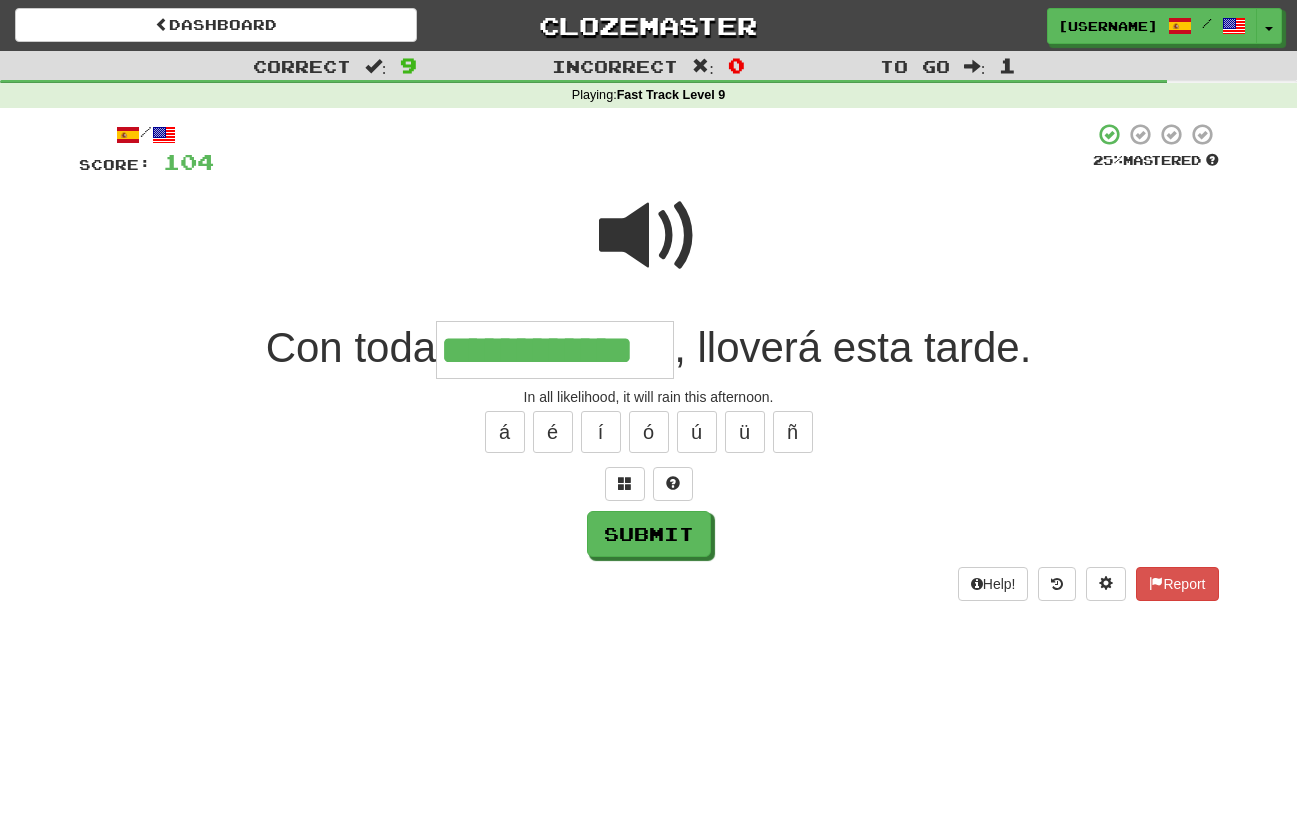 type on "**********" 